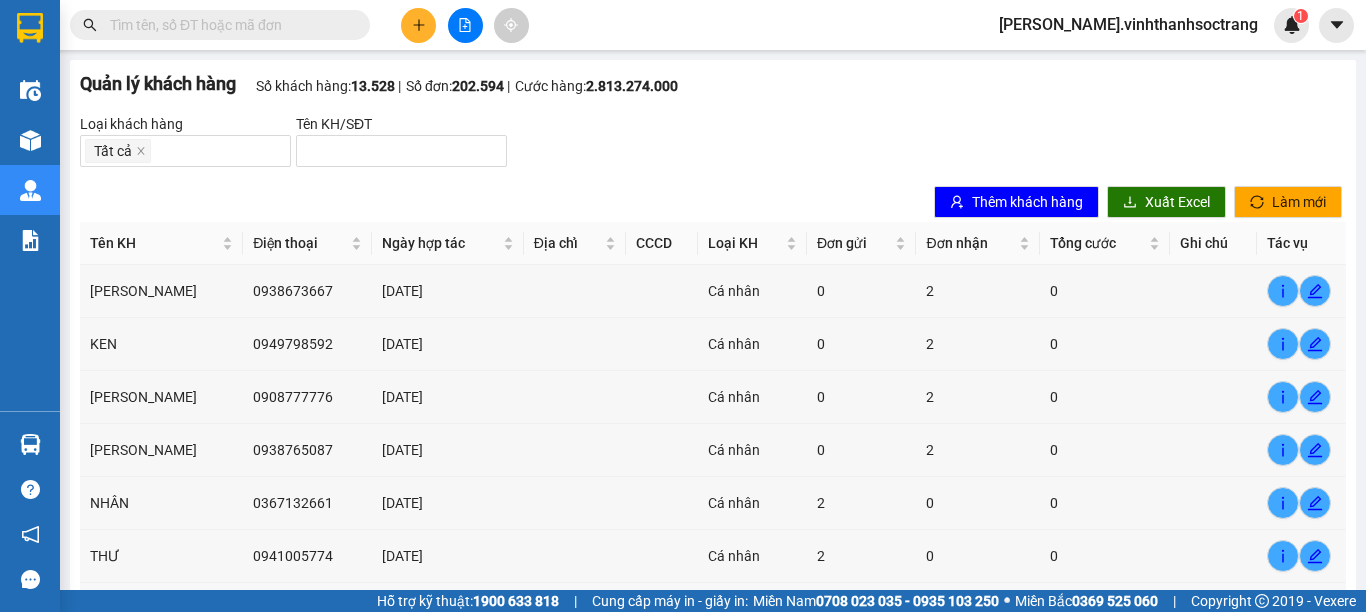 scroll, scrollTop: 0, scrollLeft: 0, axis: both 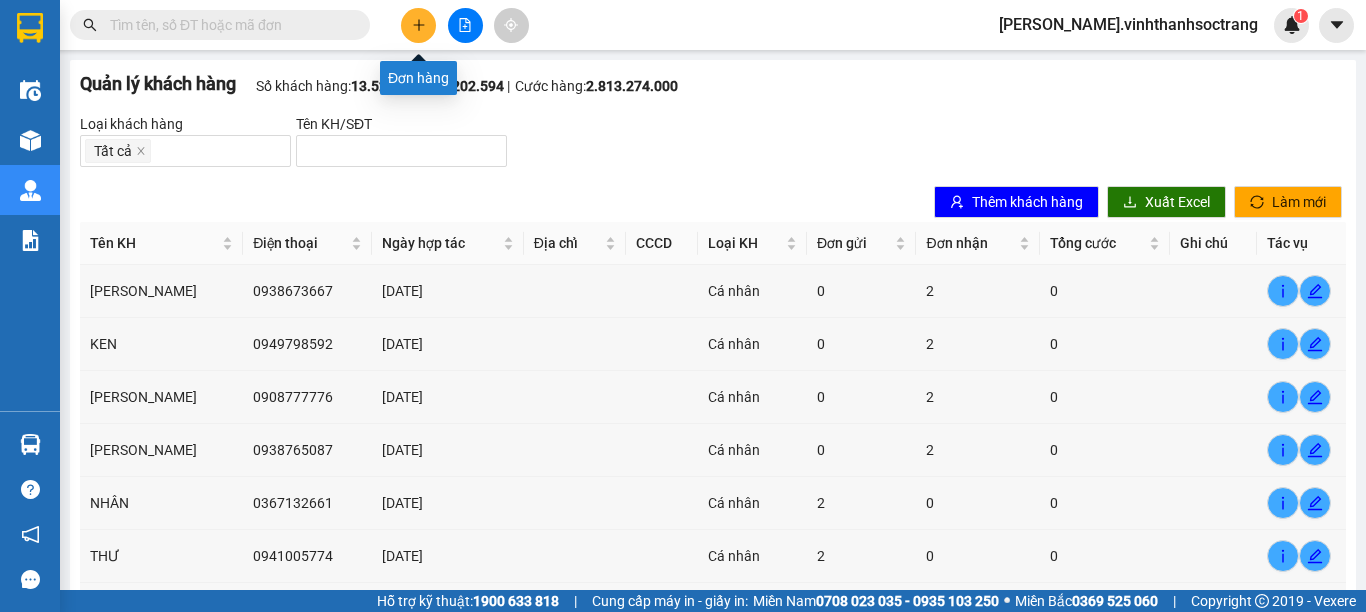 click at bounding box center [418, 25] 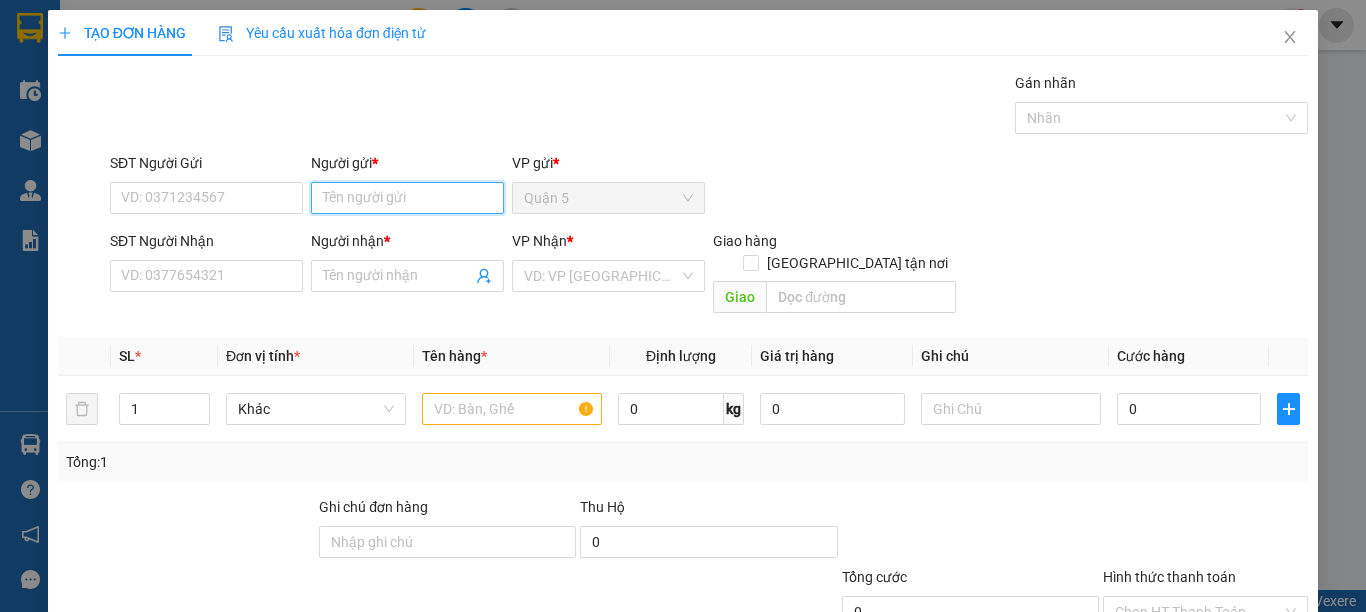 click on "Người gửi  *" at bounding box center (407, 198) 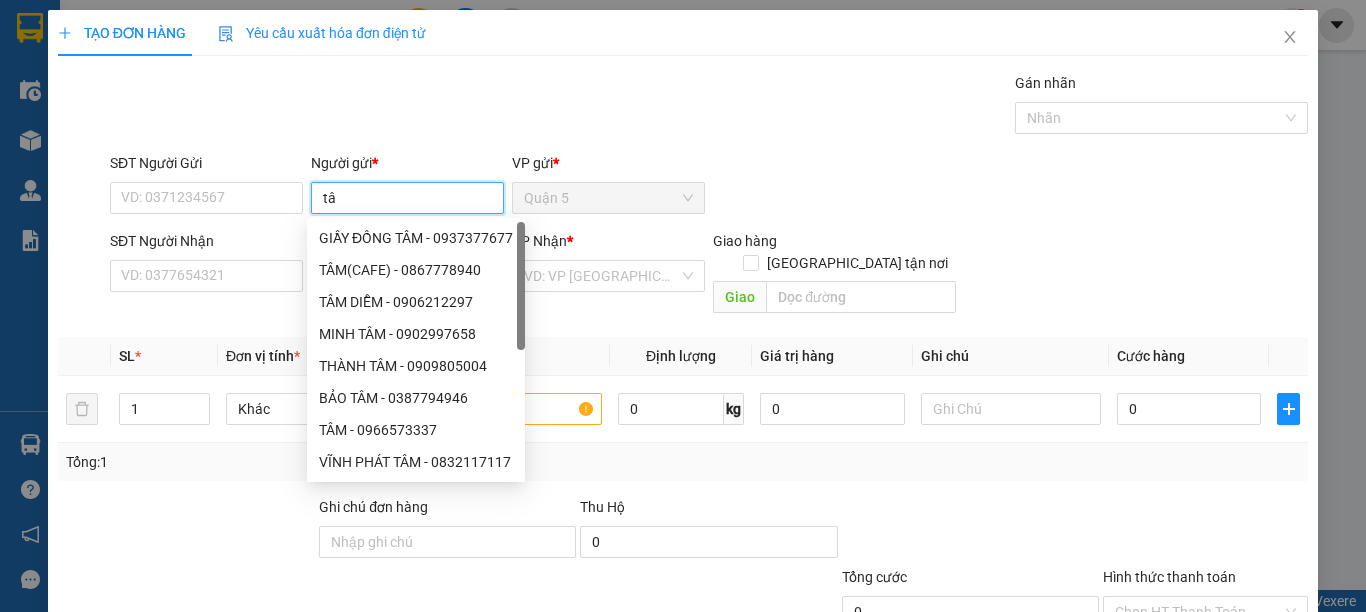 type on "t" 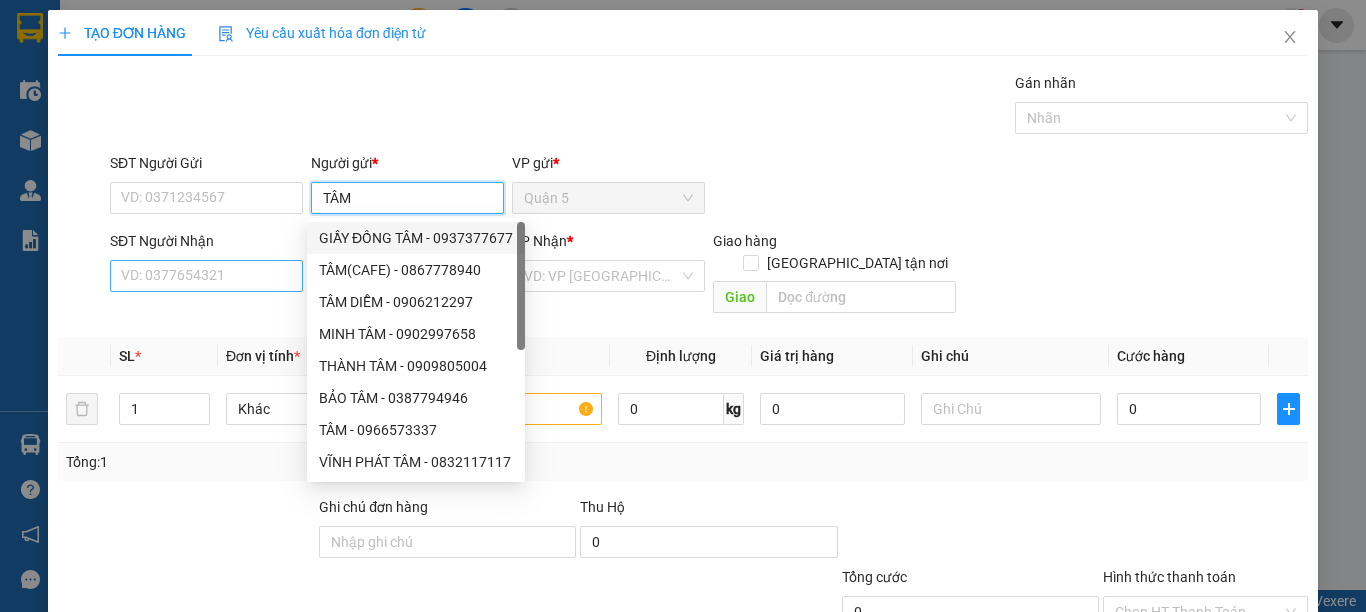 type on "TÂM" 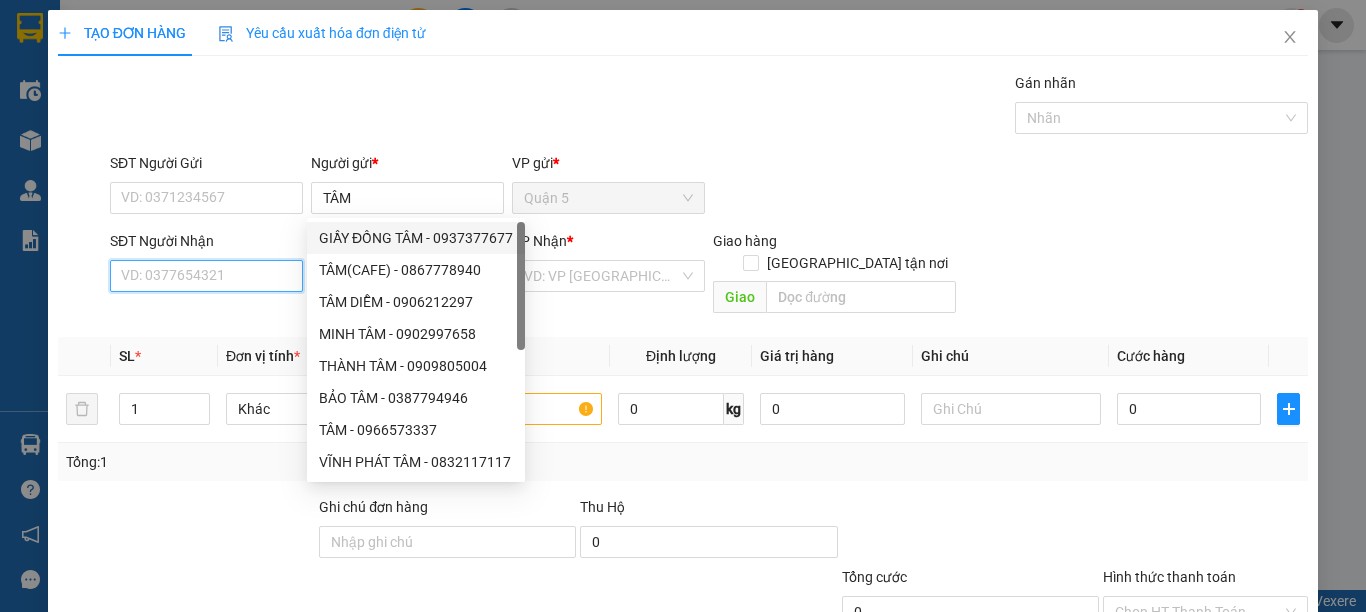 click on "SĐT Người Nhận" at bounding box center [206, 276] 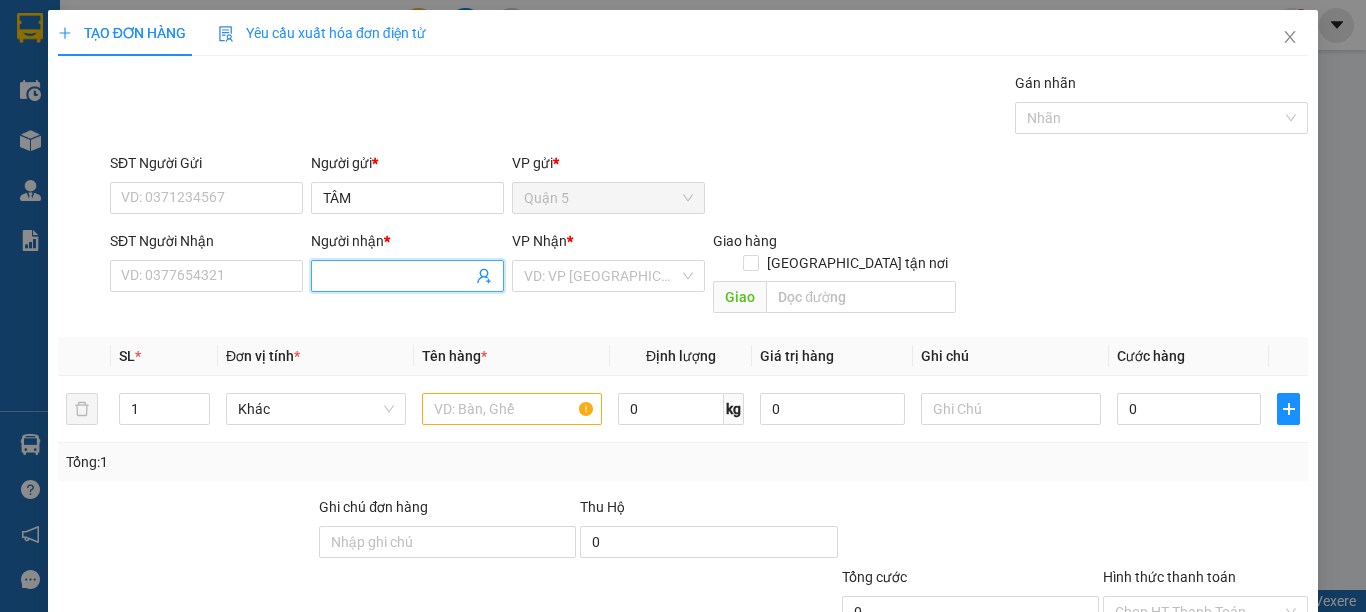 click on "Người nhận  *" at bounding box center [397, 276] 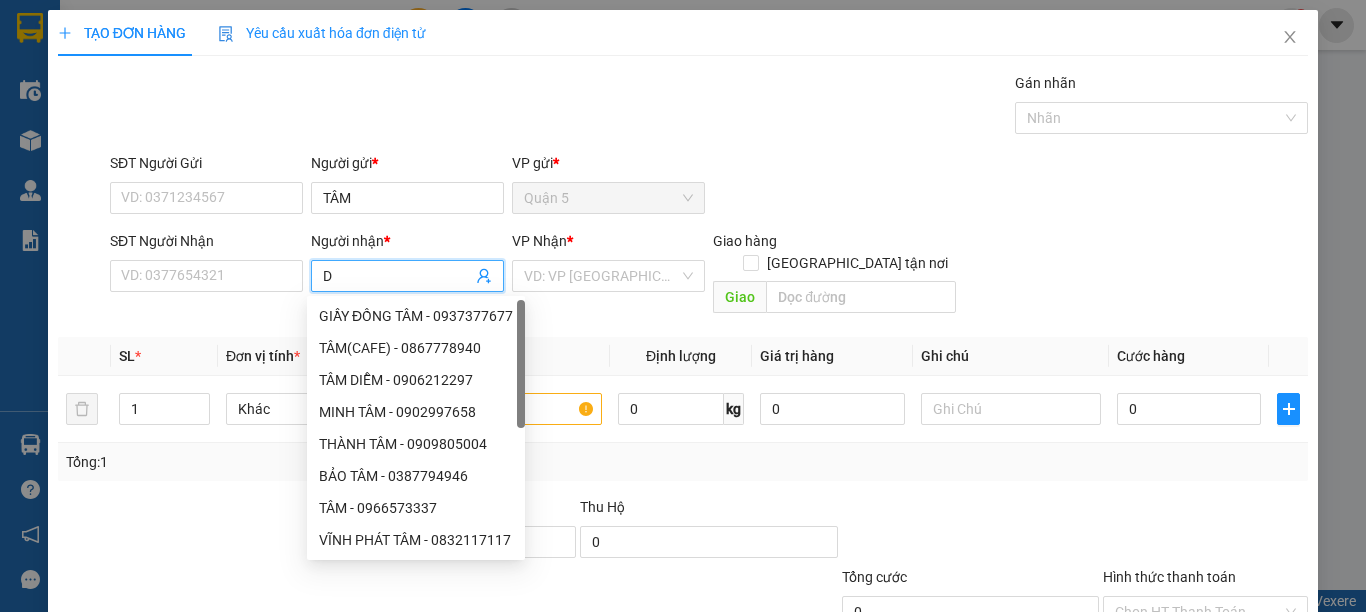 type on "D" 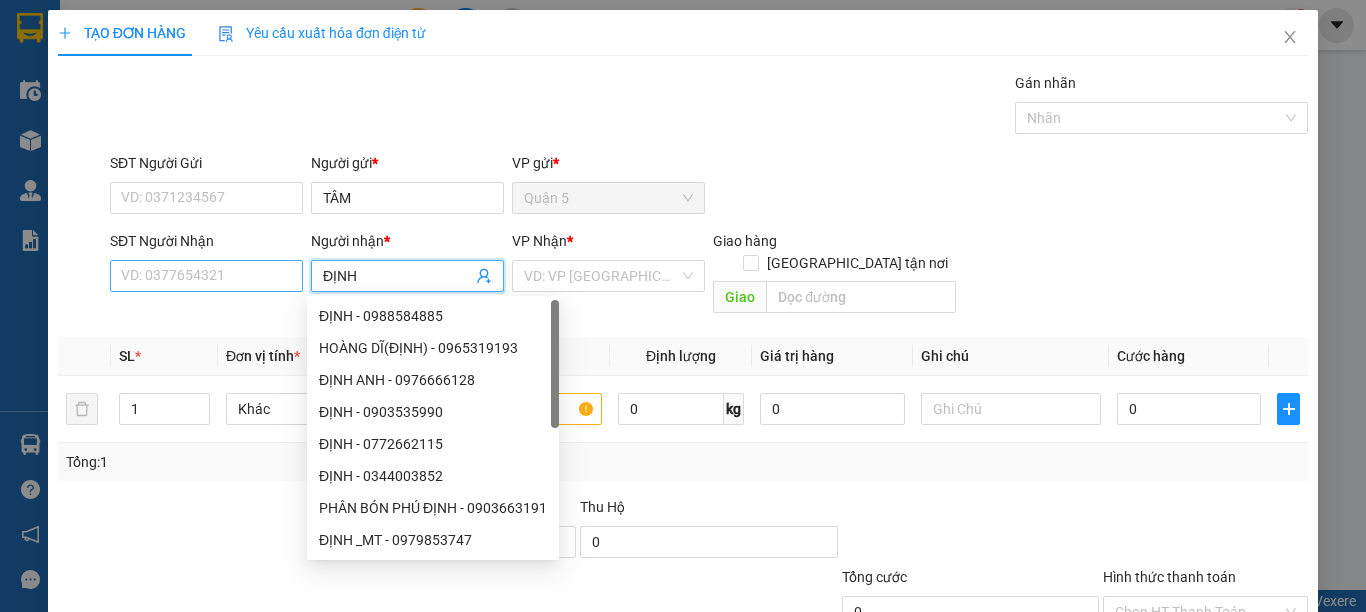 type on "ĐỊNH" 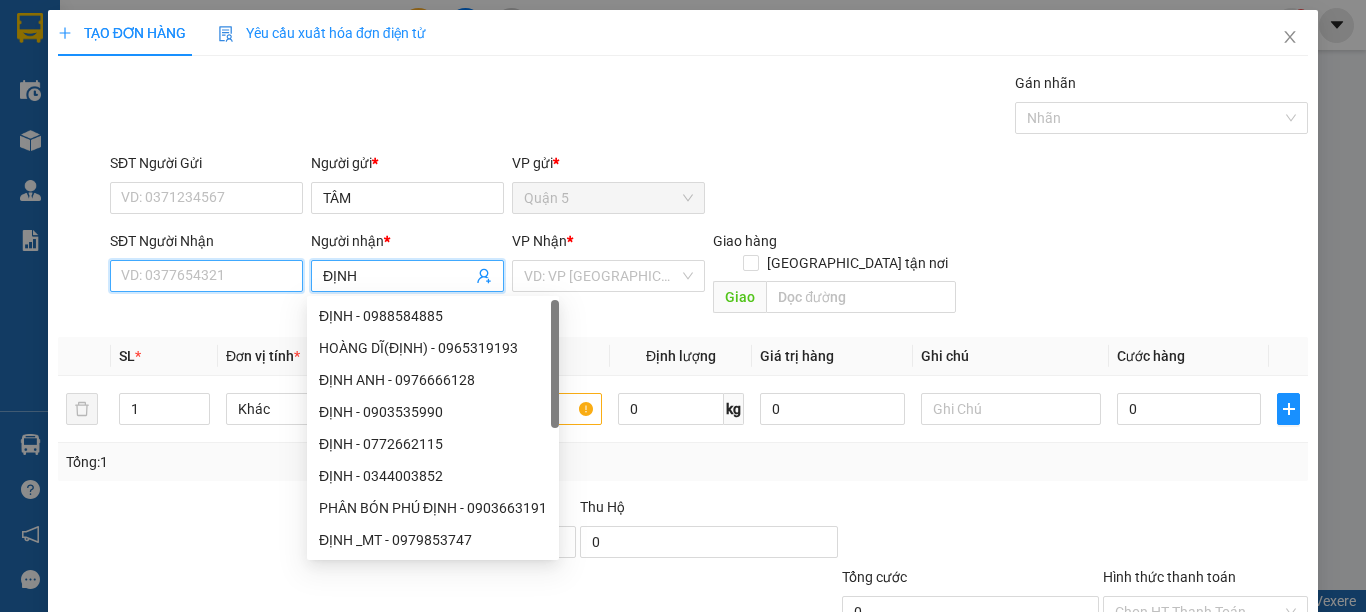 click on "SĐT Người Nhận" at bounding box center (206, 276) 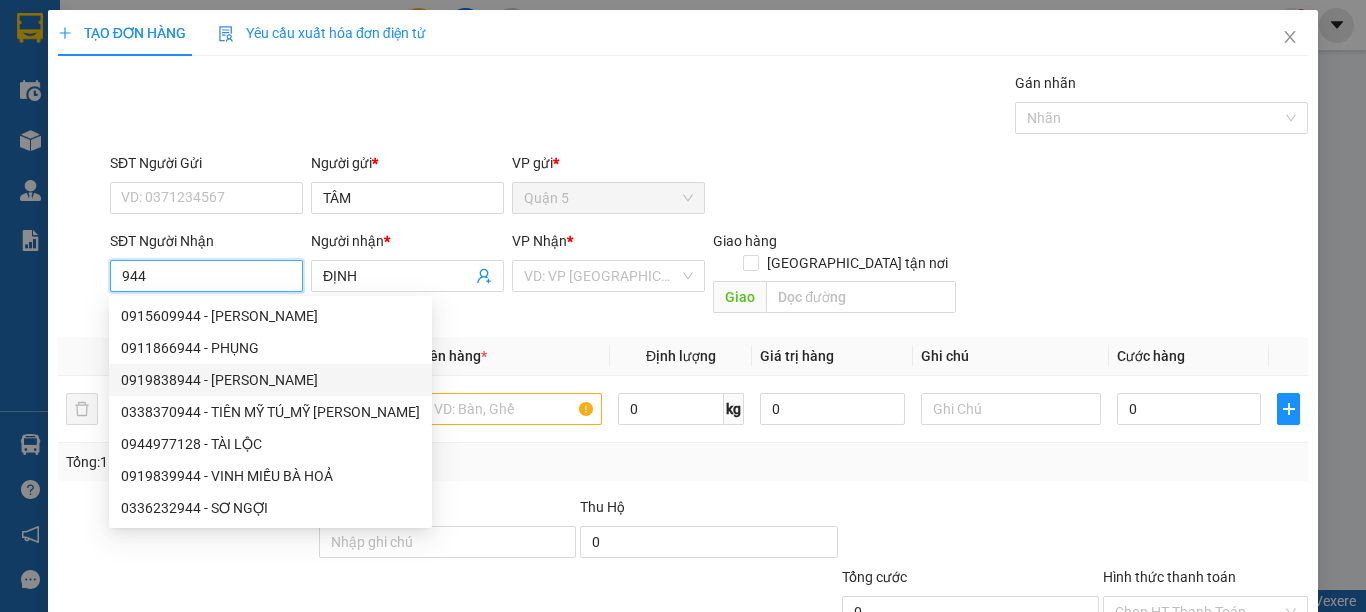 click on "0919838944 - DINH" at bounding box center (270, 380) 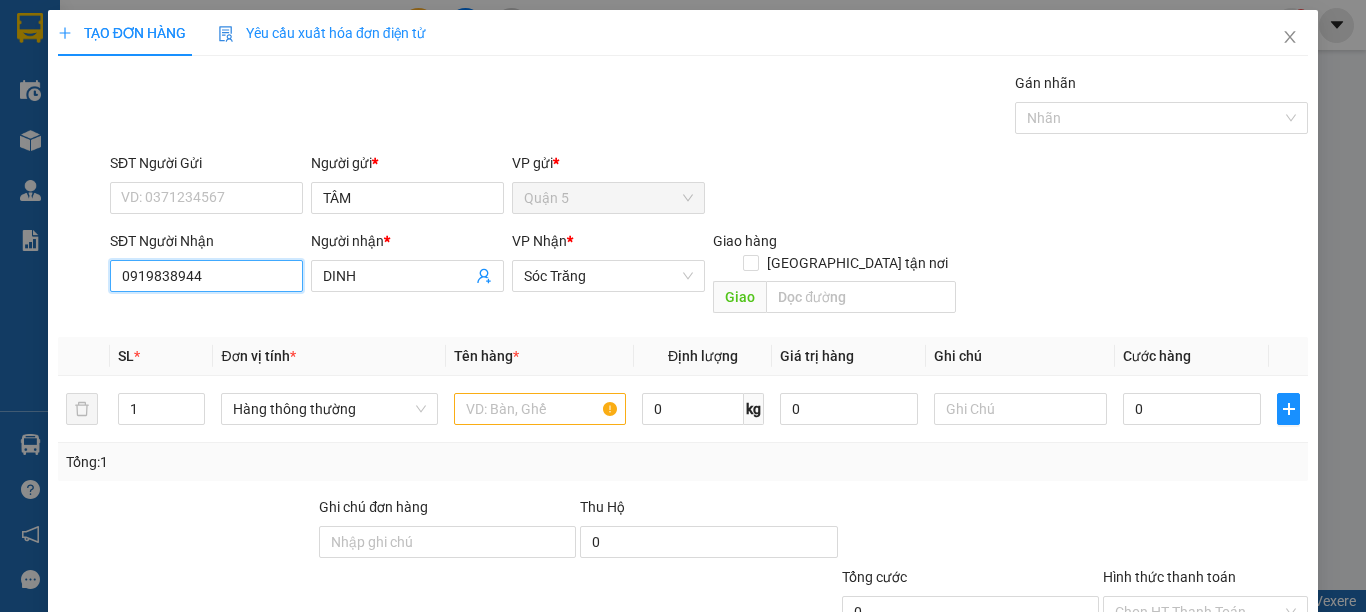 click on "0919838944" at bounding box center (206, 276) 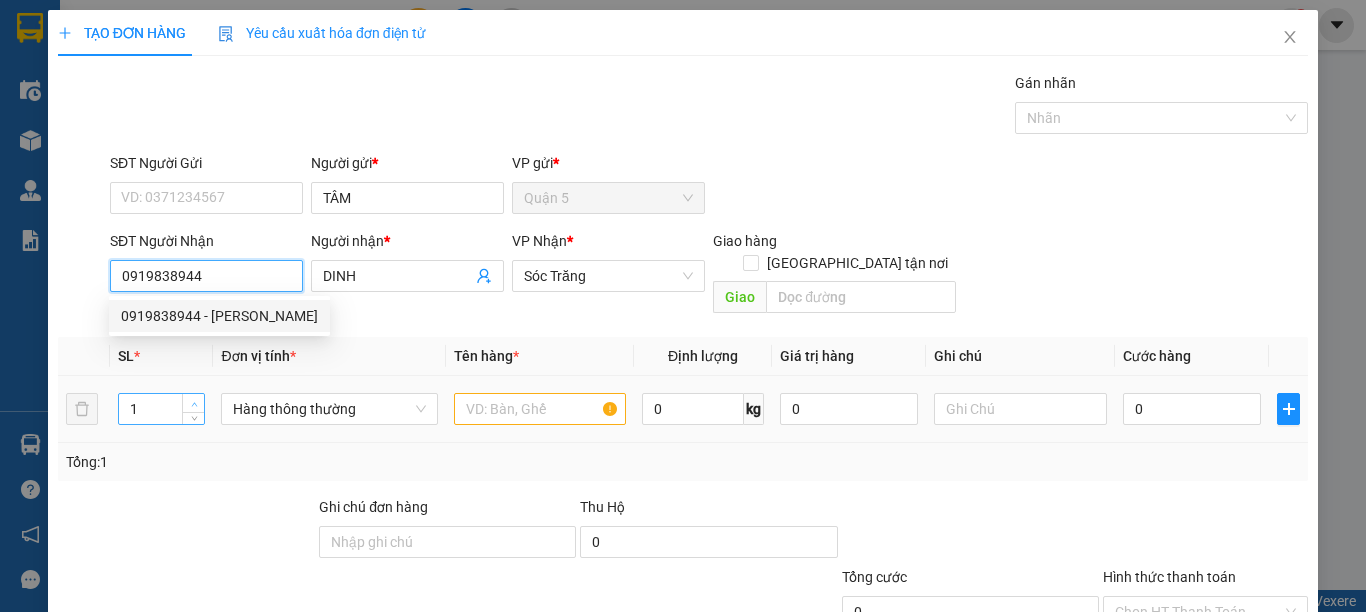 type on "0919838944" 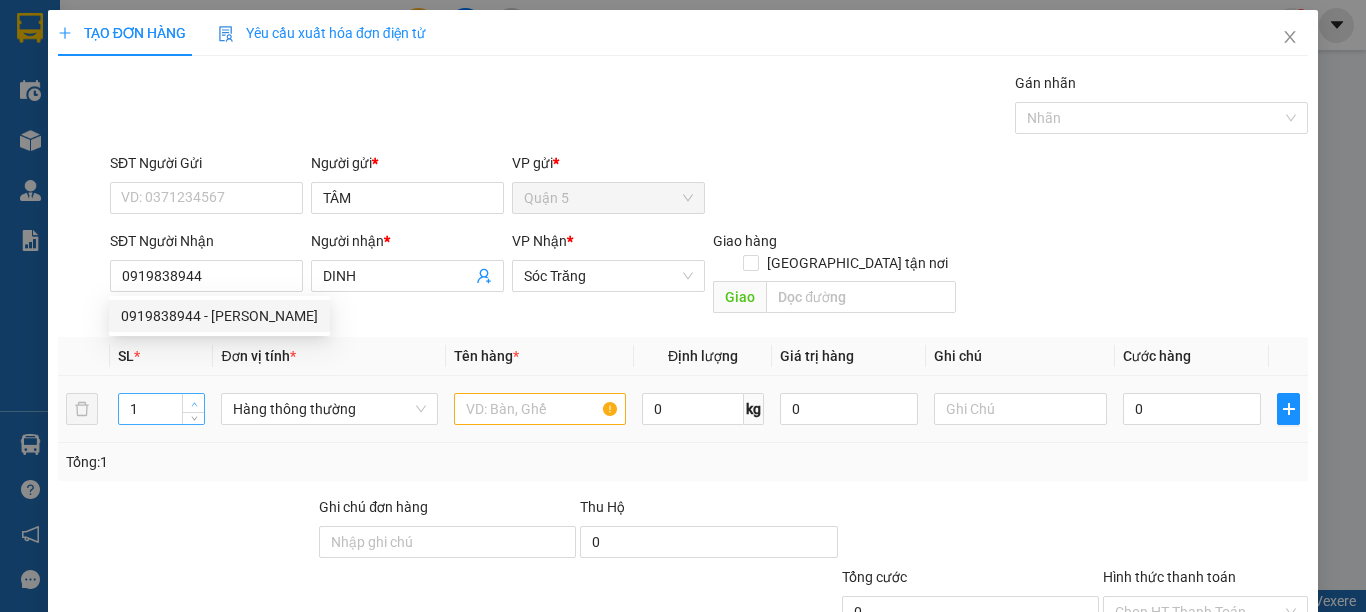 type on "2" 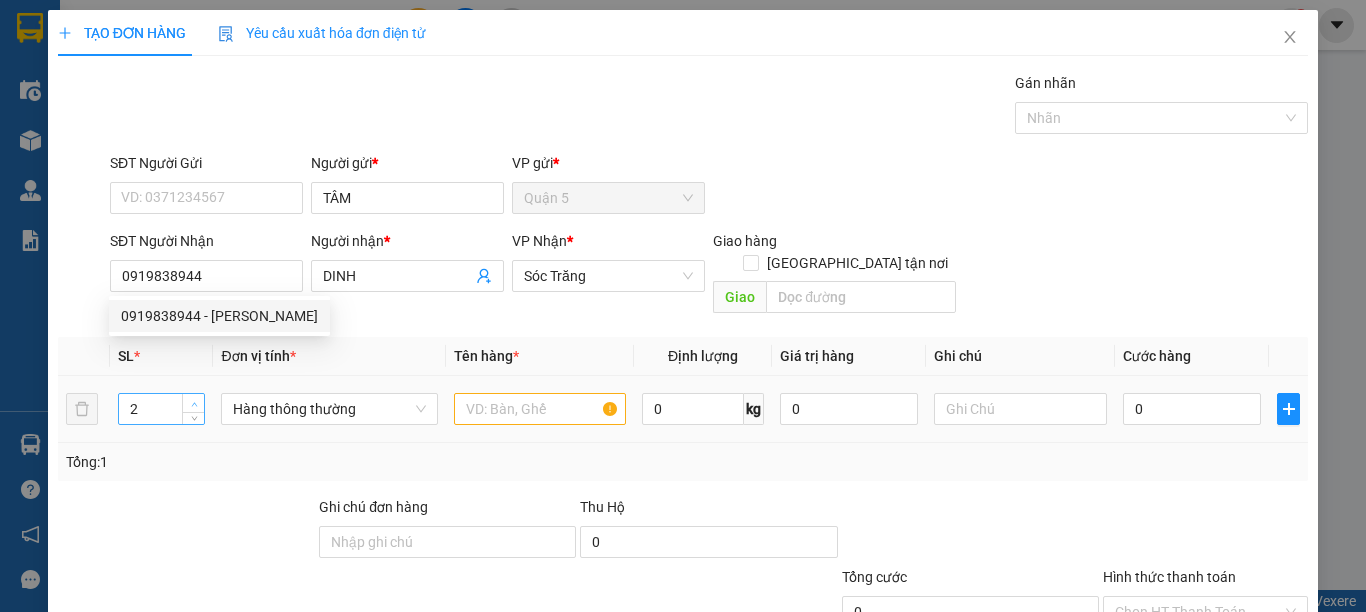 click 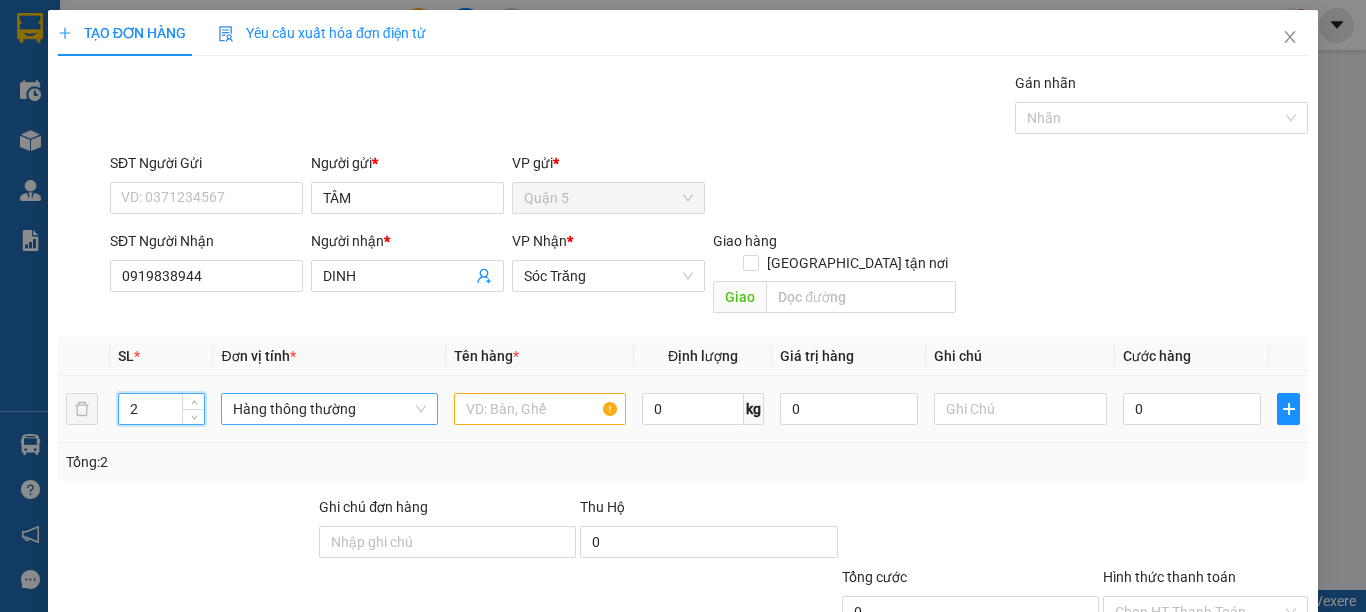 click on "Hàng thông thường" at bounding box center [329, 409] 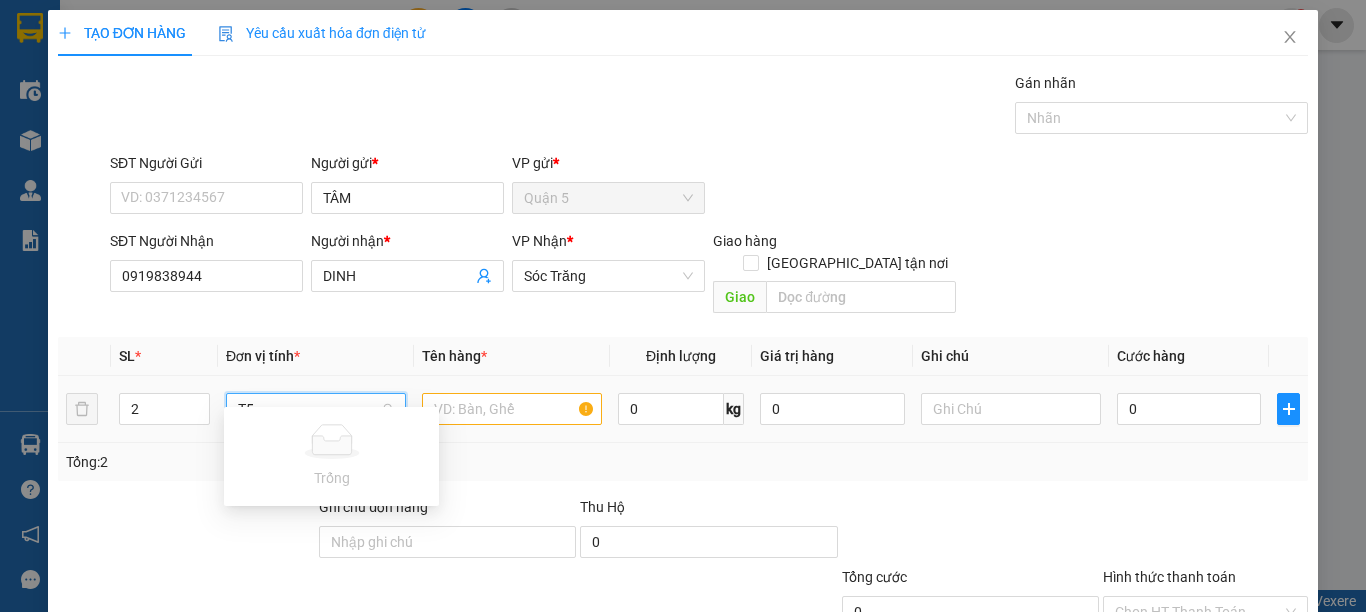 type on "T" 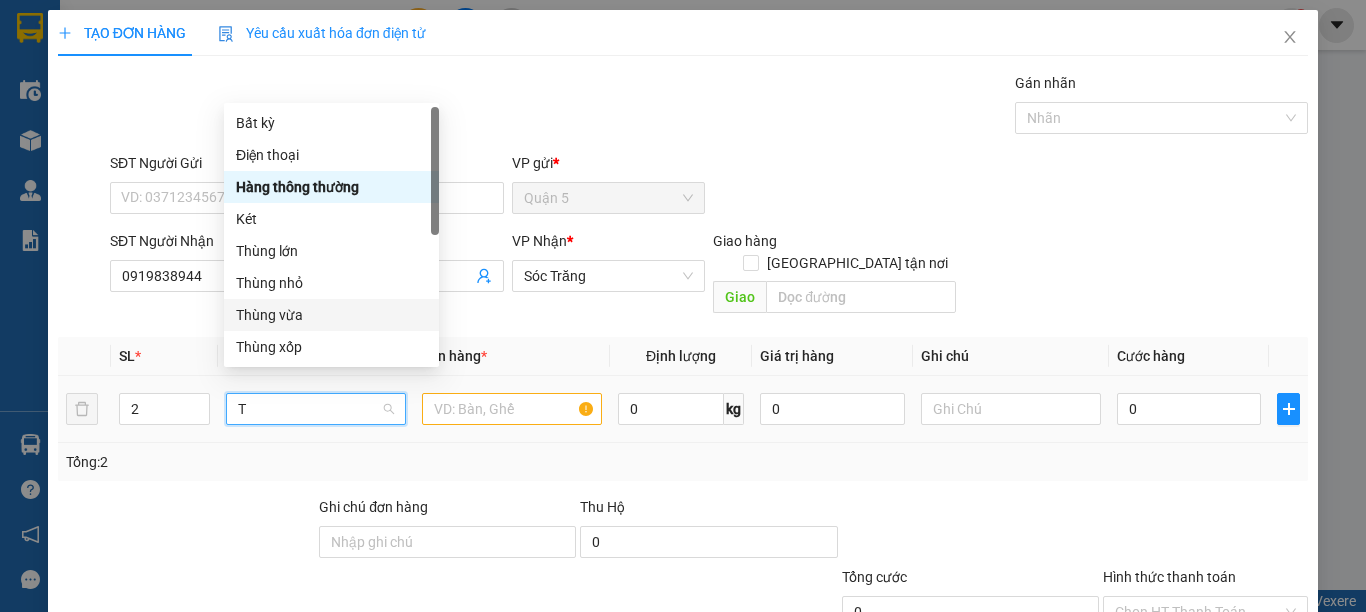 click on "Thùng vừa" at bounding box center [331, 315] 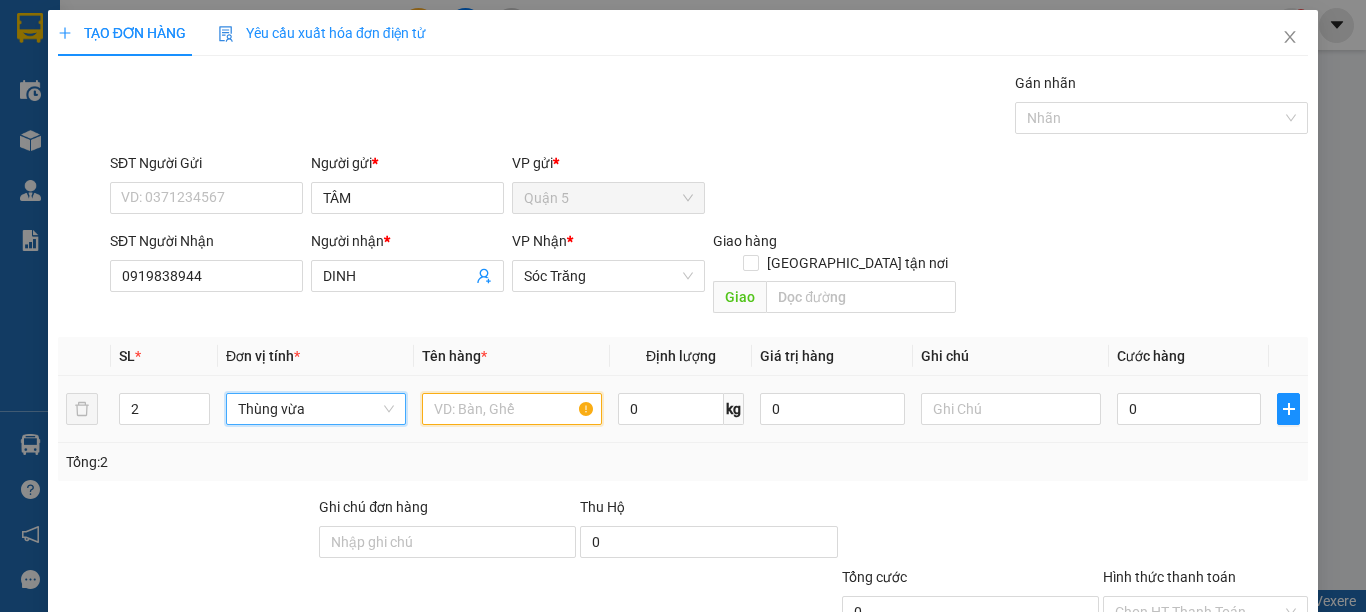 click at bounding box center [512, 409] 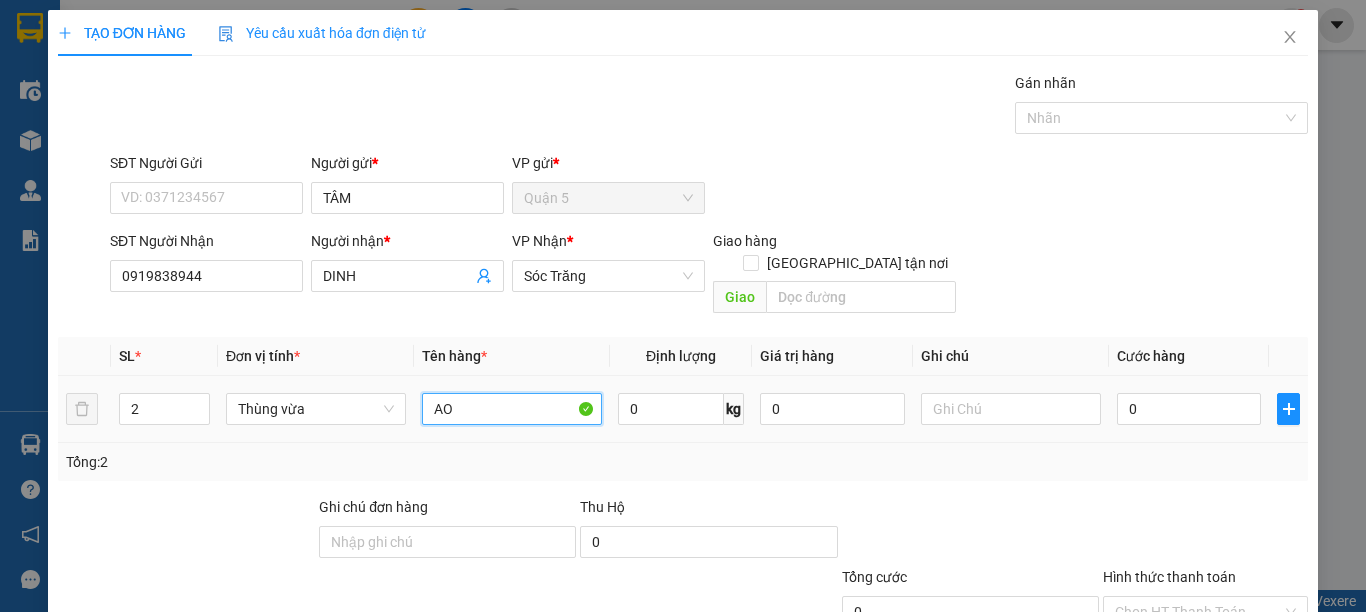 type on "A" 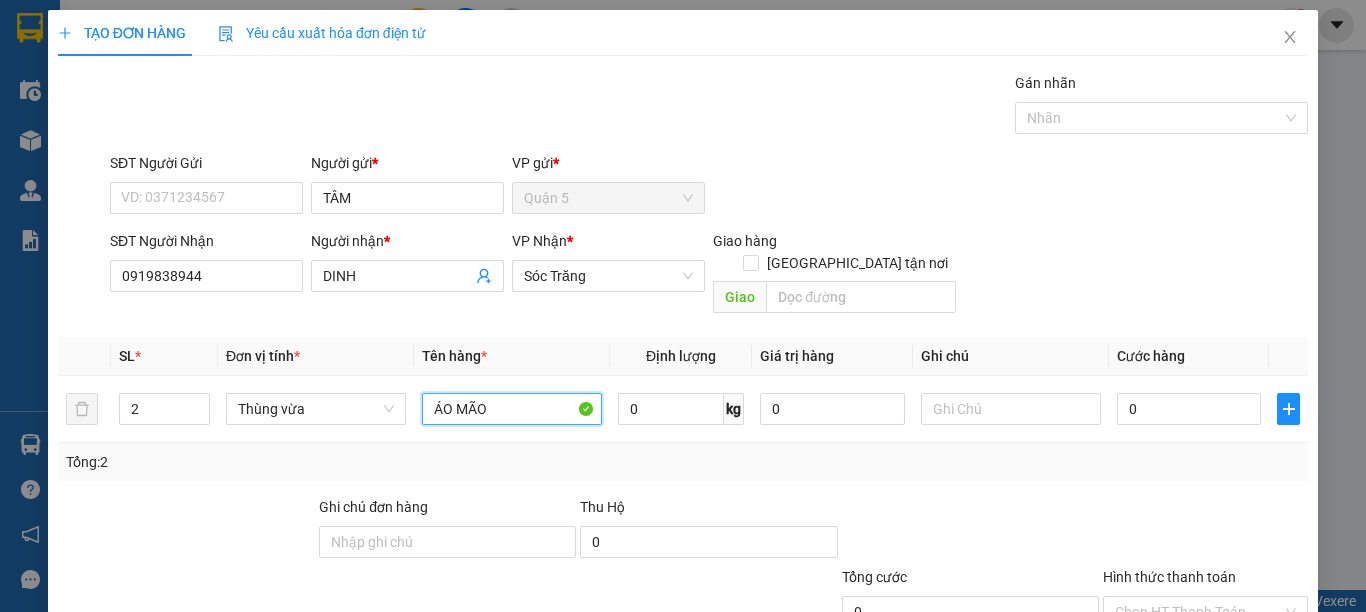 type on "ÁO MÃO" 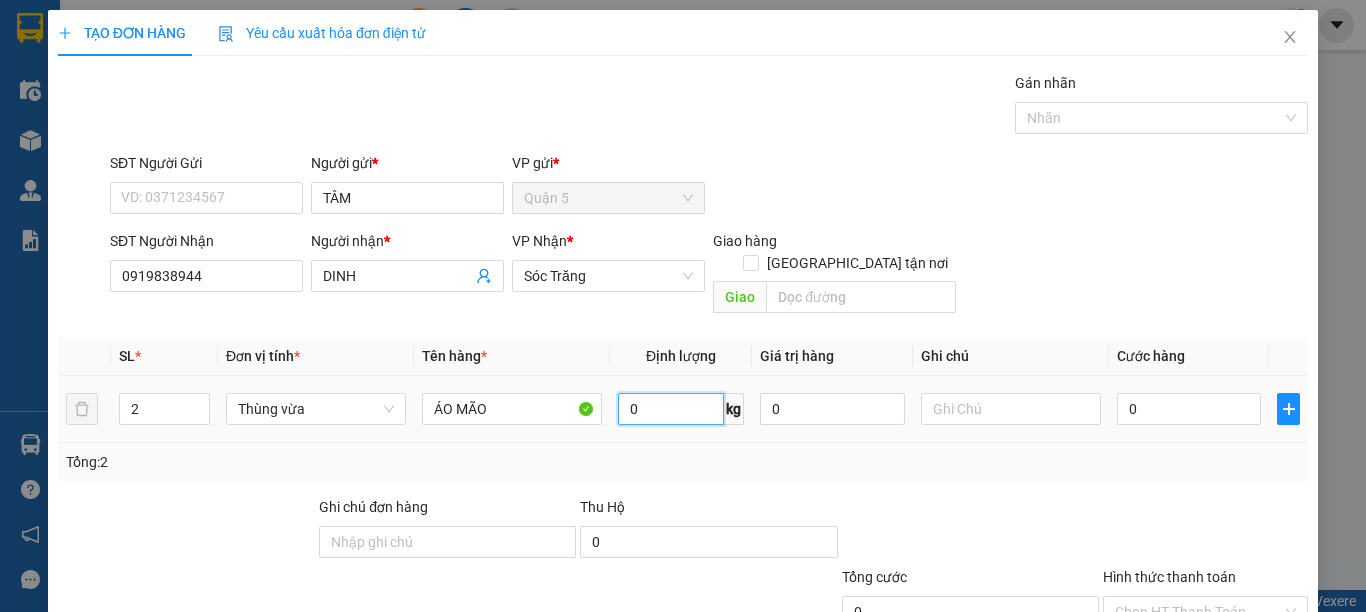 click on "0" at bounding box center (671, 409) 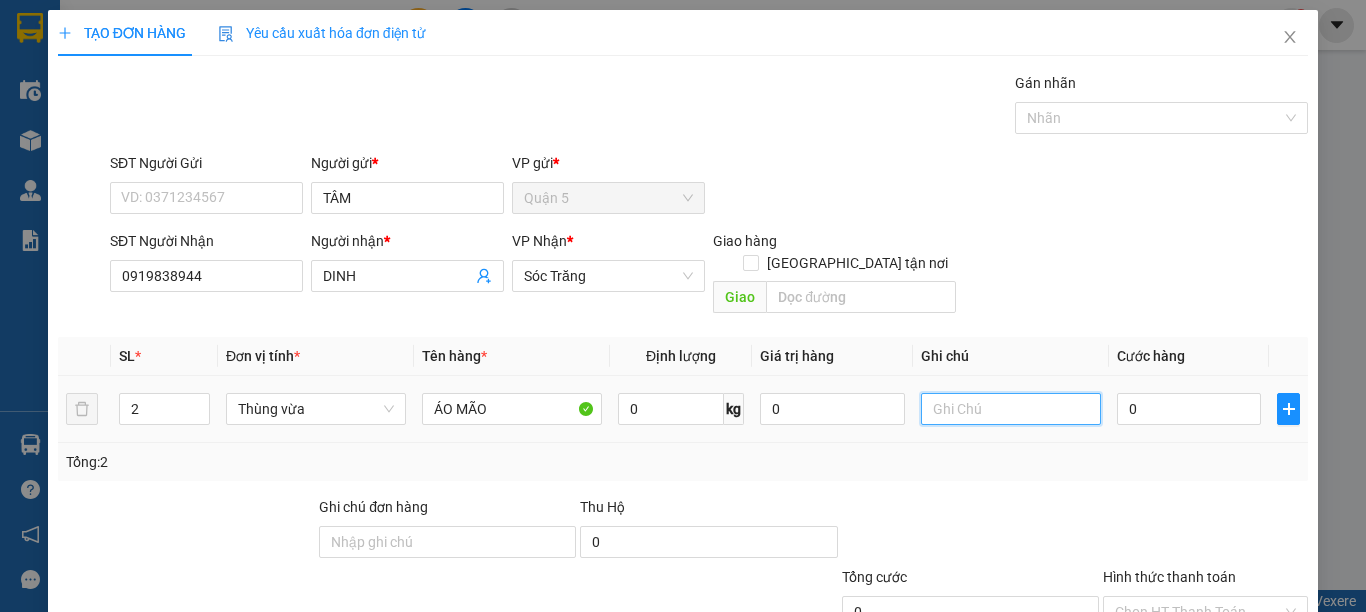 click at bounding box center (1011, 409) 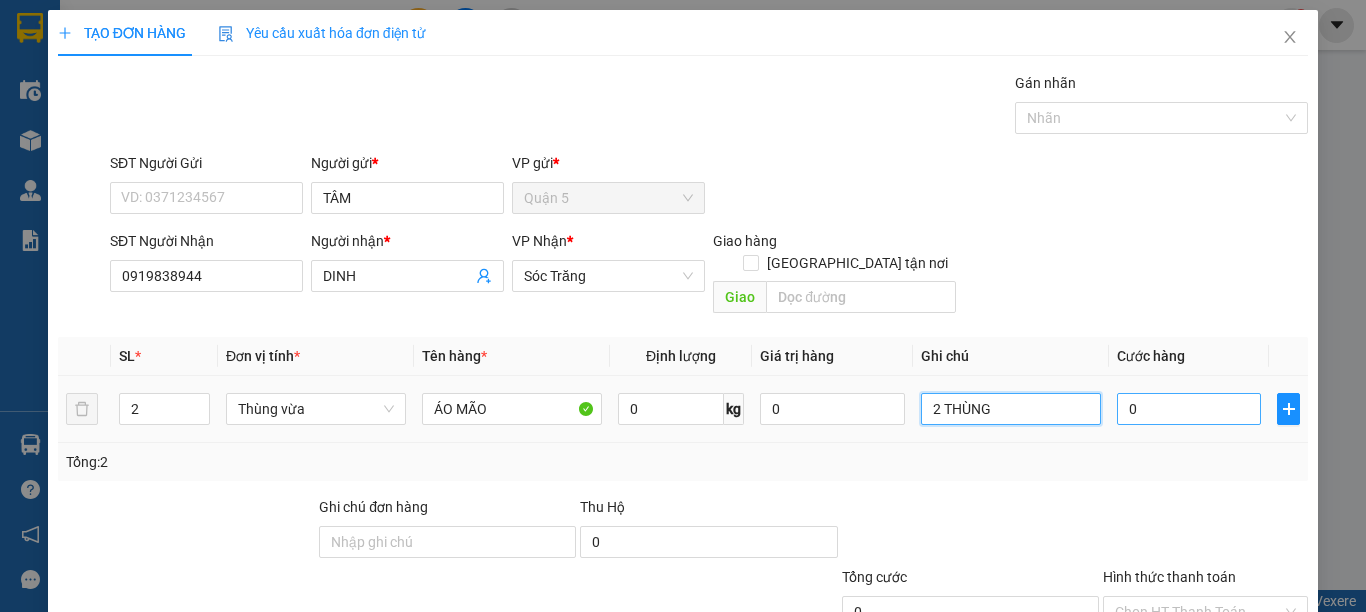 type on "2 THÙNG" 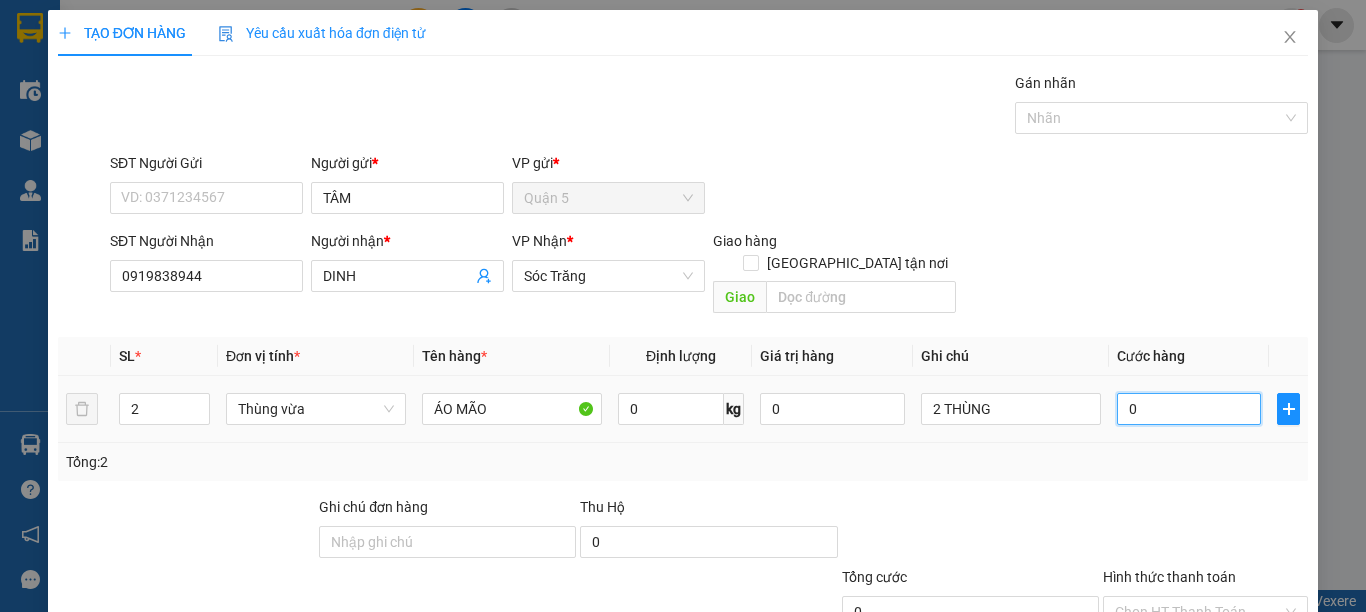 click on "0" at bounding box center (1189, 409) 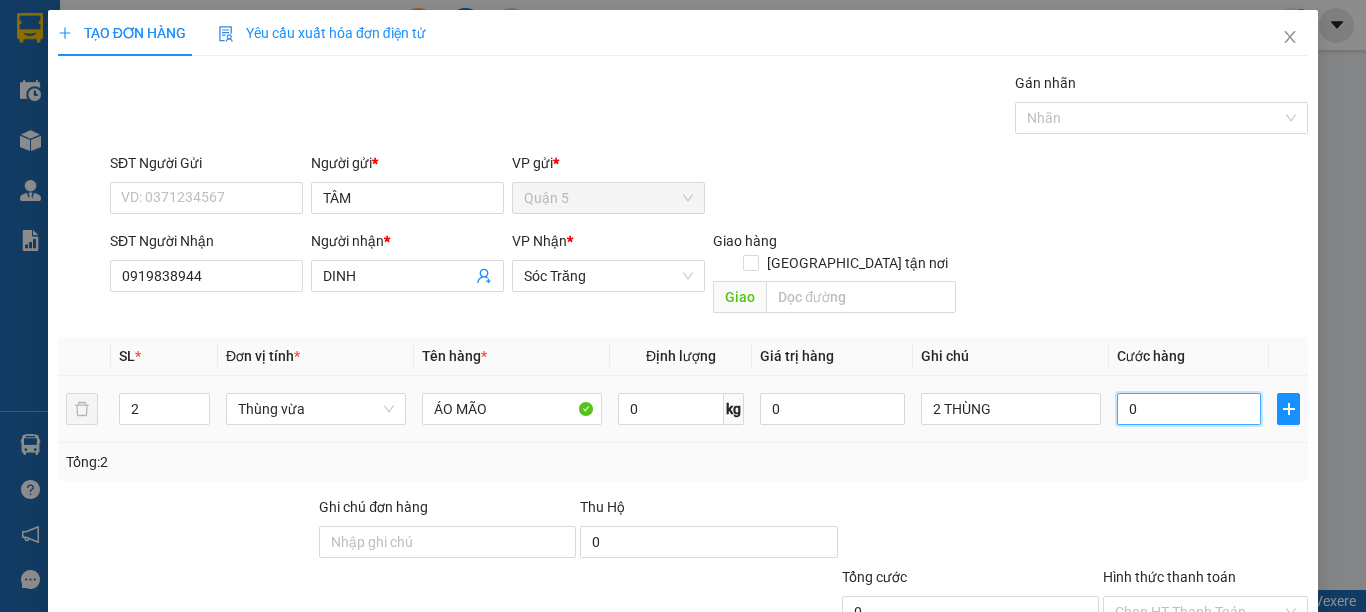 type on "8" 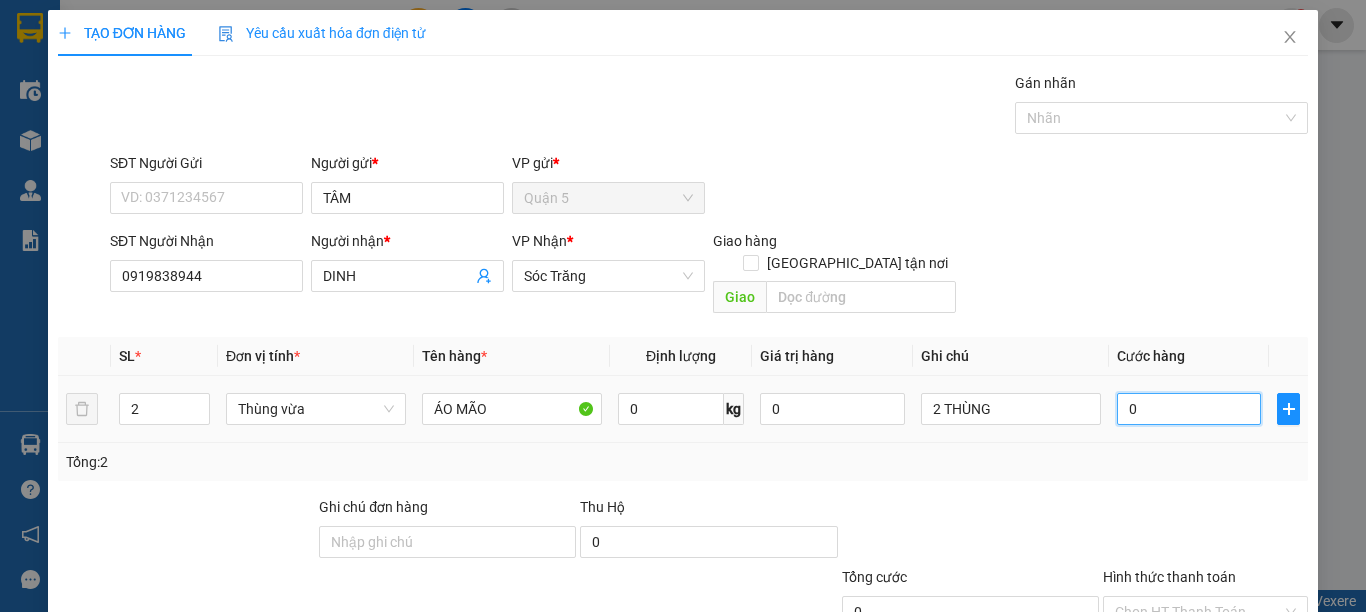 type on "8" 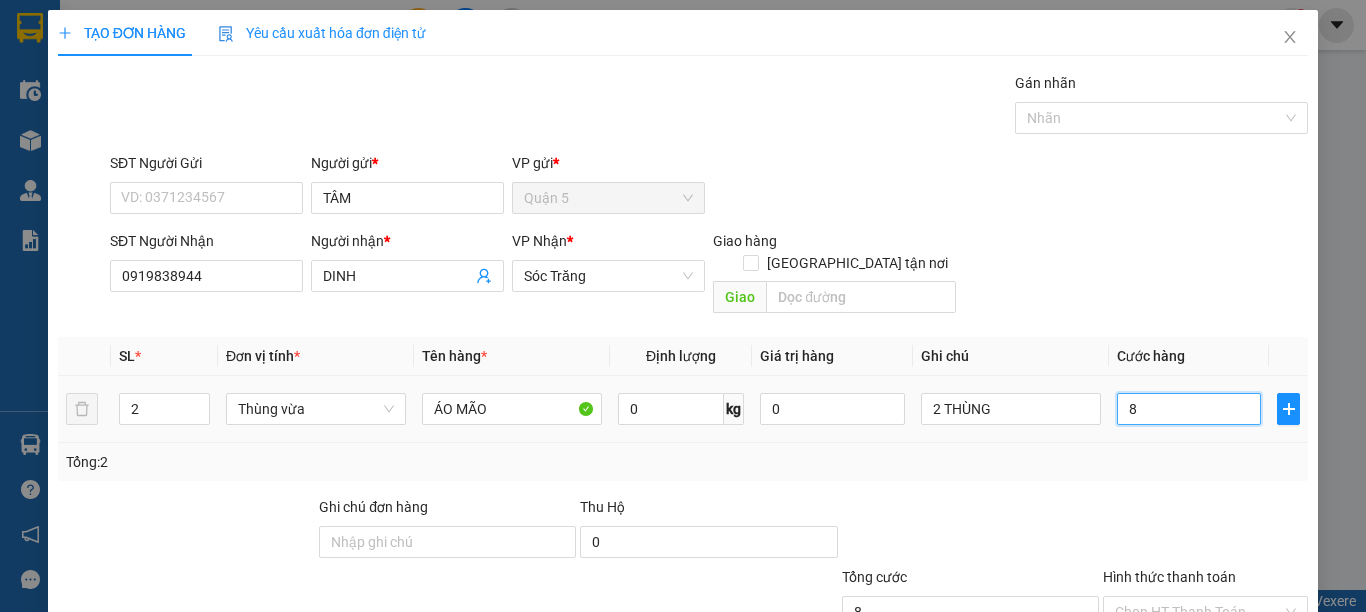 type on "80" 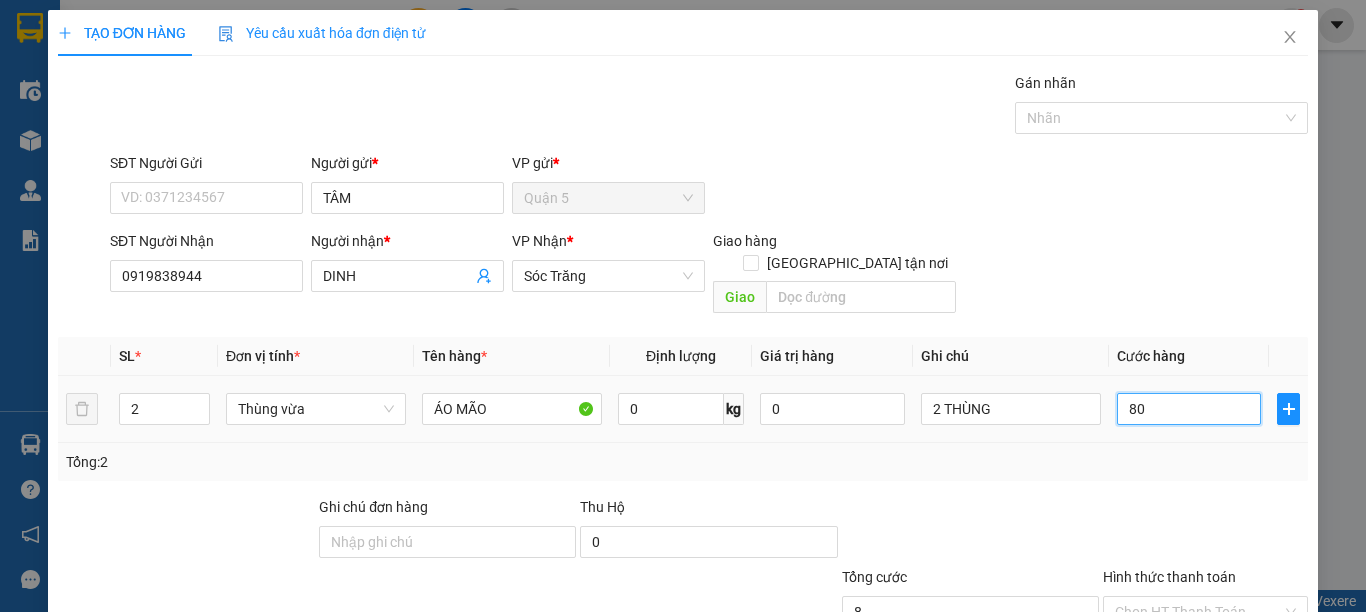 type on "80" 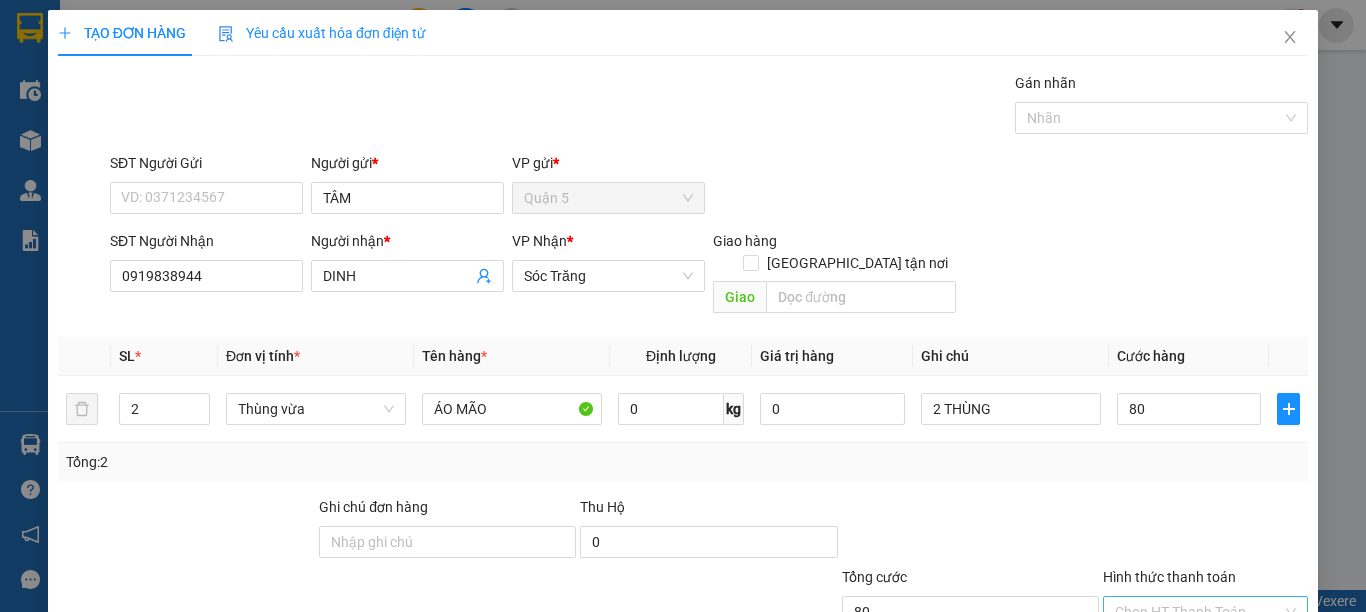 type on "80.000" 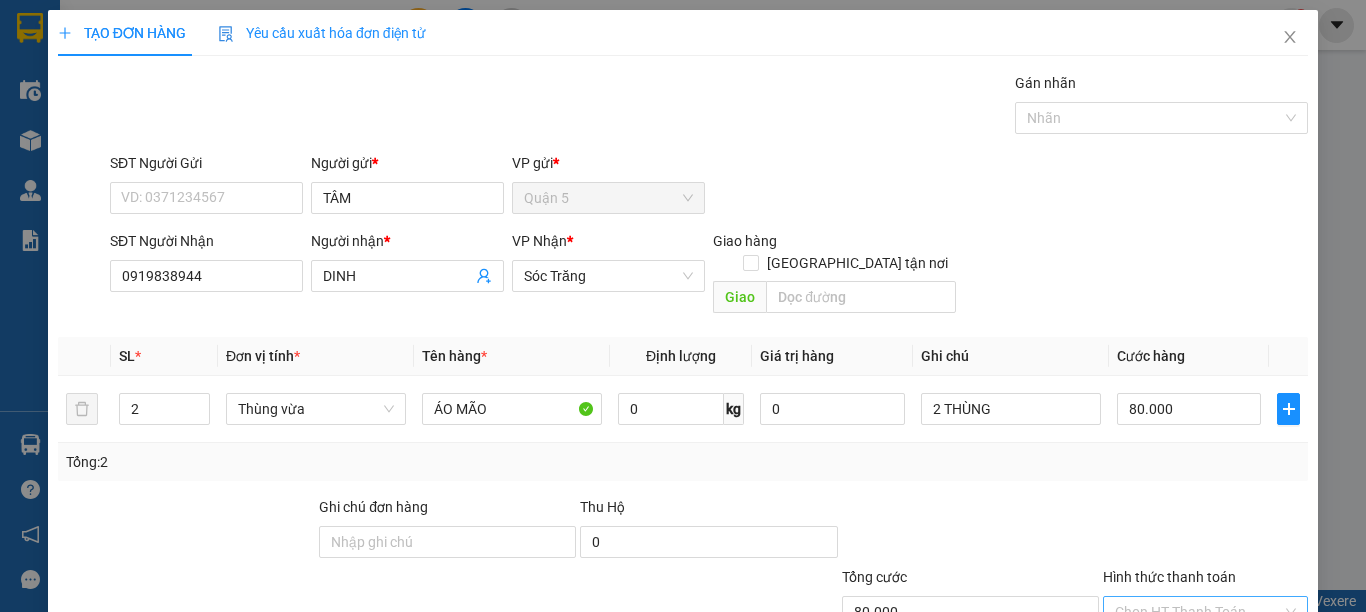 click on "Hình thức thanh toán" at bounding box center (1198, 612) 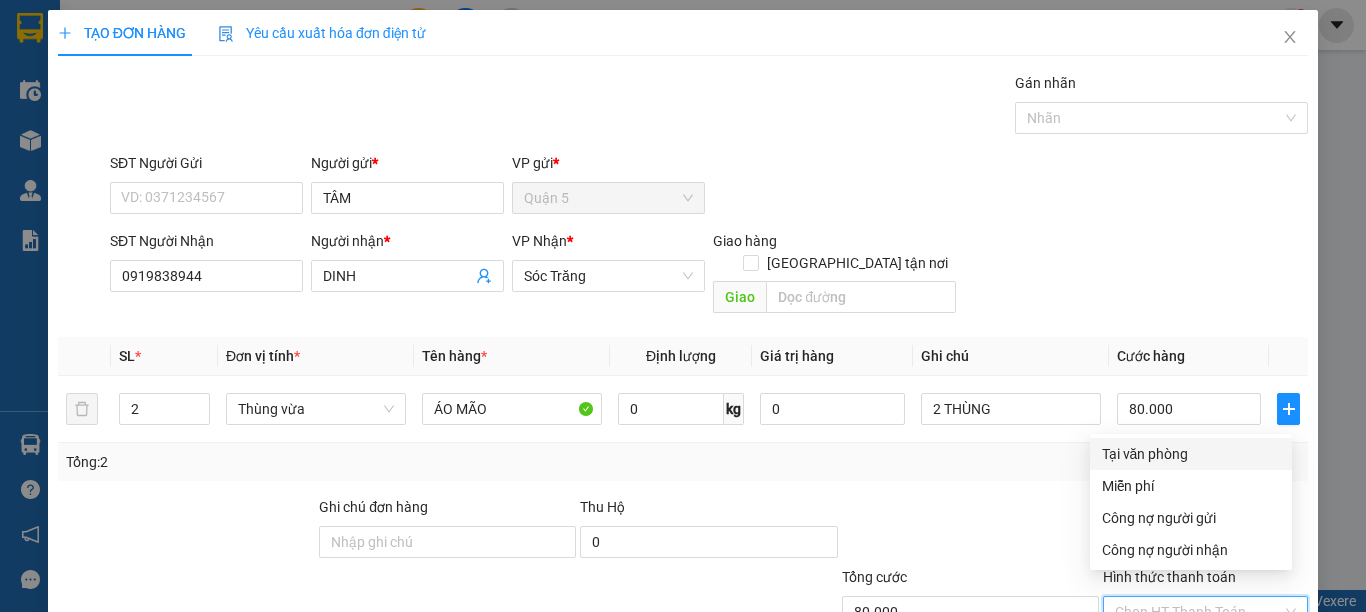 click on "Tại văn phòng" at bounding box center [1191, 454] 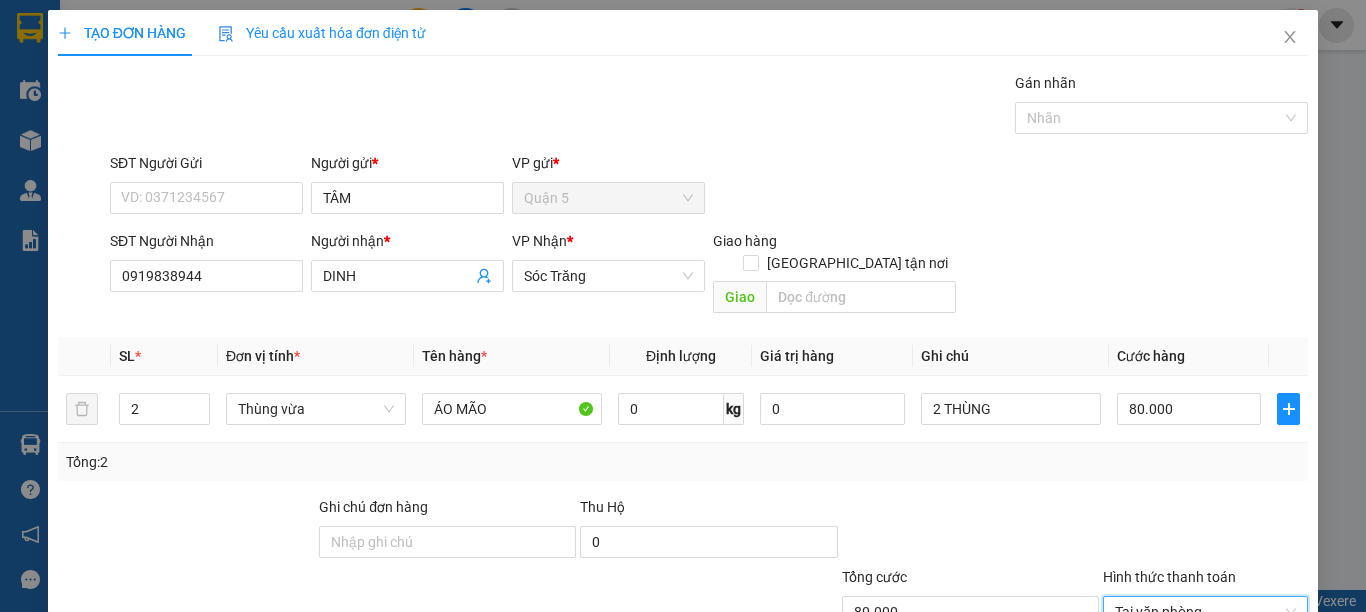 scroll, scrollTop: 128, scrollLeft: 0, axis: vertical 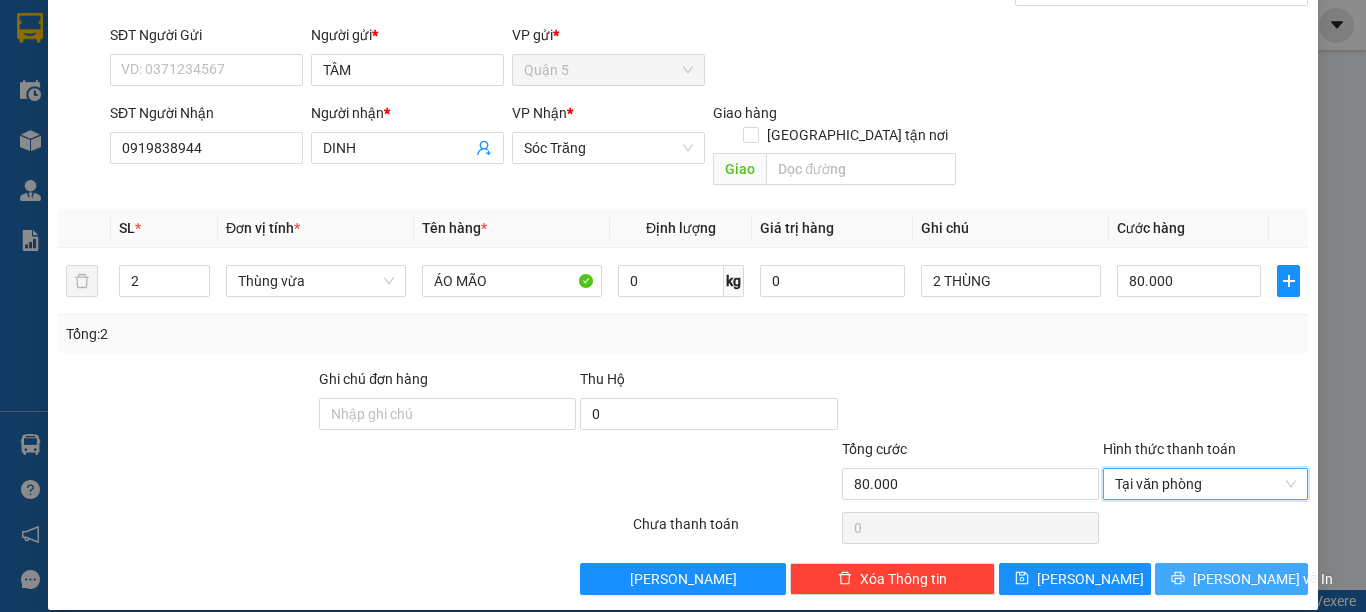 click on "[PERSON_NAME] và In" at bounding box center [1231, 579] 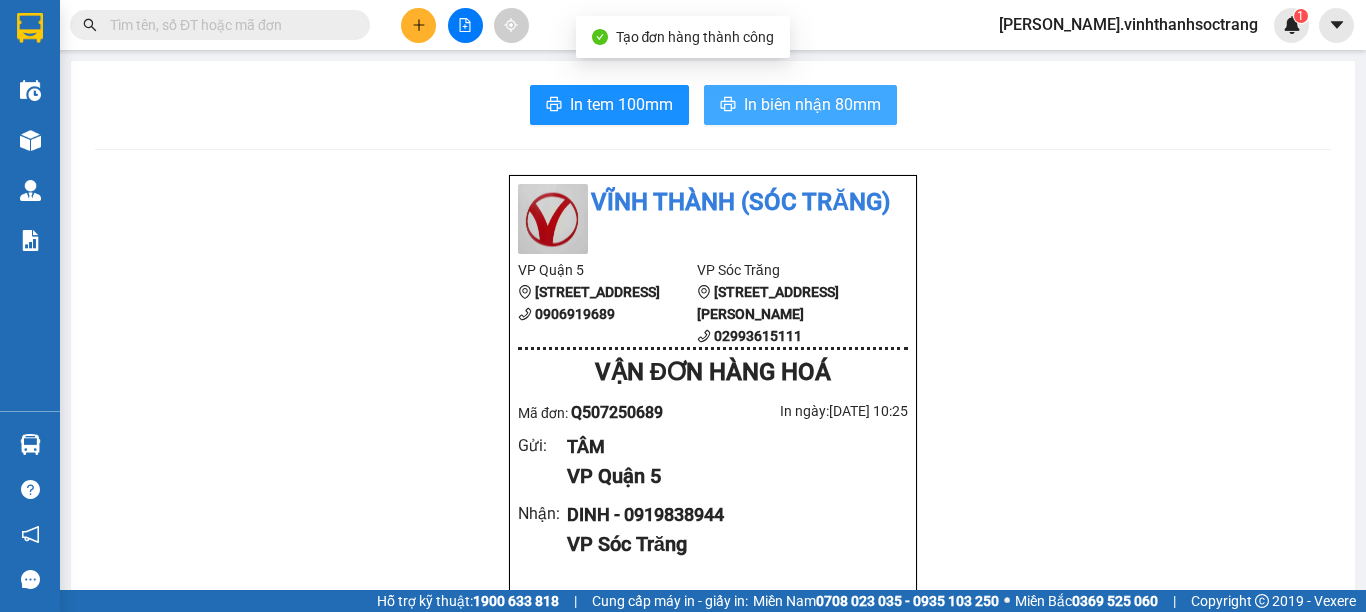 click on "In biên nhận 80mm" at bounding box center [800, 105] 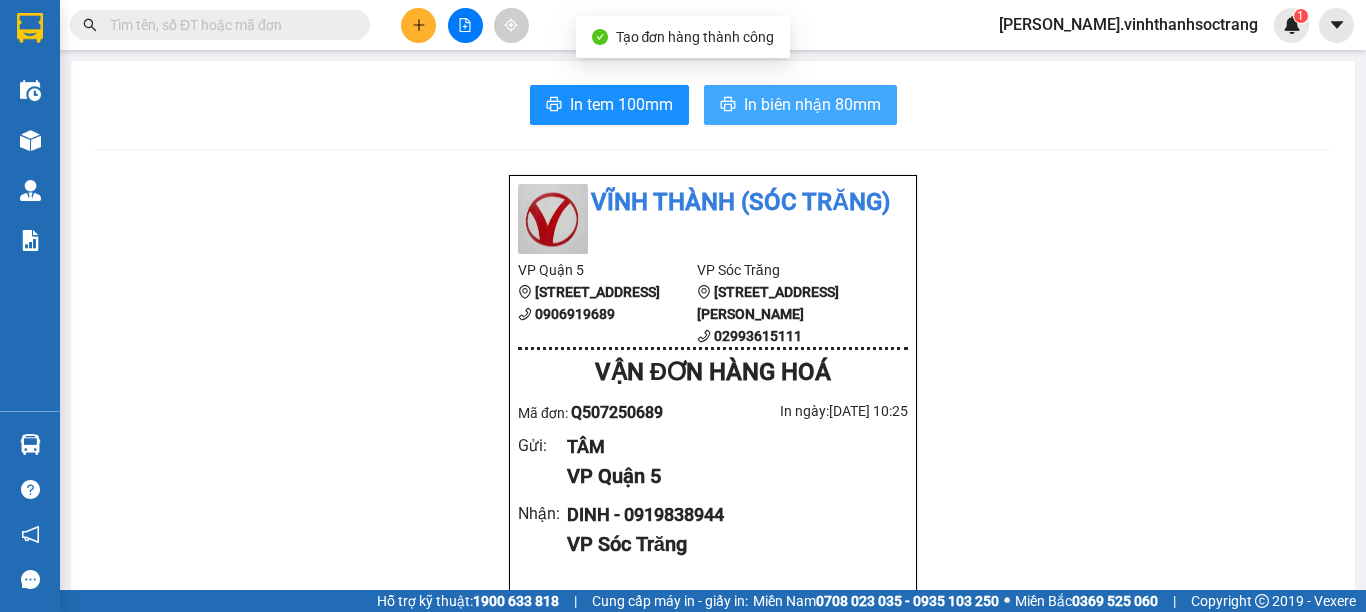 scroll, scrollTop: 0, scrollLeft: 0, axis: both 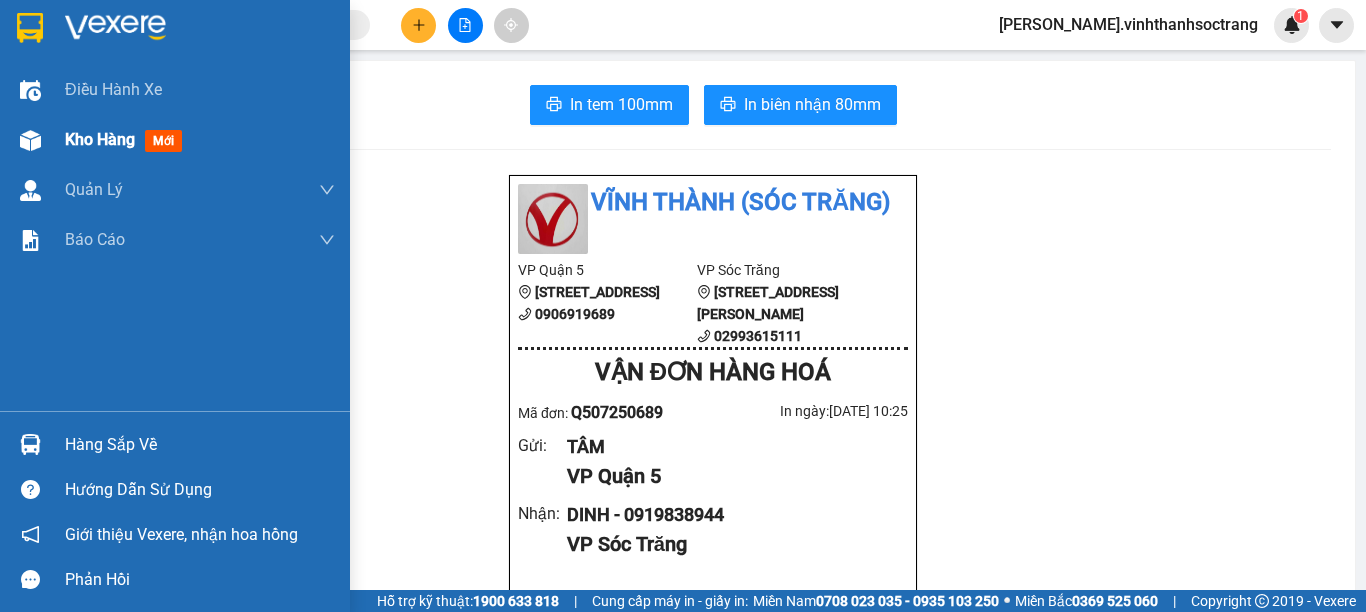 click on "Kho hàng" at bounding box center (100, 139) 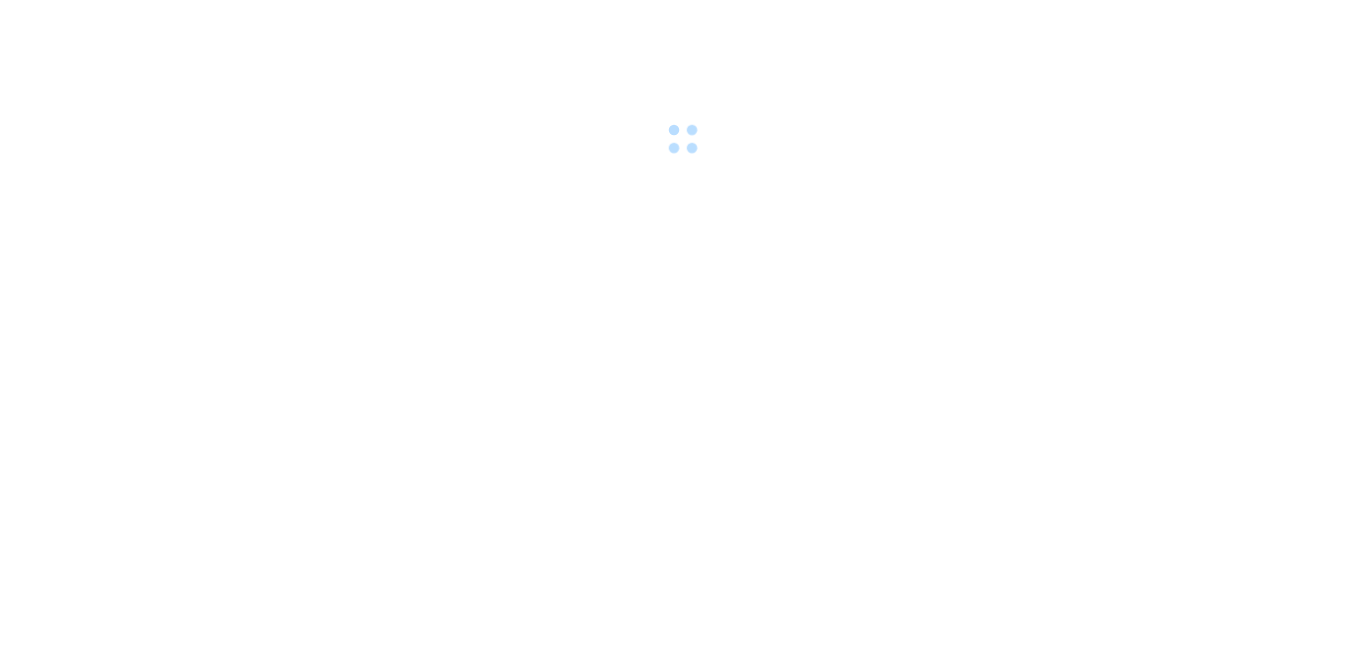 scroll, scrollTop: 0, scrollLeft: 0, axis: both 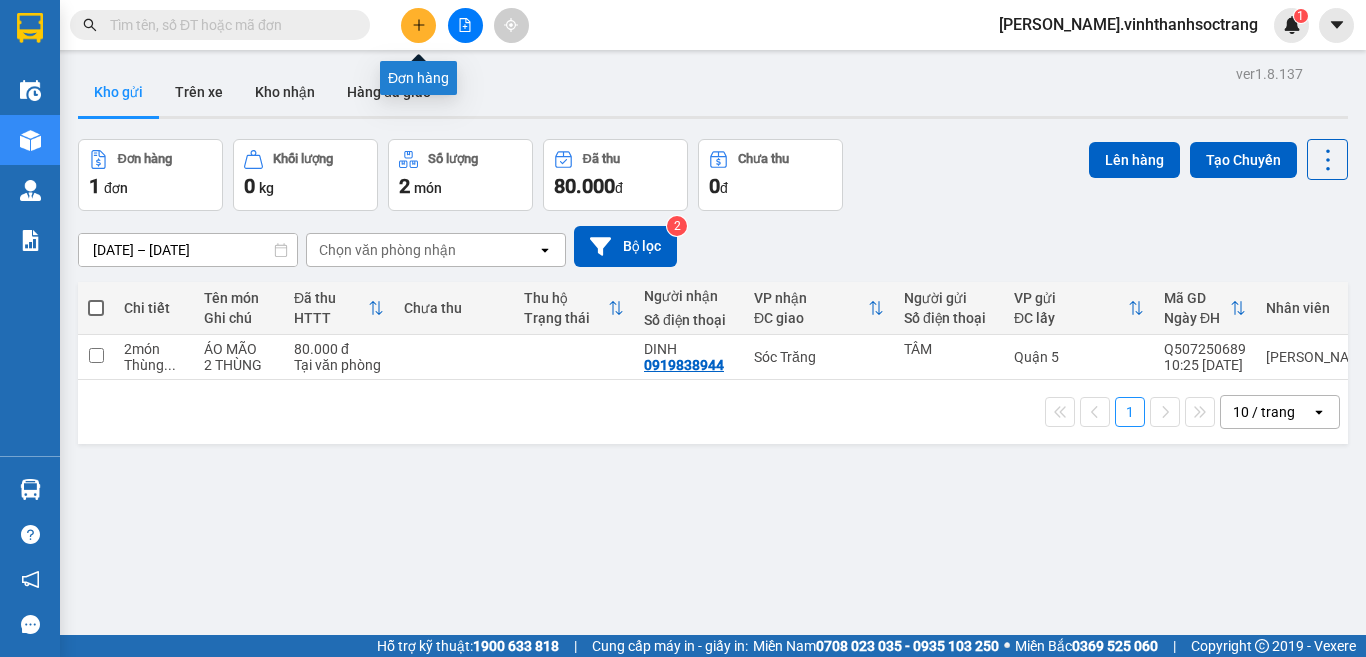 click 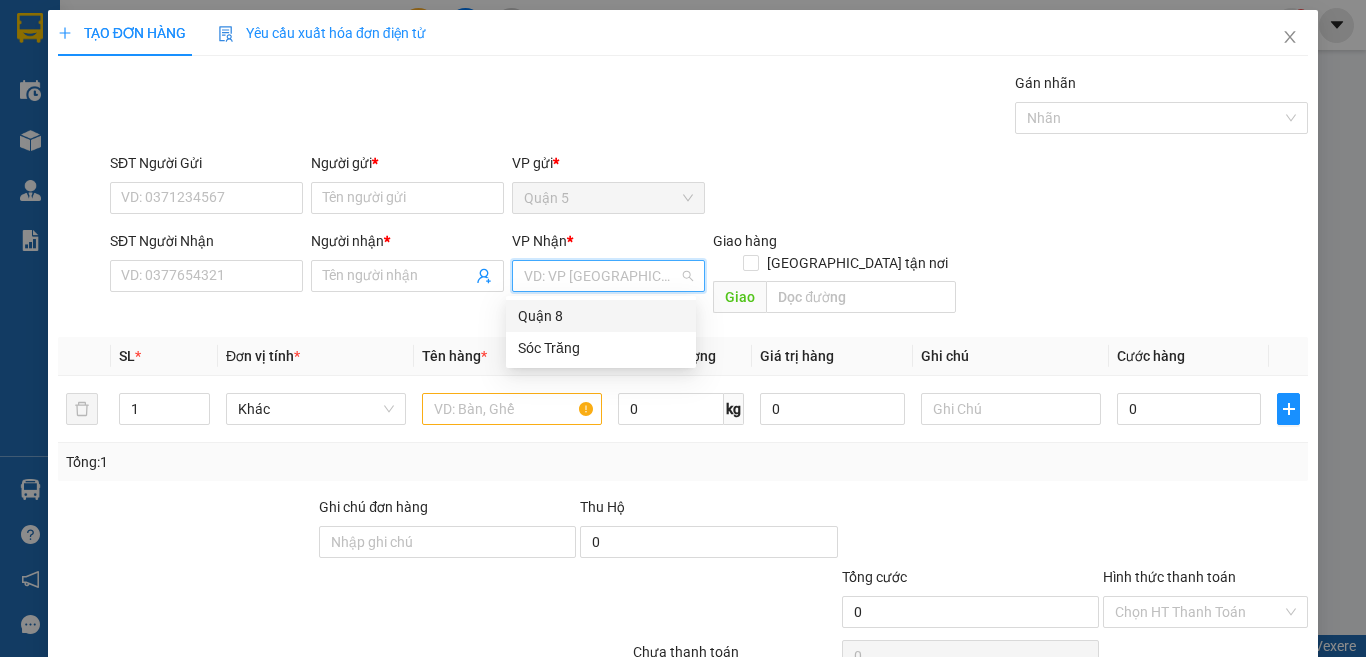 click at bounding box center [601, 276] 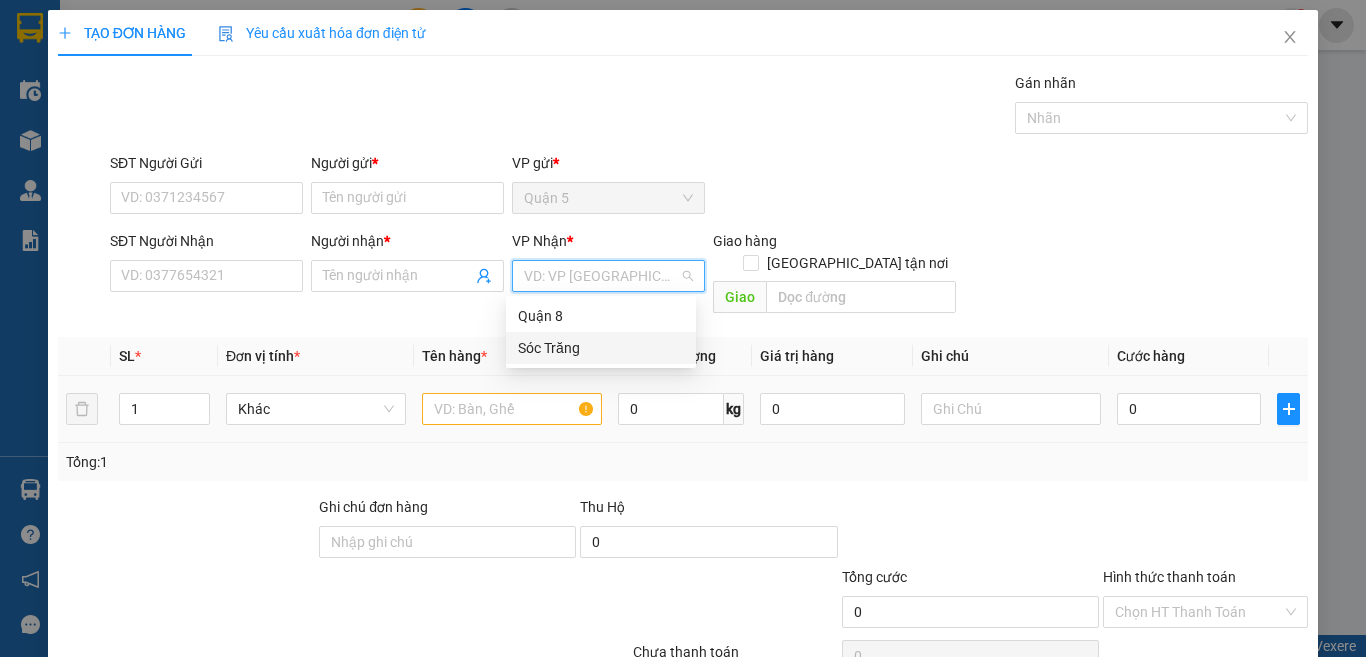 click on "Sóc Trăng" at bounding box center [601, 348] 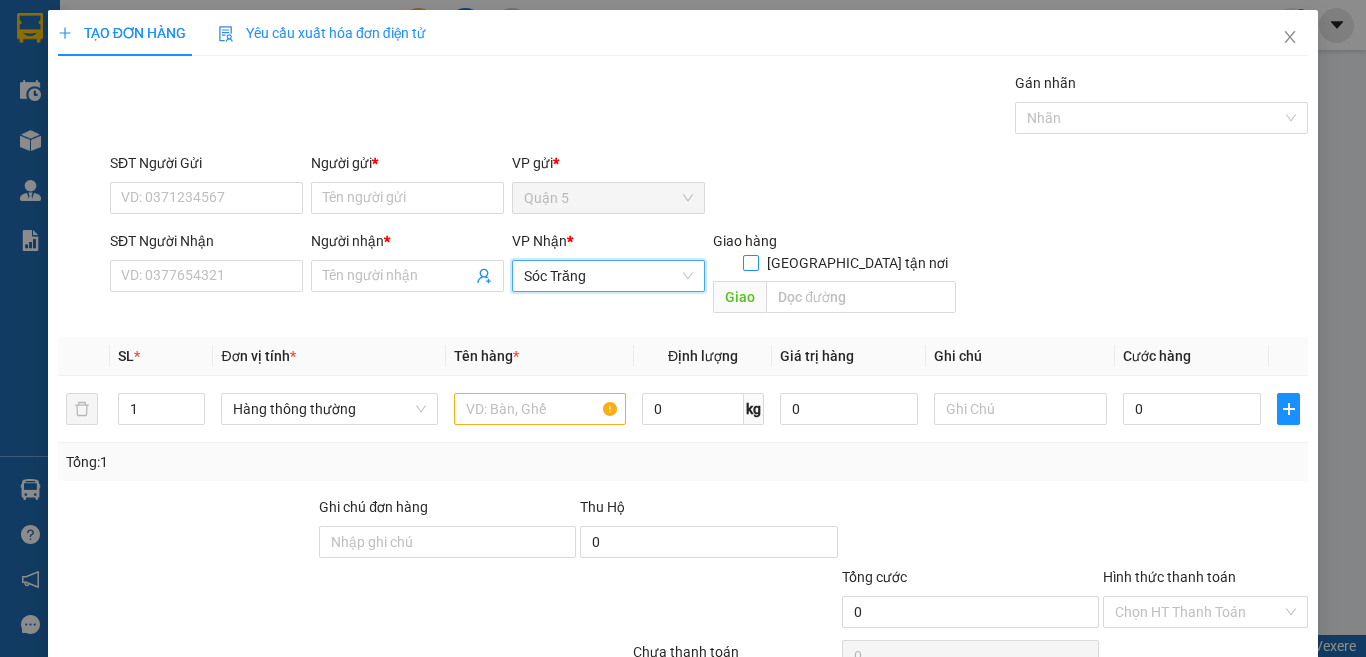 drag, startPoint x: 849, startPoint y: 243, endPoint x: 838, endPoint y: 272, distance: 31.016125 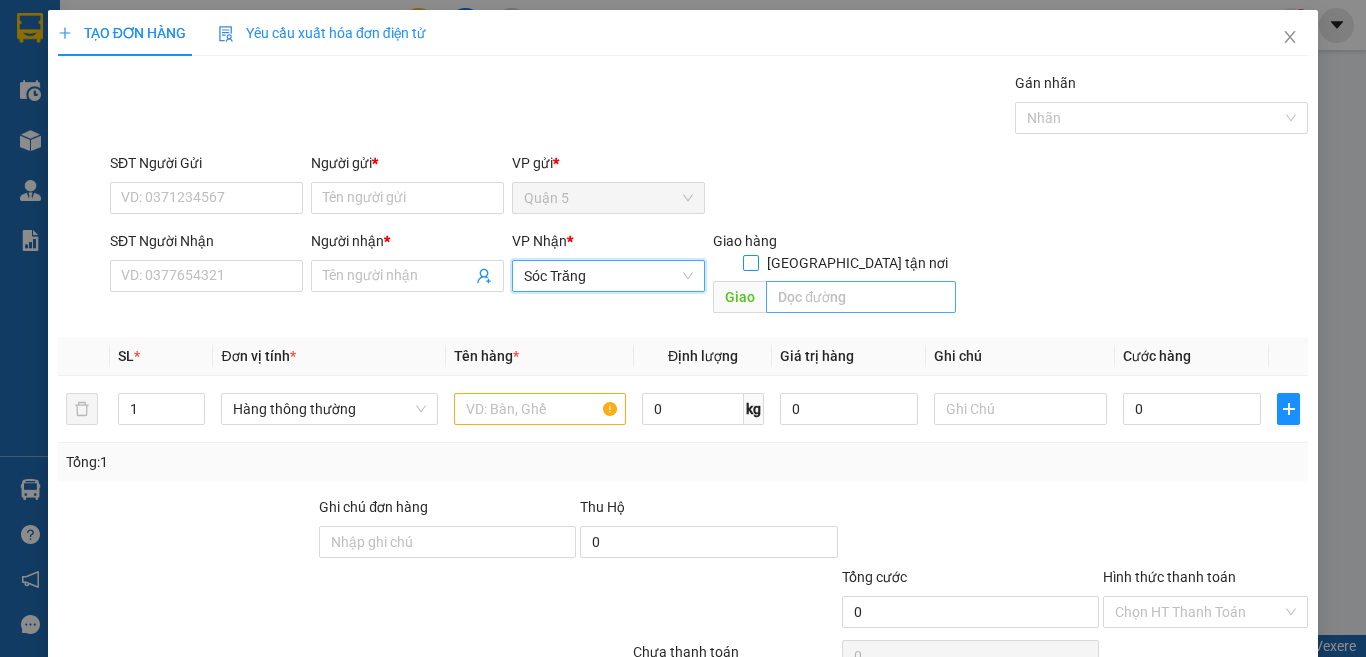 click on "[GEOGRAPHIC_DATA] tận nơi" at bounding box center (750, 262) 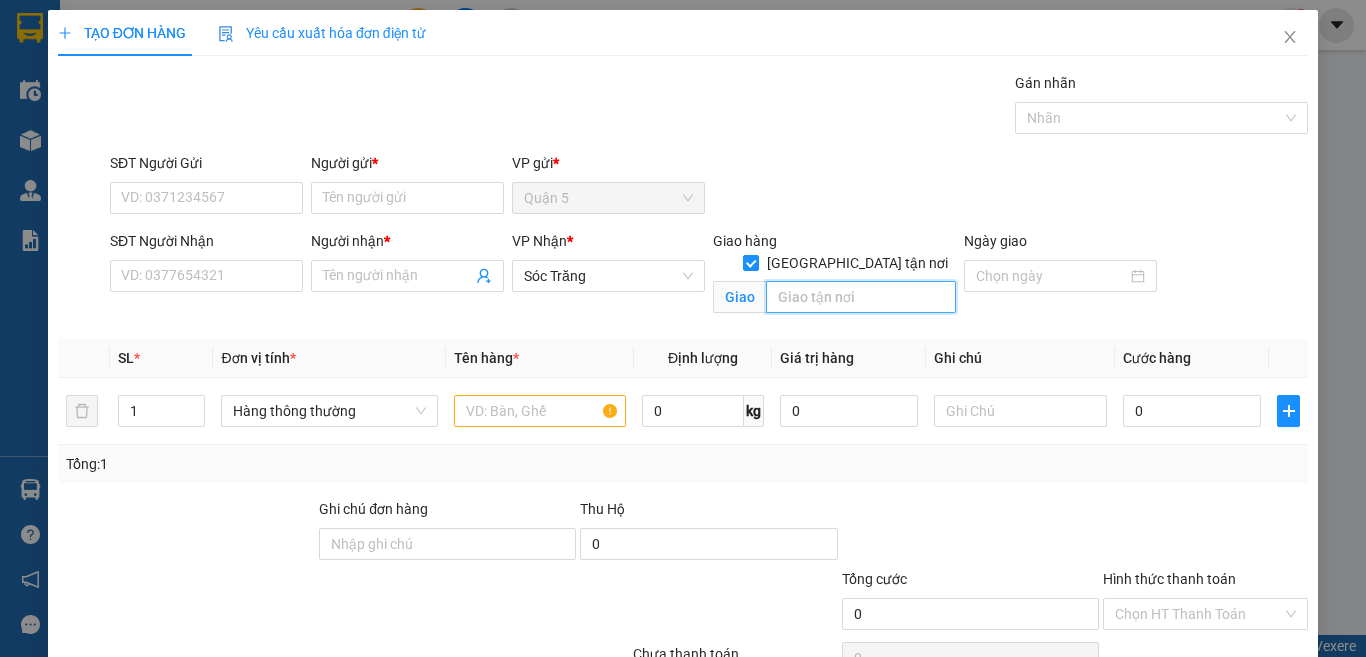 click at bounding box center [861, 297] 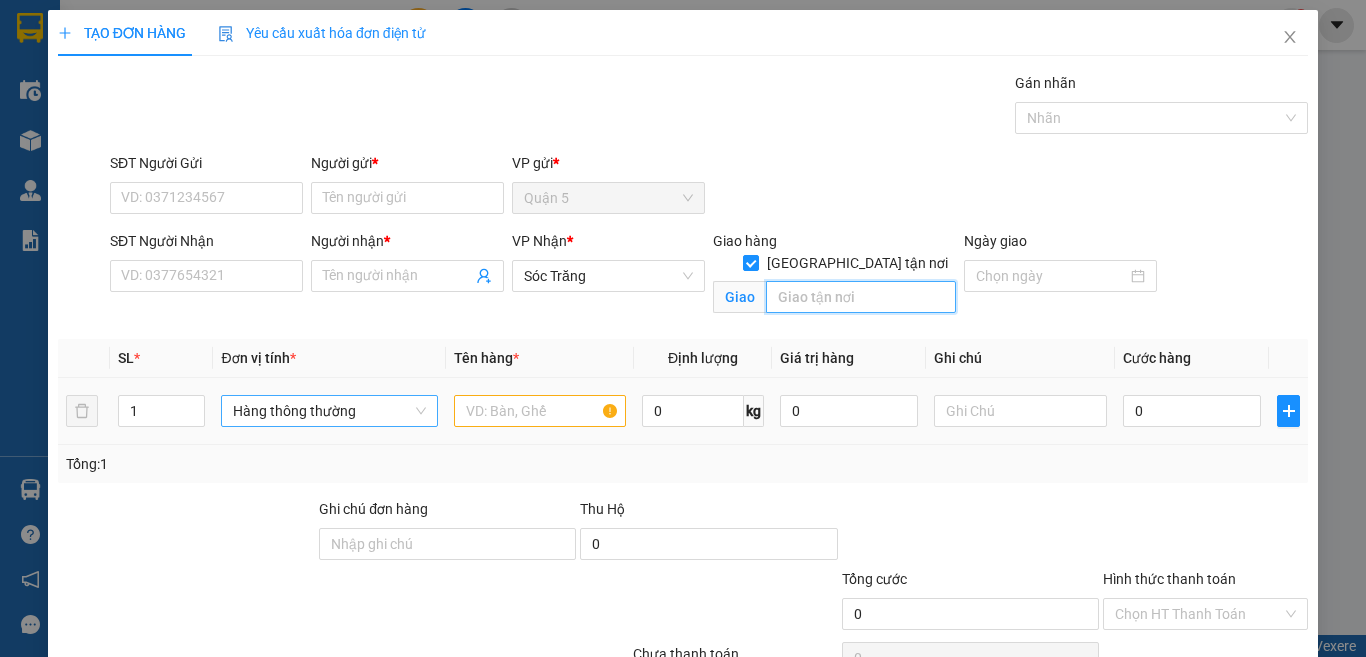 click on "Hàng thông thường" at bounding box center [329, 411] 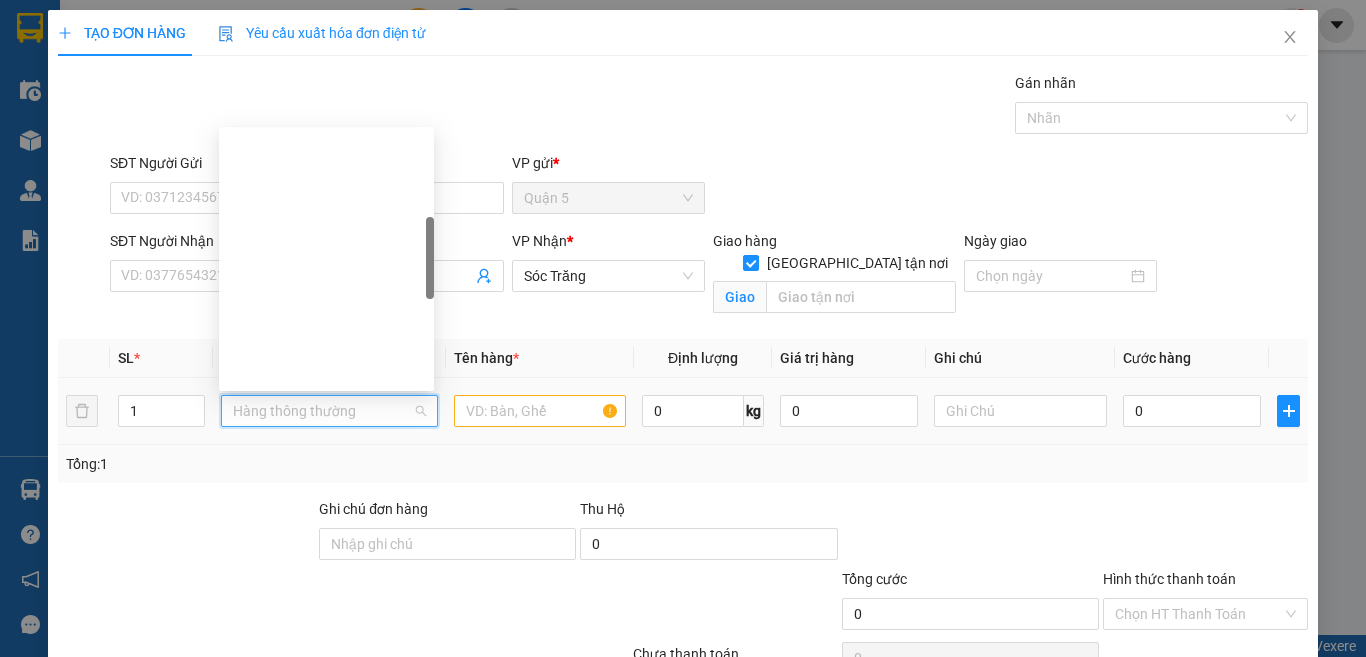 scroll, scrollTop: 320, scrollLeft: 0, axis: vertical 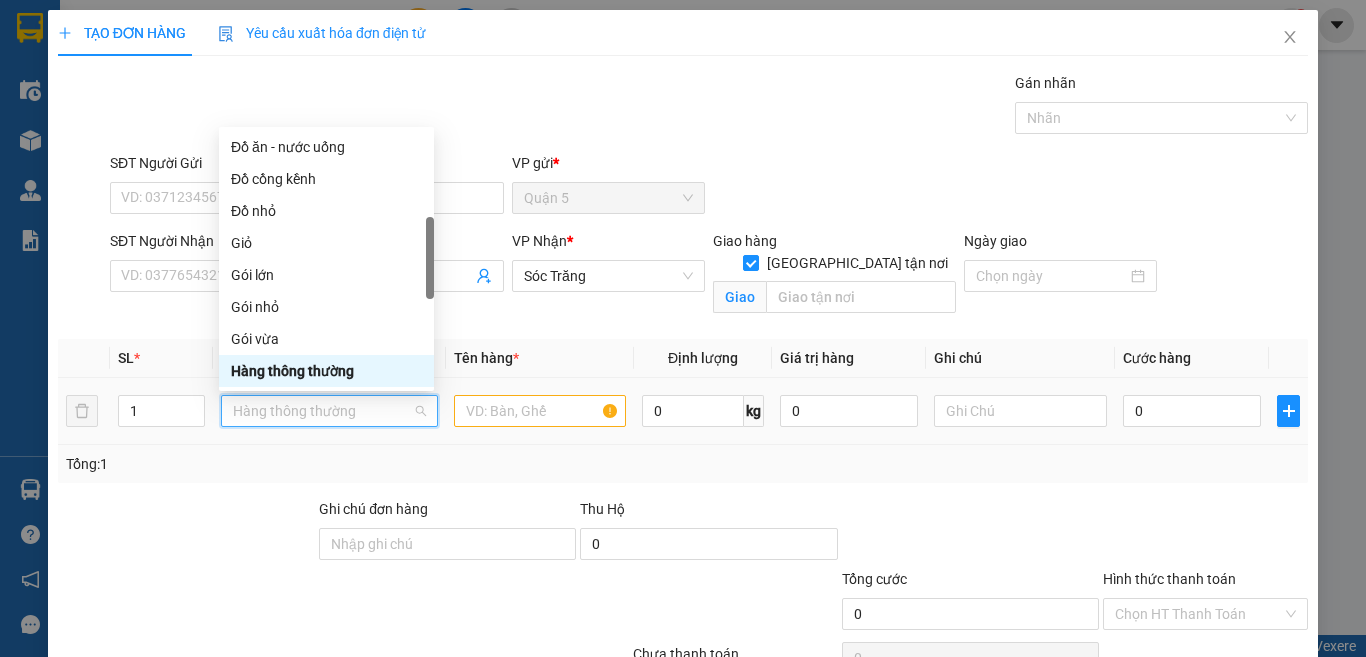 type on "B" 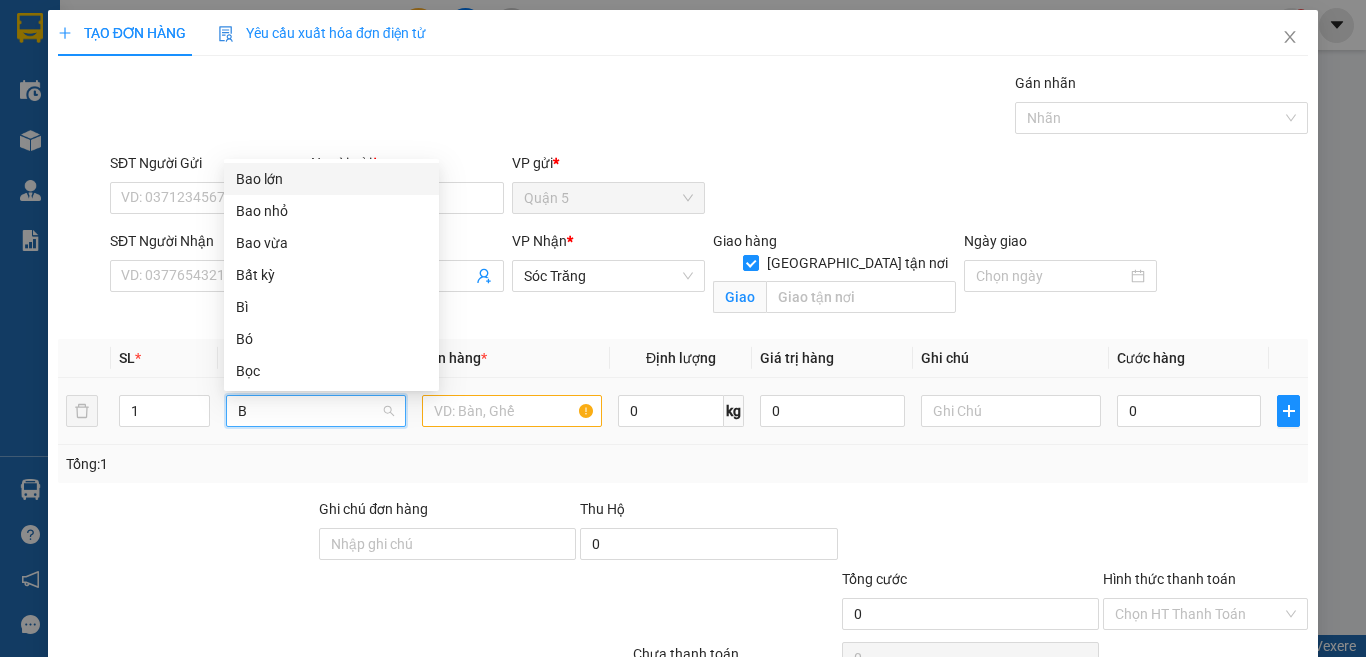 scroll, scrollTop: 0, scrollLeft: 0, axis: both 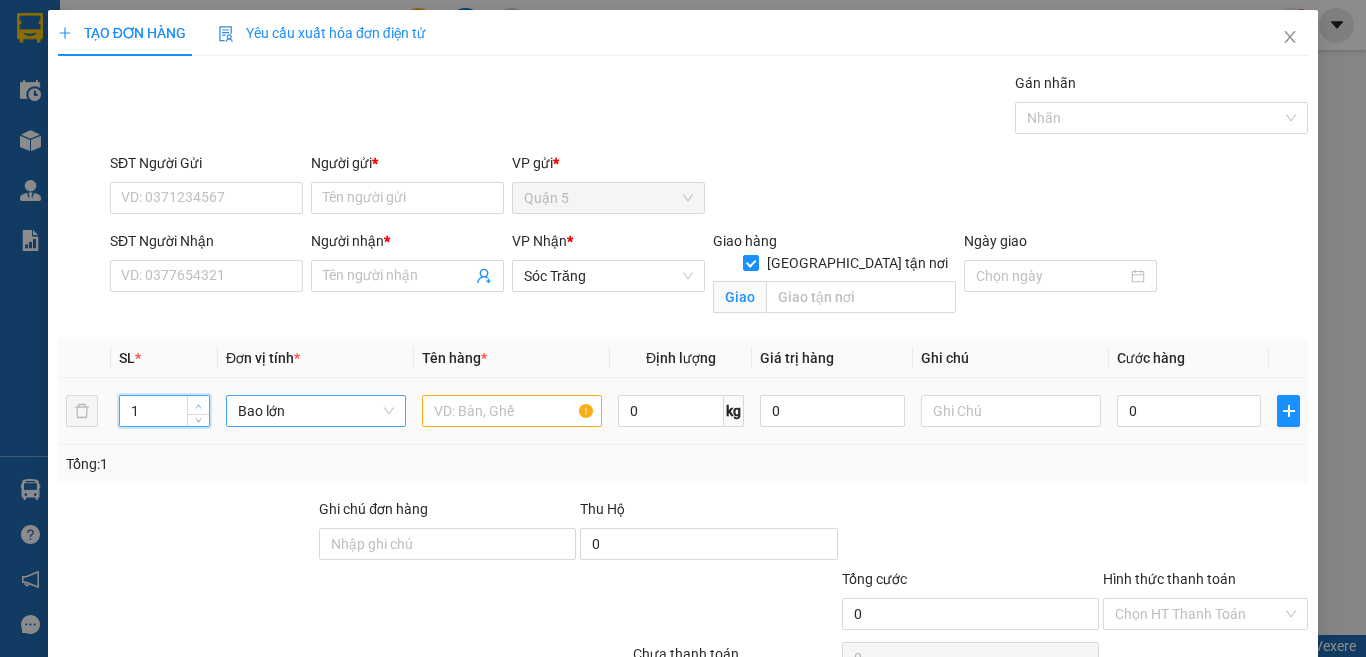 click at bounding box center (198, 405) 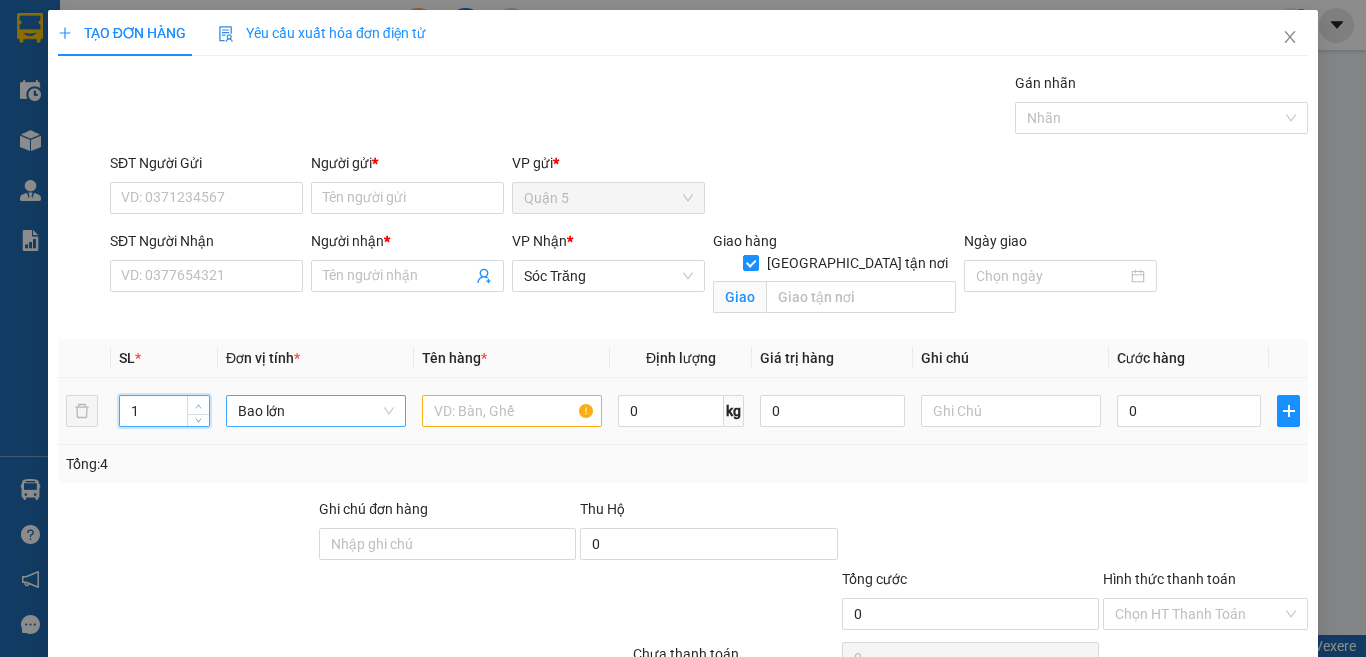 type on "4" 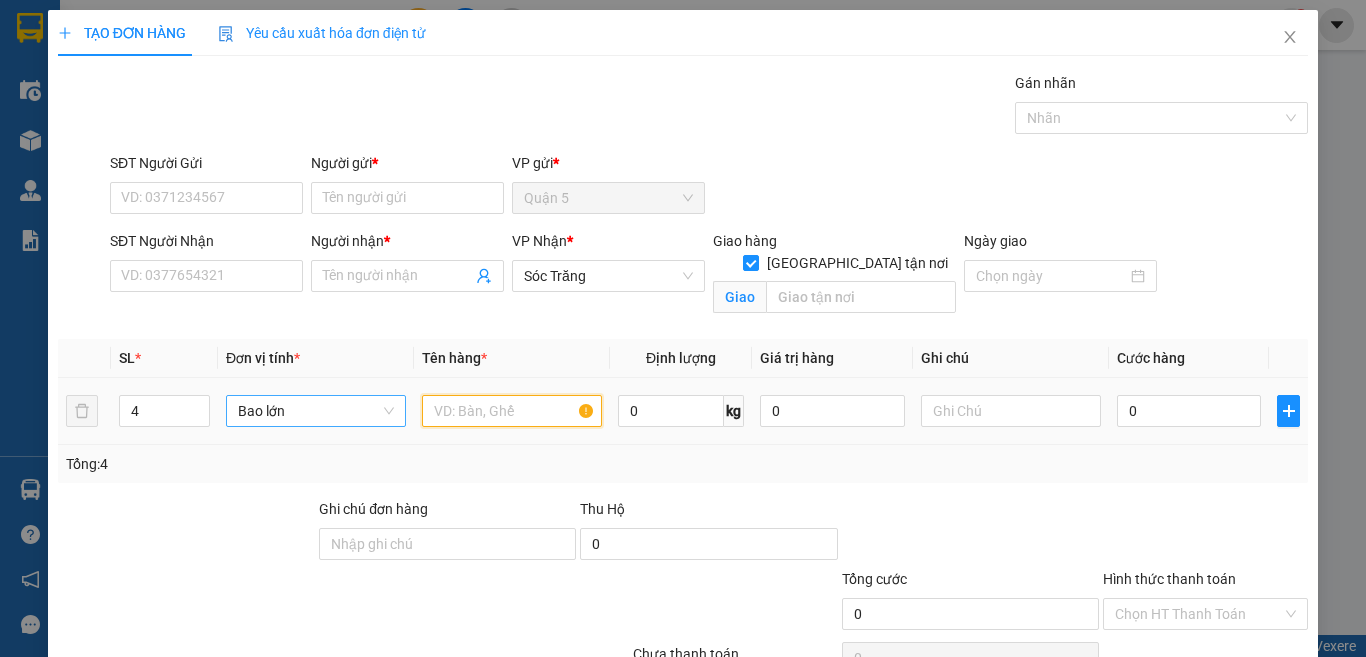 click at bounding box center (512, 411) 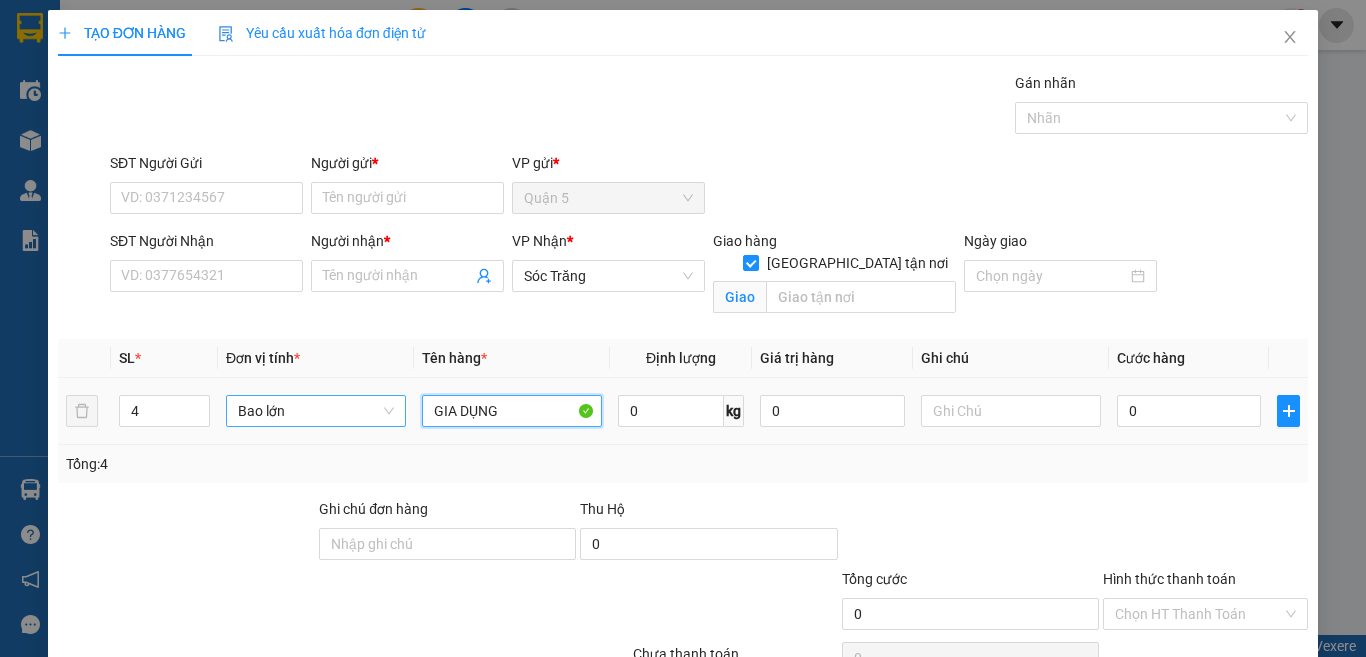 type on "GIA DỤNG" 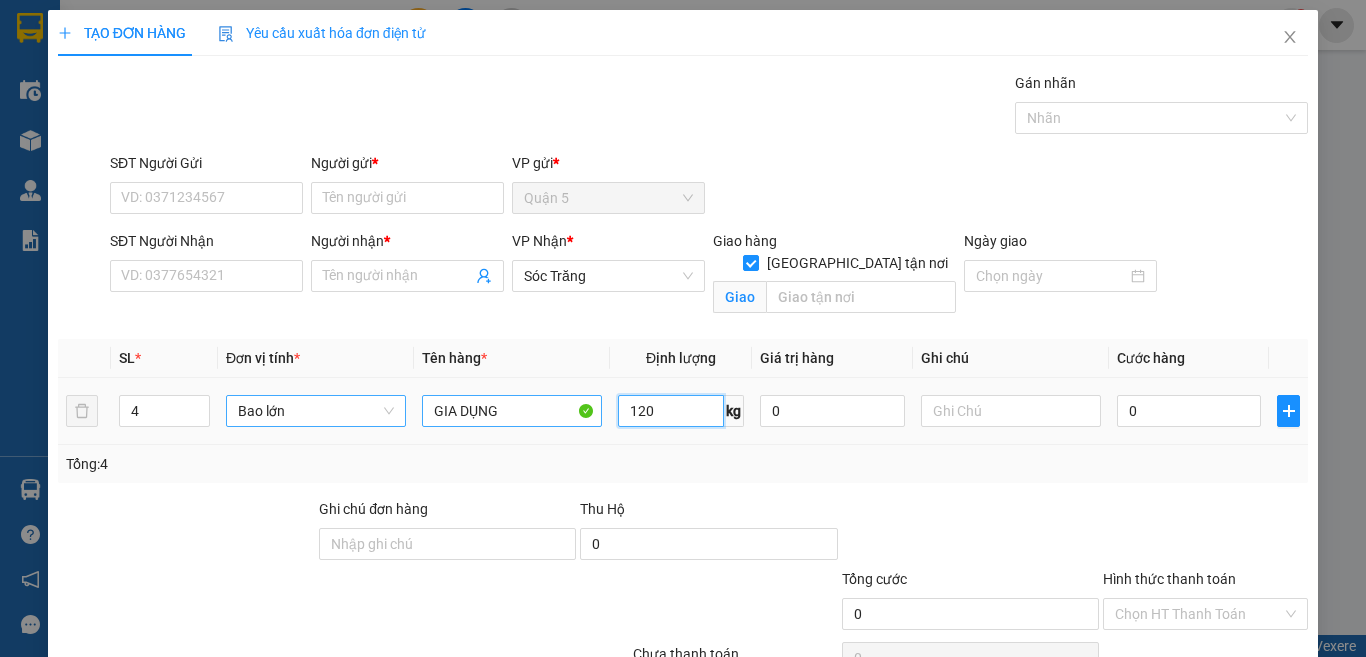 type on "120" 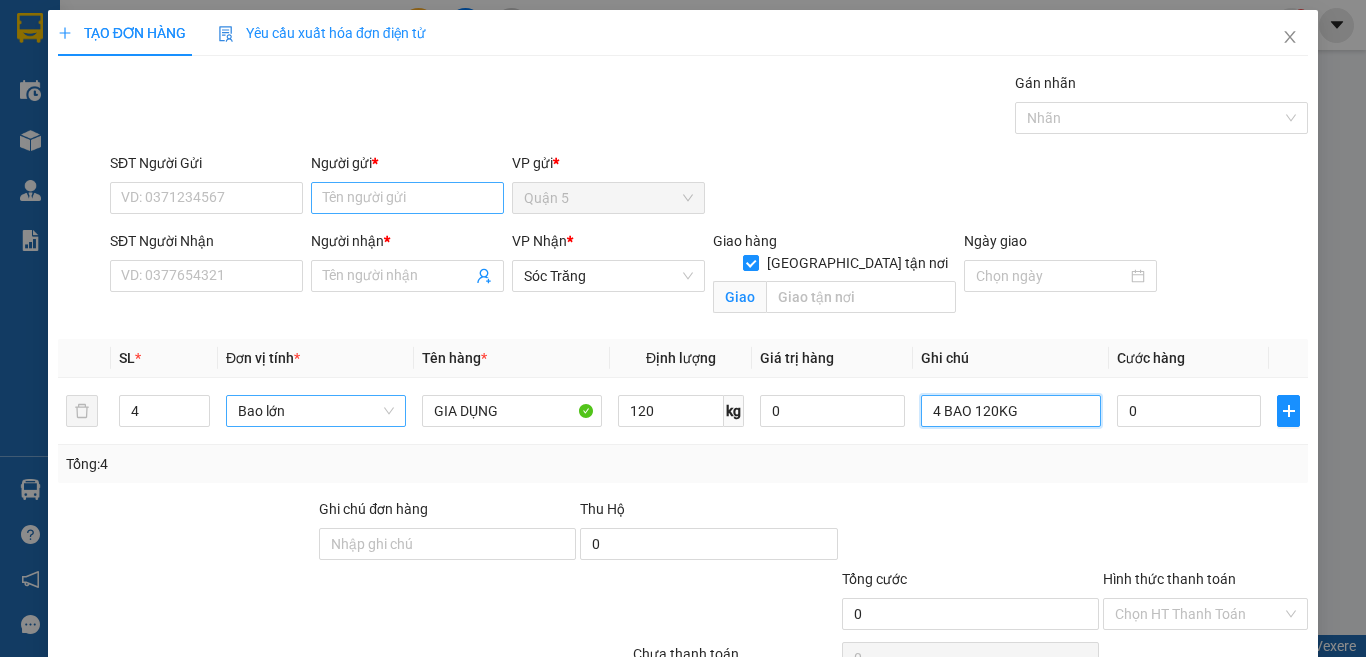 type on "4 BAO 120KG" 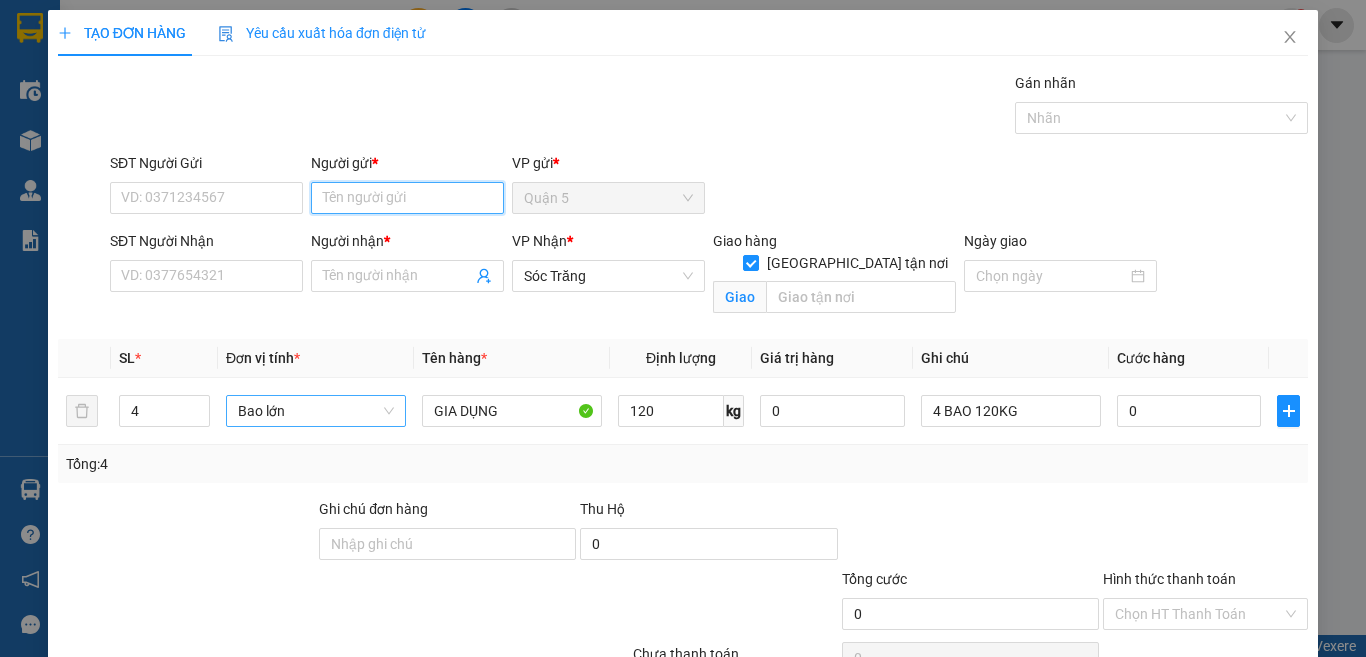 drag, startPoint x: 337, startPoint y: 201, endPoint x: 344, endPoint y: 172, distance: 29.832869 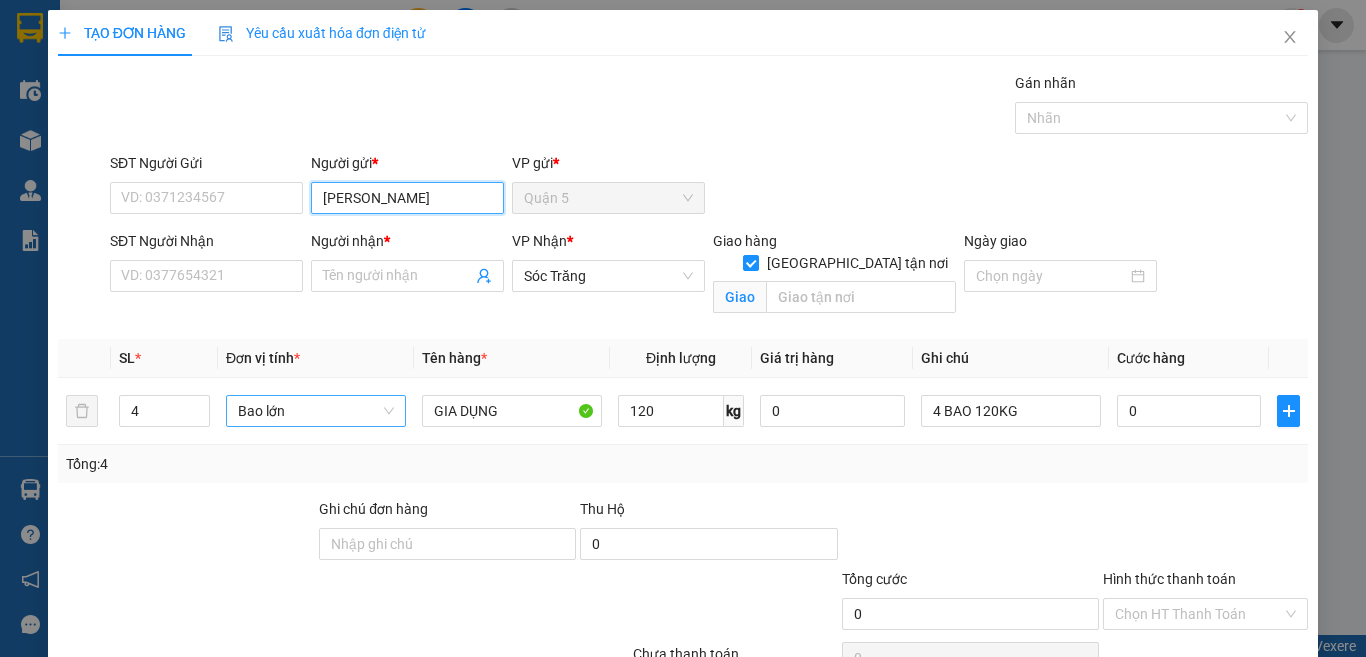 type on "[PERSON_NAME]" 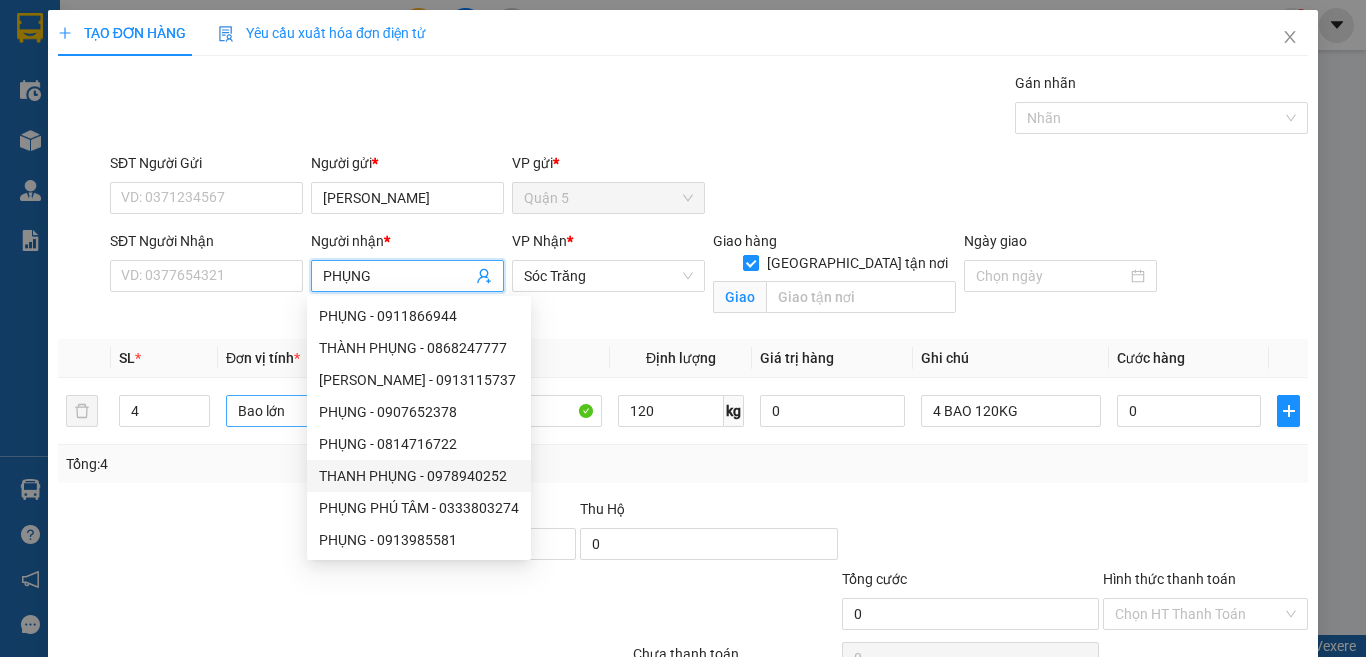 scroll, scrollTop: 107, scrollLeft: 0, axis: vertical 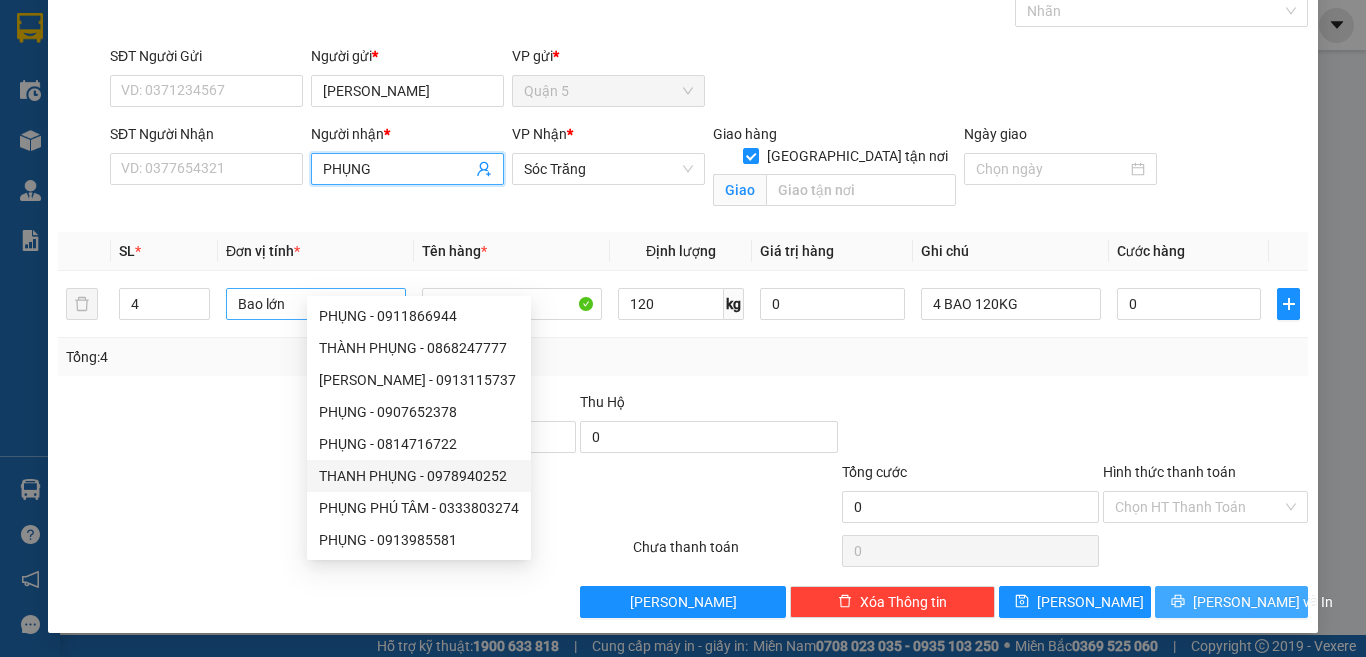 type on "PHỤNG" 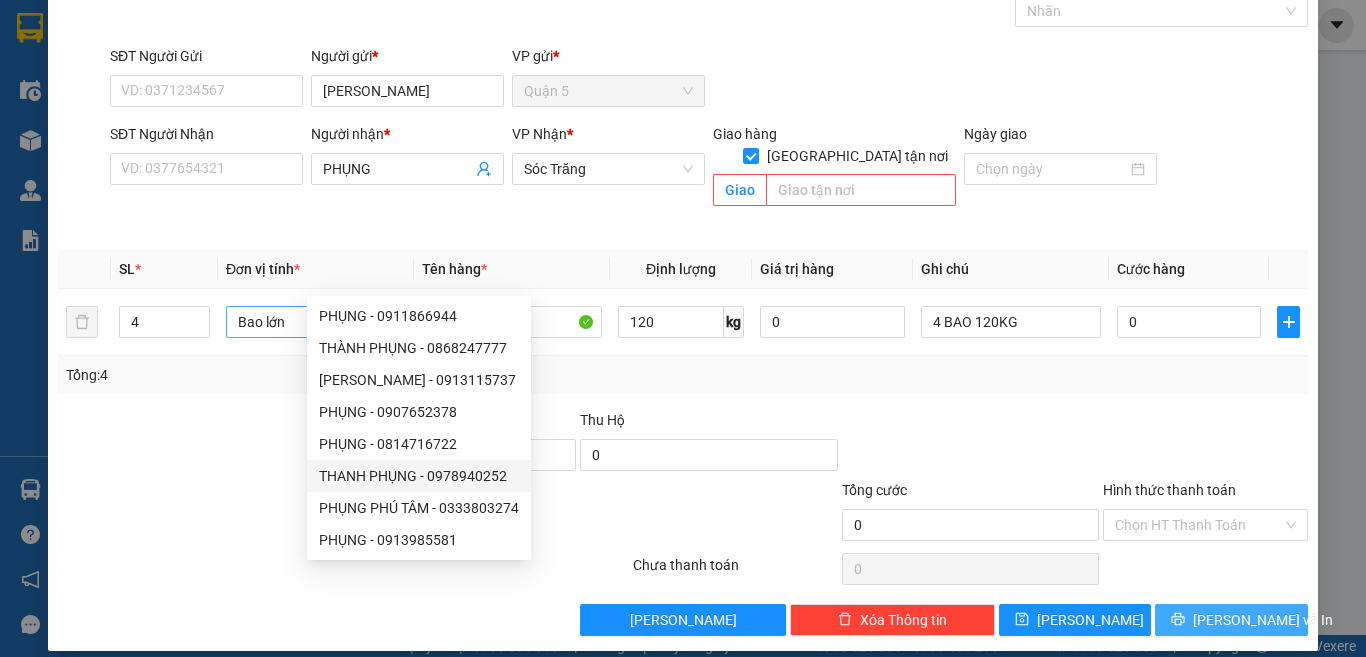 click on "[PERSON_NAME] và In" at bounding box center (1263, 620) 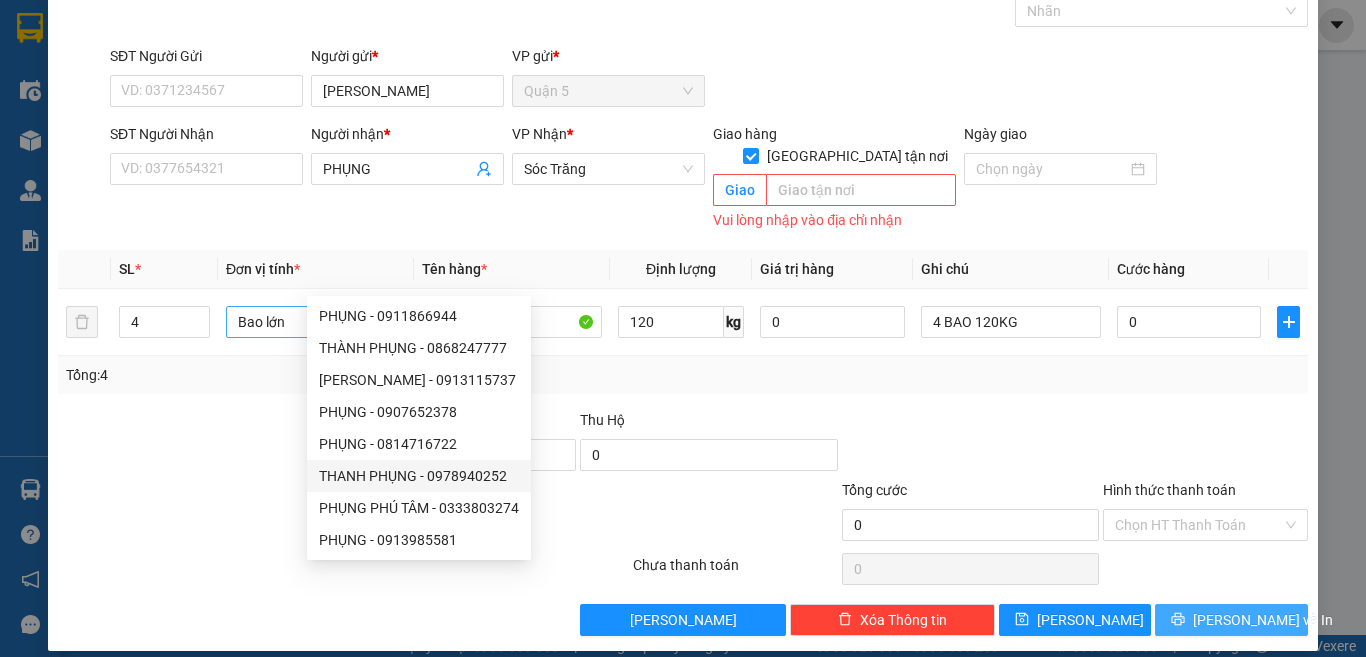 drag, startPoint x: 1207, startPoint y: 600, endPoint x: 1182, endPoint y: 595, distance: 25.495098 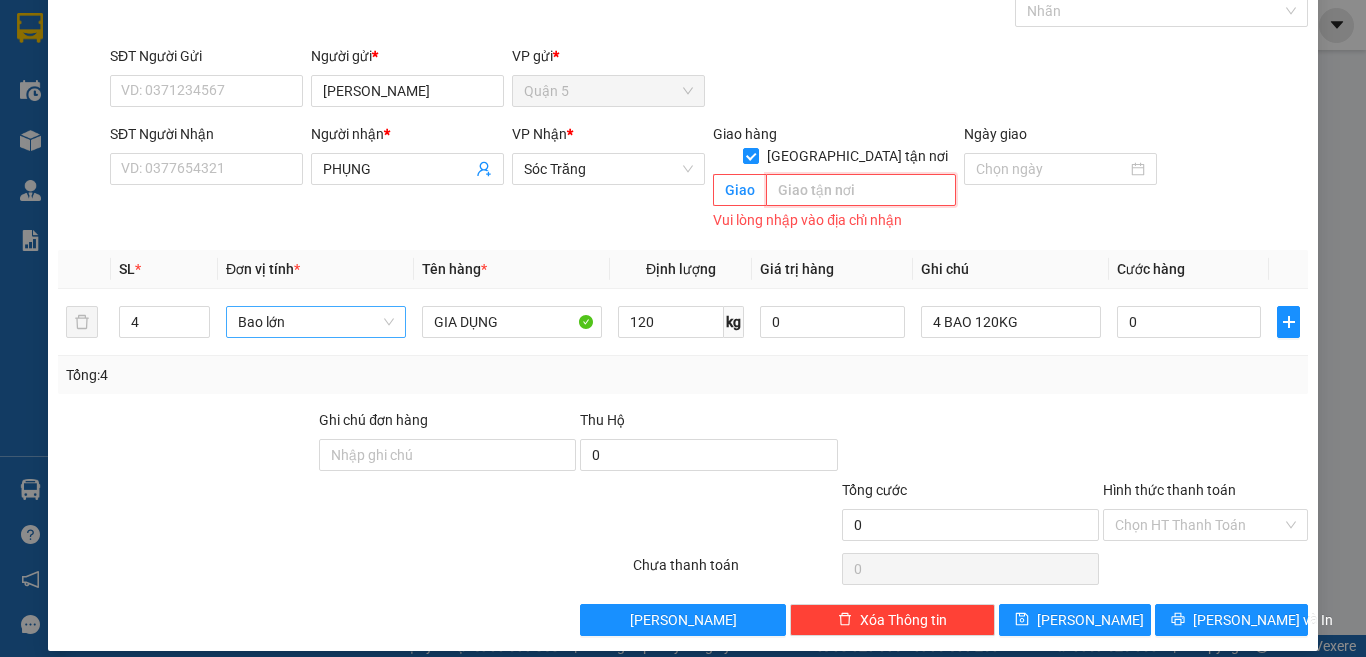 click at bounding box center [861, 190] 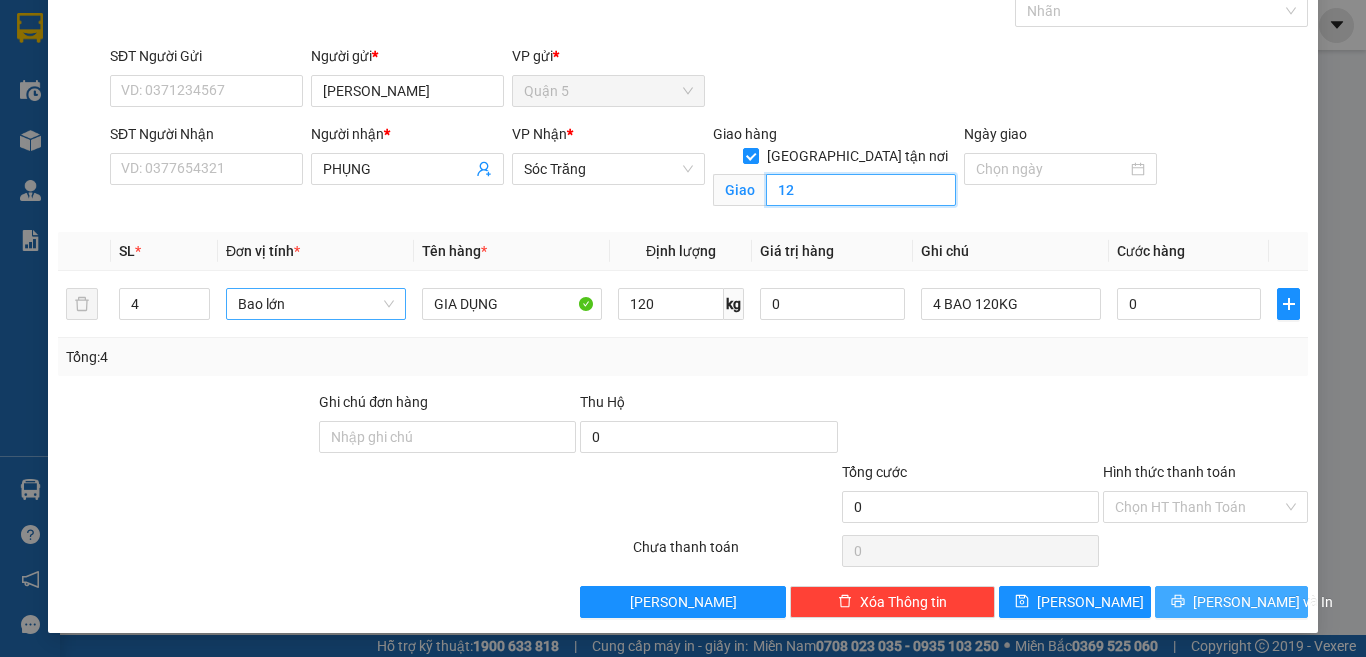 type on "12" 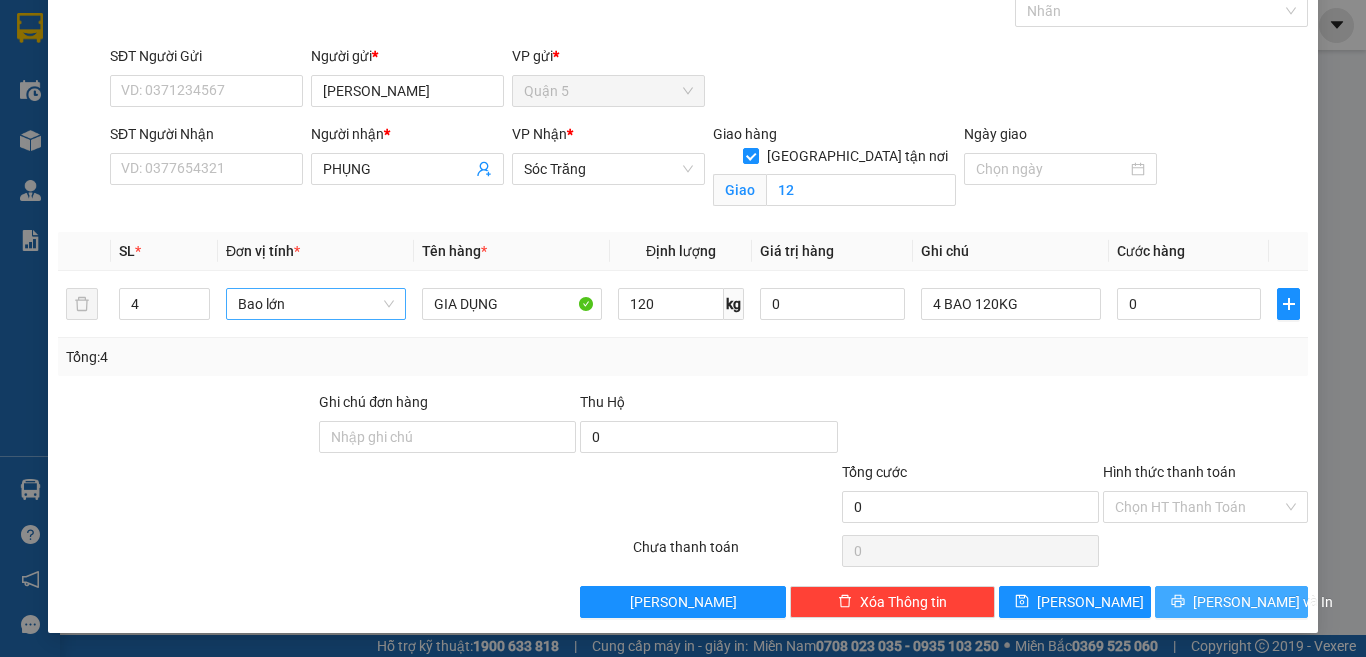 click on "[PERSON_NAME] và In" at bounding box center (1263, 602) 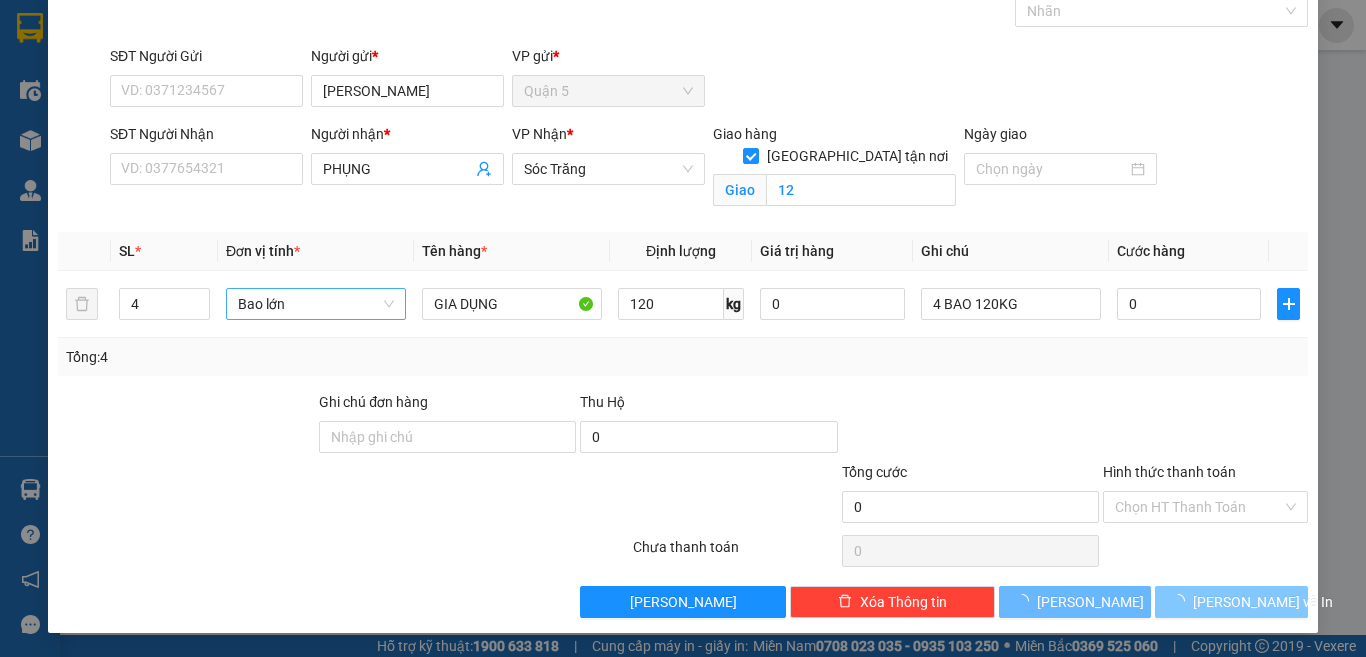 click on "[PERSON_NAME] và In" at bounding box center [1263, 602] 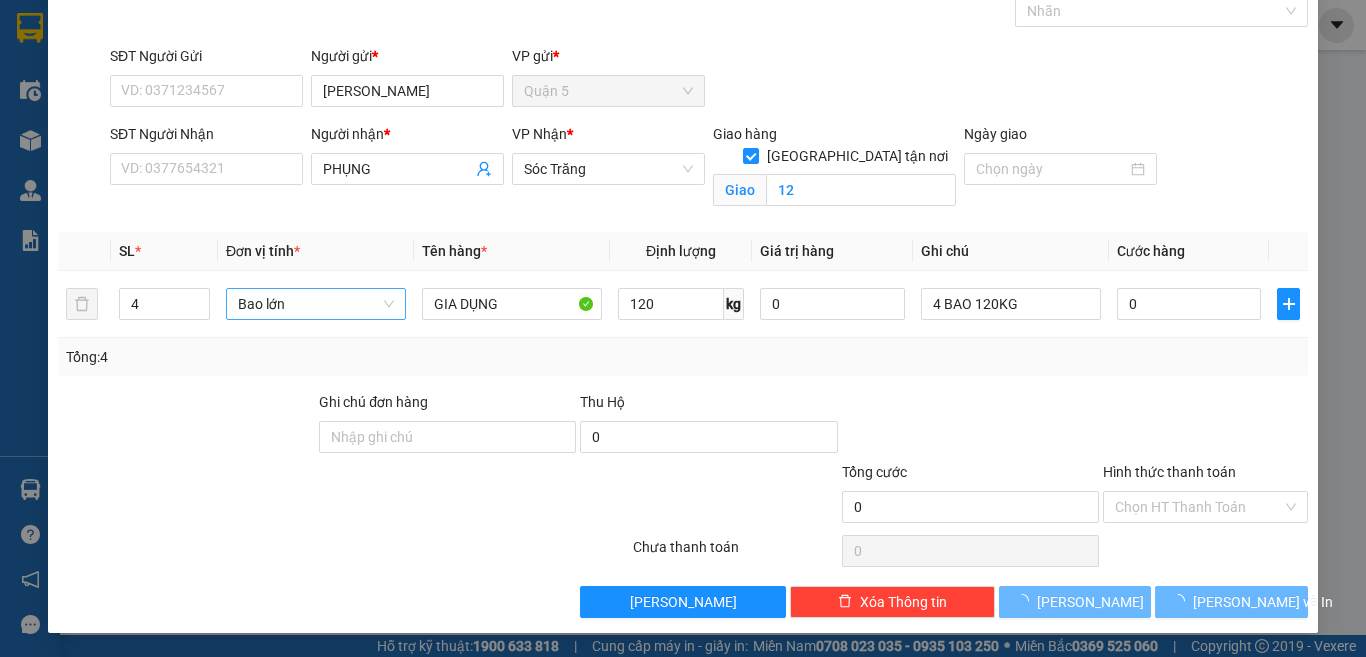 drag, startPoint x: 1245, startPoint y: 596, endPoint x: 1223, endPoint y: 597, distance: 22.022715 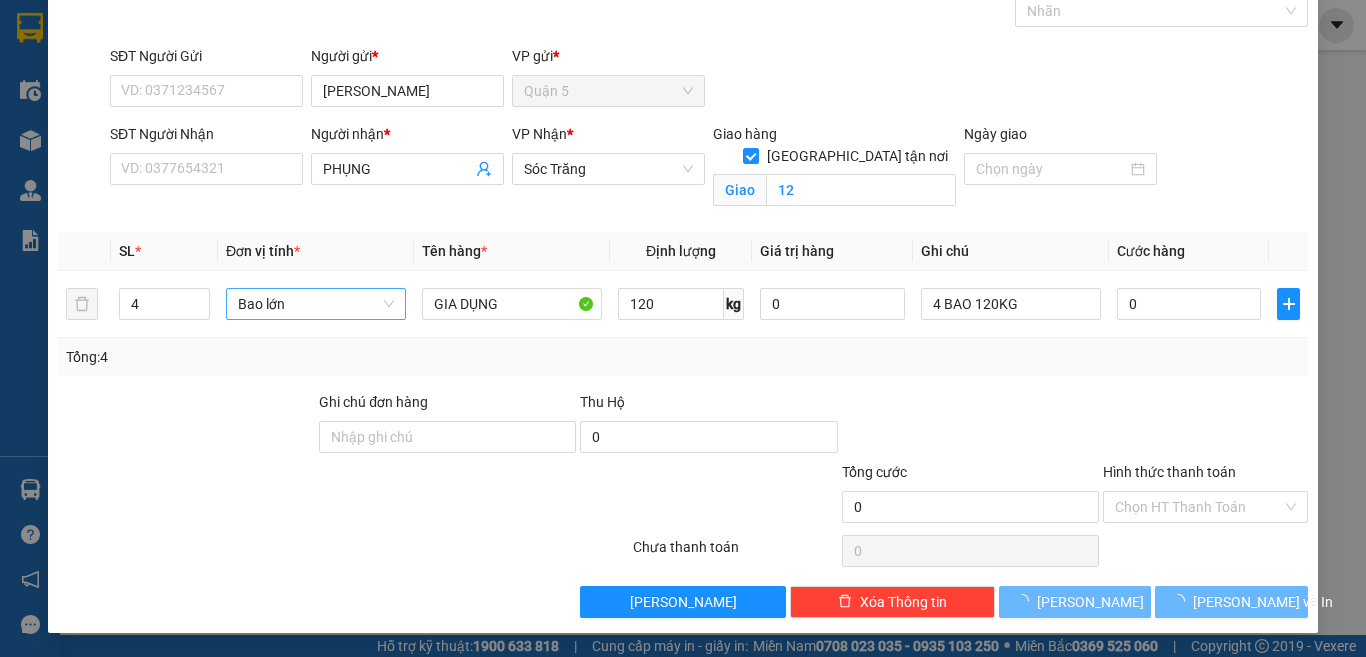 click at bounding box center [683, 317] 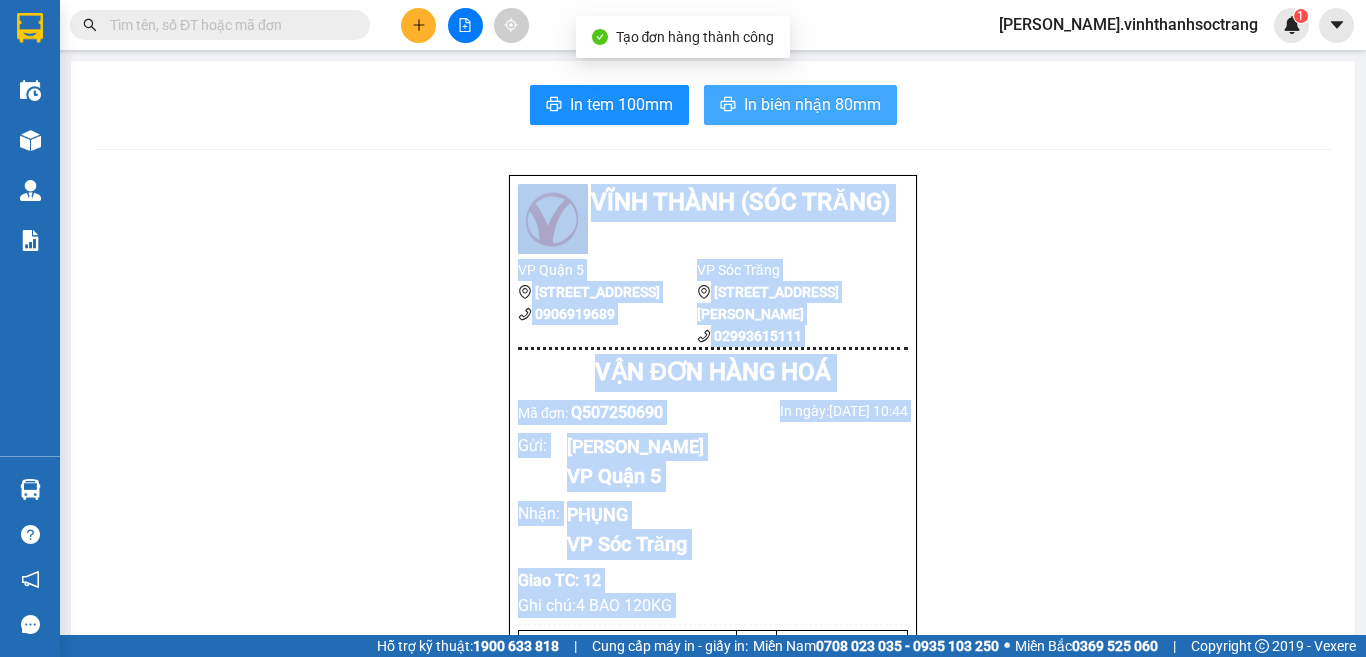 click on "In biên nhận 80mm" at bounding box center [800, 105] 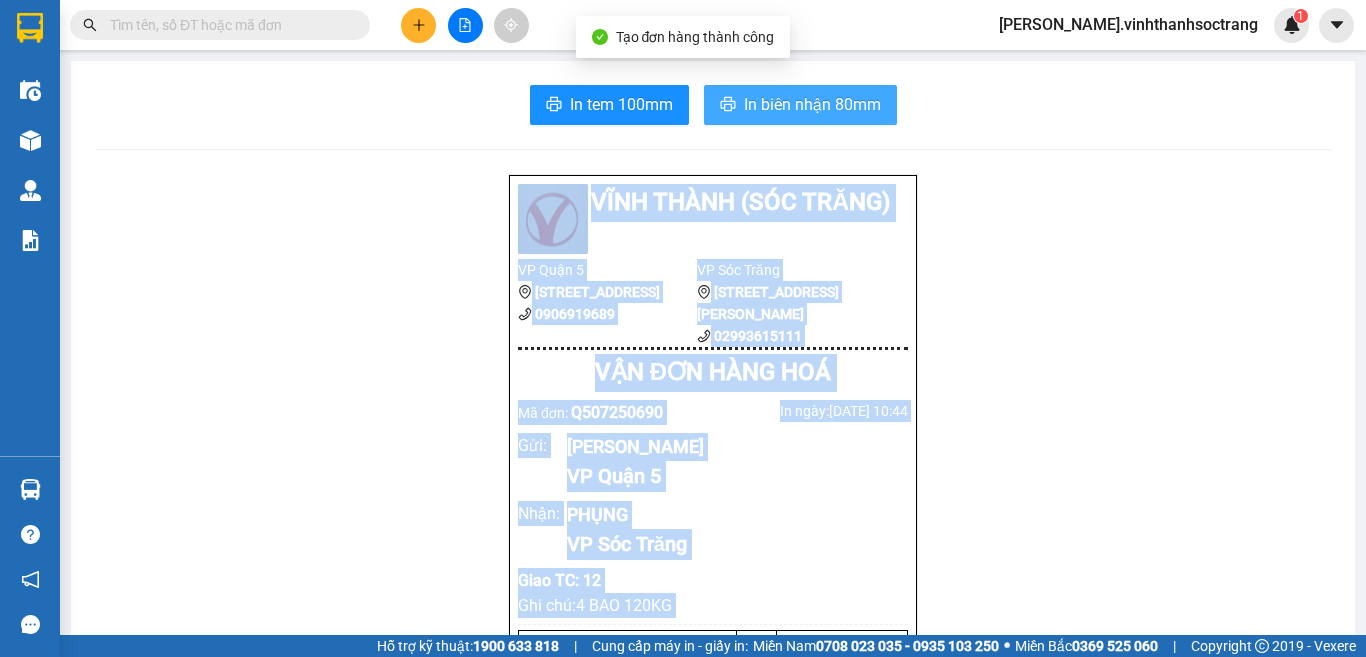 scroll, scrollTop: 0, scrollLeft: 0, axis: both 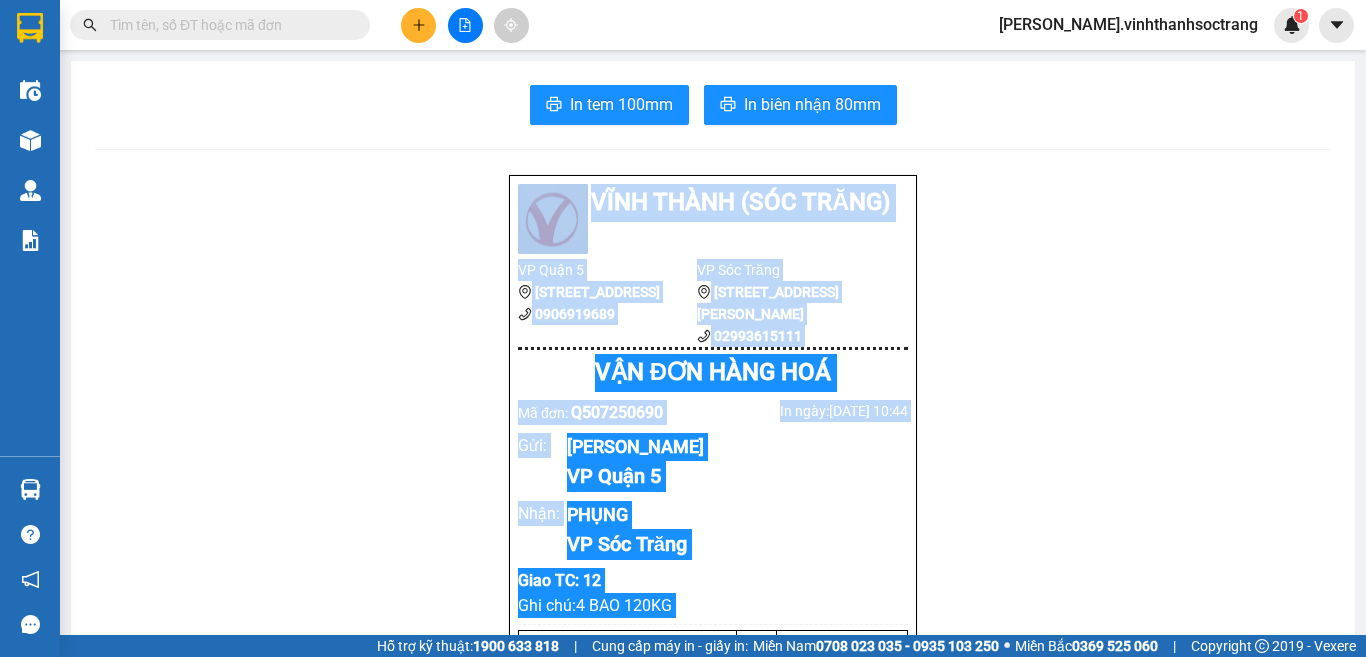 click on "In tem 100mm
In biên nhận 80mm [GEOGRAPHIC_DATA] (Sóc Trăng) VP Quận 5   50 [STREET_ADDRESS]   0906919689 VP Sóc Trăng   70 [PERSON_NAME],[GEOGRAPHIC_DATA], [GEOGRAPHIC_DATA]   02993615111 VẬN ĐƠN HÀNG HOÁ Mã đơn:   Q507250690 In ngày:  [DATE]   10:44 Gửi :   QUANG LỢI   VP Quận 5 Nhận :   PHỤNG   VP Sóc Trăng Giao TC: 12 Ghi chú:  4 BAO 120KG   Tên (giá trị hàng) SL Cước món hàng Bao lớn - GIA DỤNG   (0) 4 0 Tổng cộng 4 0 Loading... Chưa cước Tổng phải thu : 0 VND Người gửi hàng xác nhận NV nhận hàng (Kí và ghi rõ họ tên) [PERSON_NAME] định nhận/gửi hàng : Công ty không nhận hàng cấm, hàng gian, hàng hư hỏng, vàng bạc đá quý, tiền , vé số, Không nhận vận chuyển động vật các loại Hàng gởi quý khách tự khai, tự niêm phong công ty không kiểm tra Biên bản này có giá trị trong vòng 2 ngày   Gửi:    Quận 5 QUANG LỢI Nhận:    12" at bounding box center (713, 913) 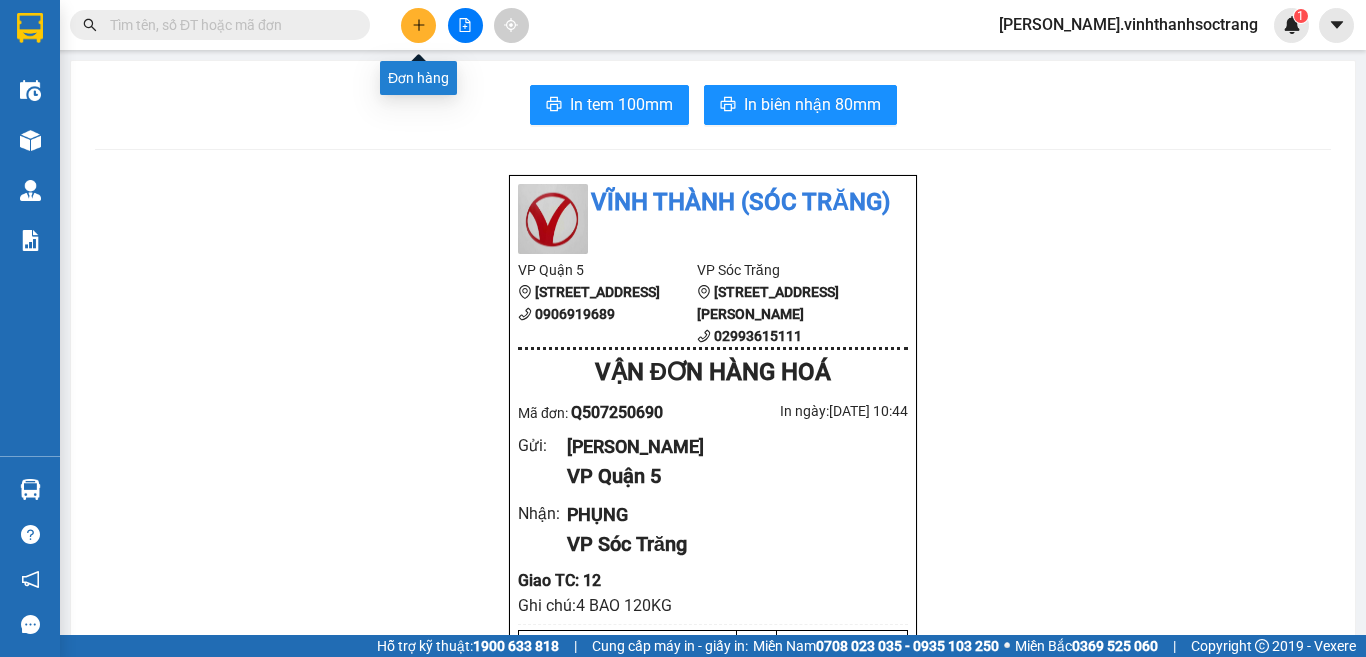 click 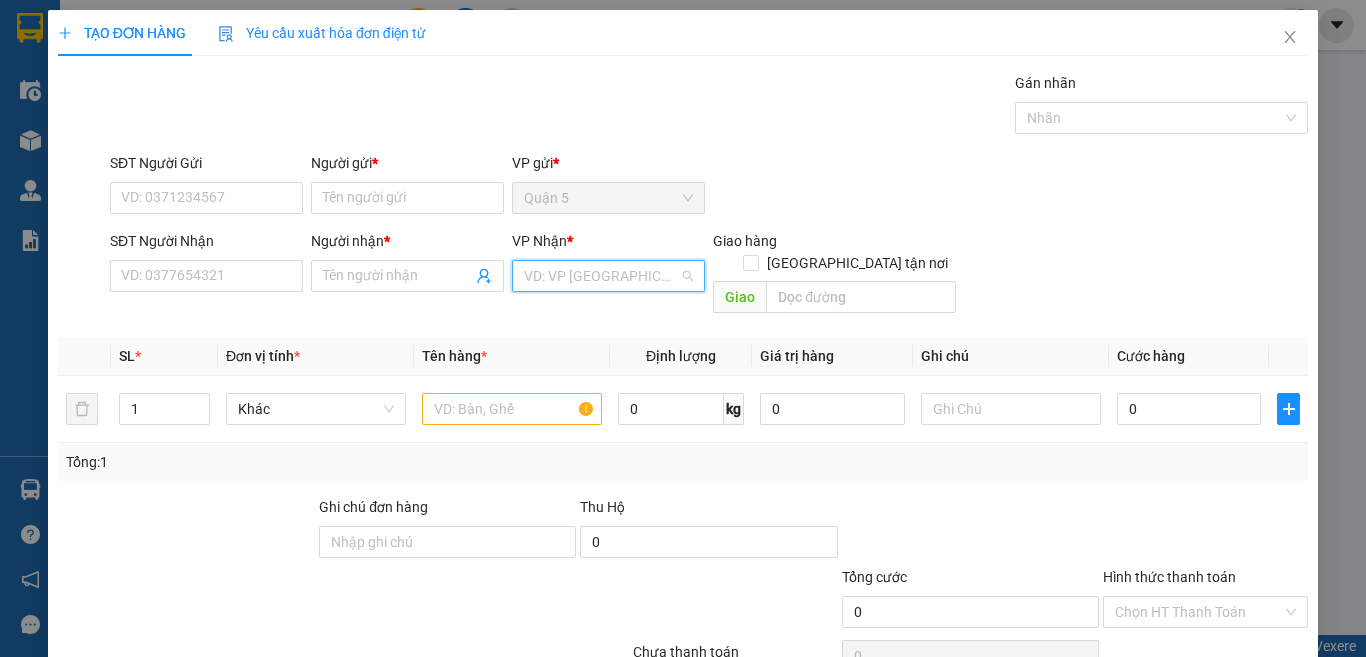 click at bounding box center (601, 276) 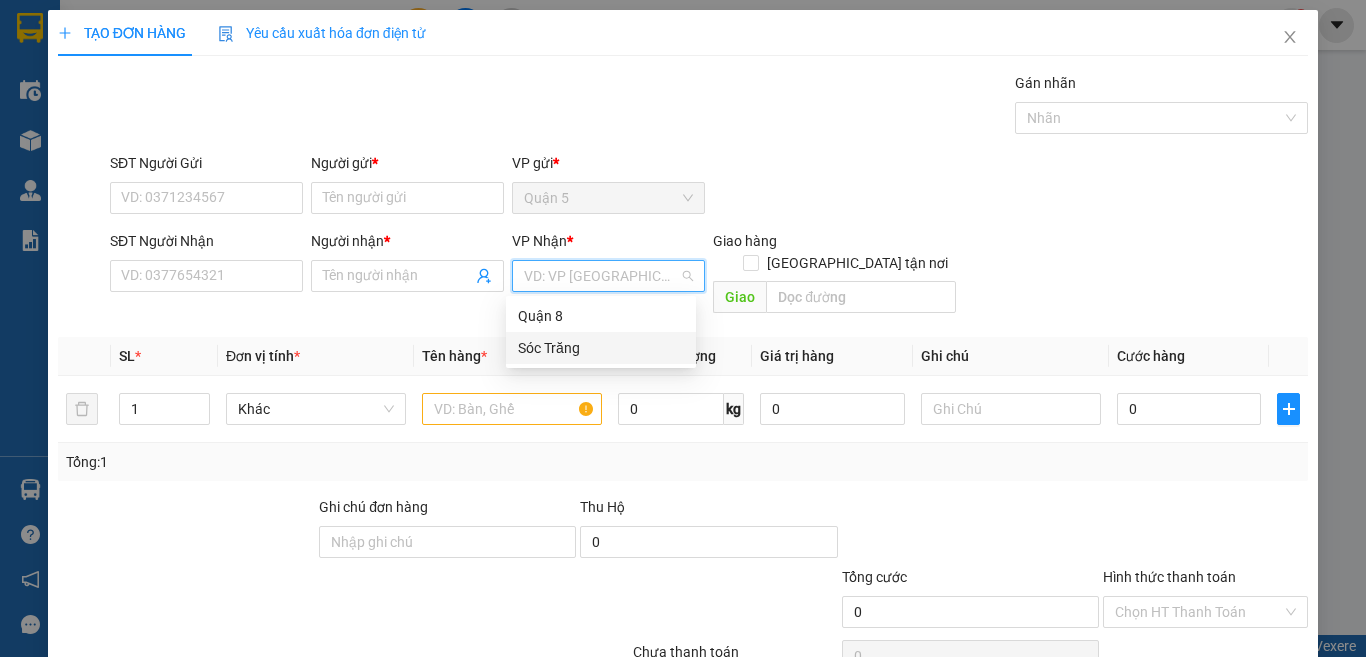 click on "Sóc Trăng" at bounding box center [601, 348] 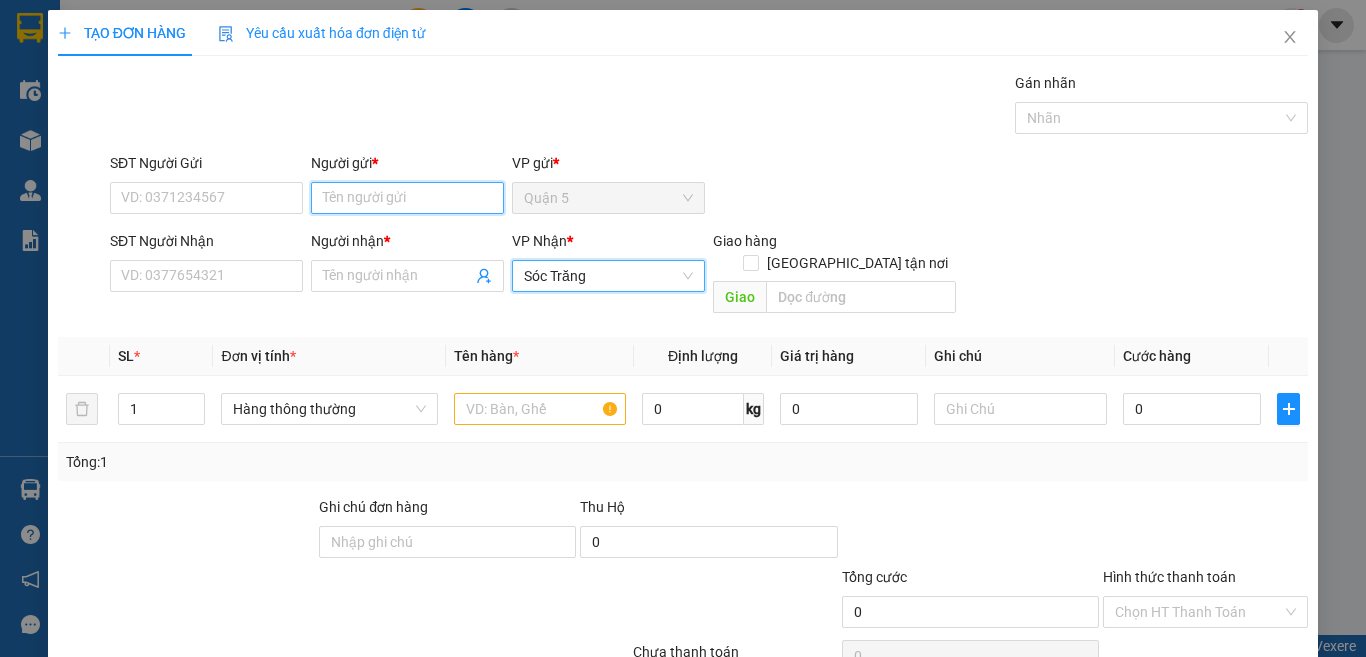 drag, startPoint x: 413, startPoint y: 207, endPoint x: 423, endPoint y: 198, distance: 13.453624 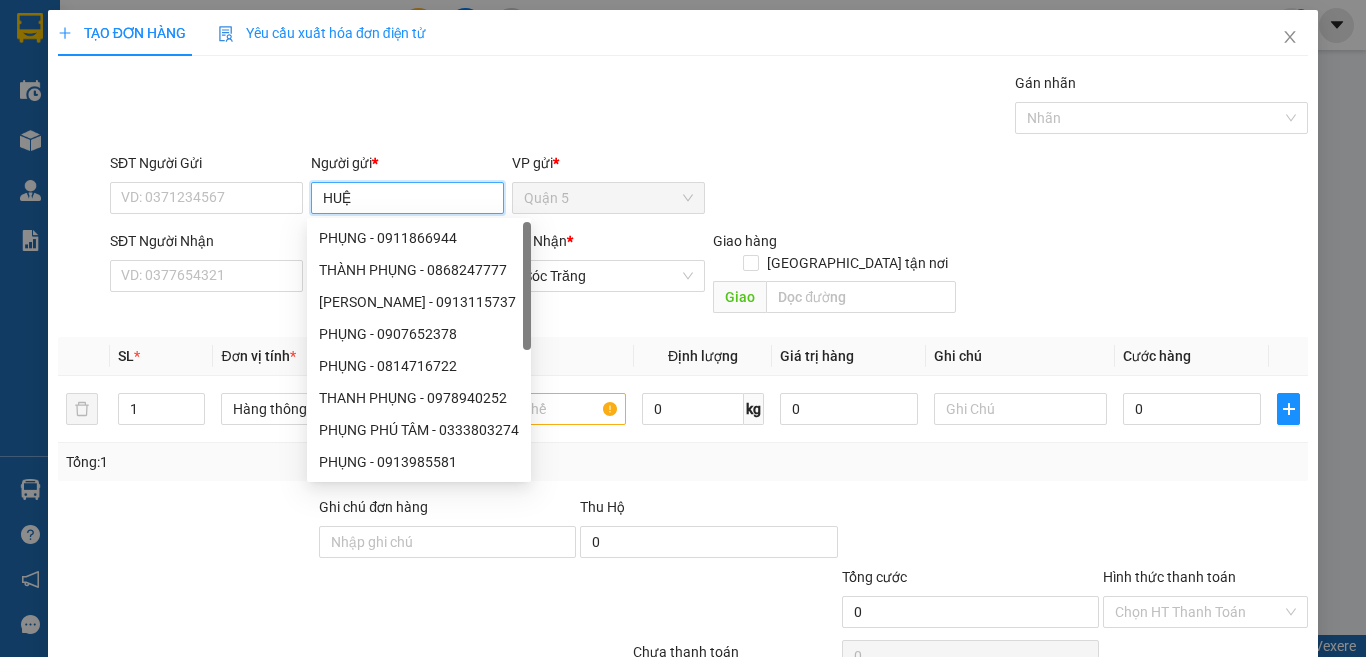 type on "HUỆ" 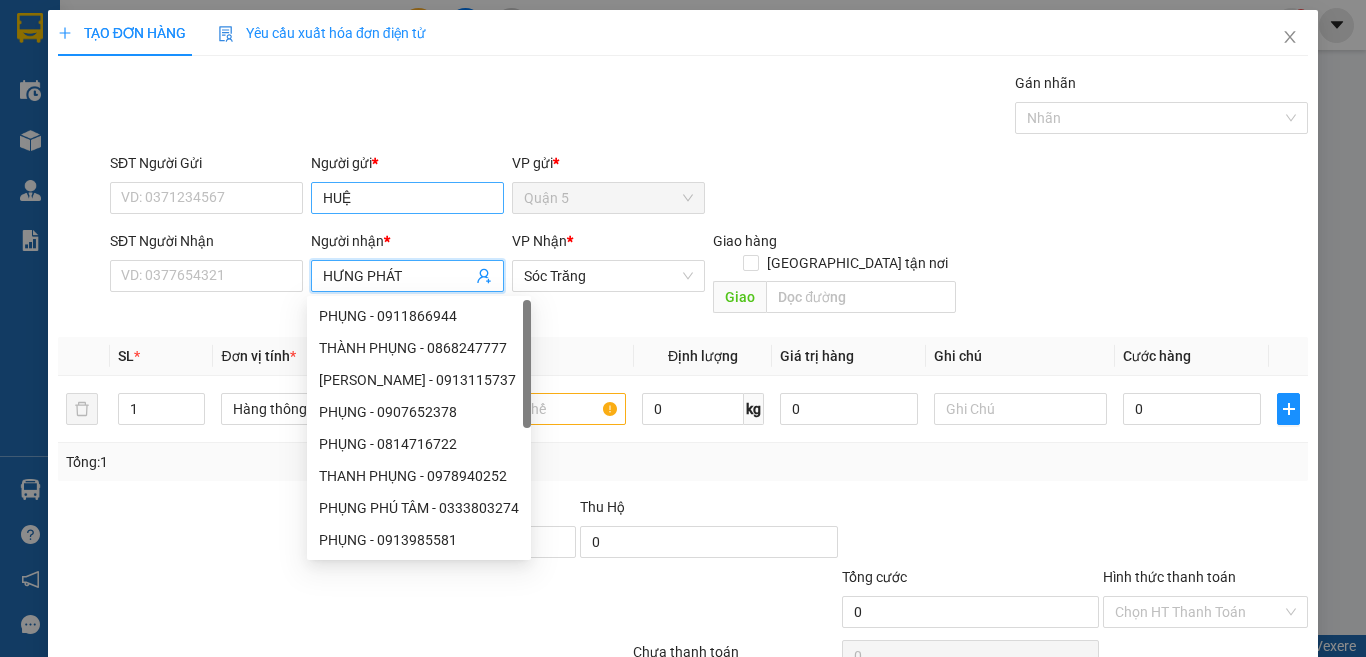 type on "HƯNG PHÁT" 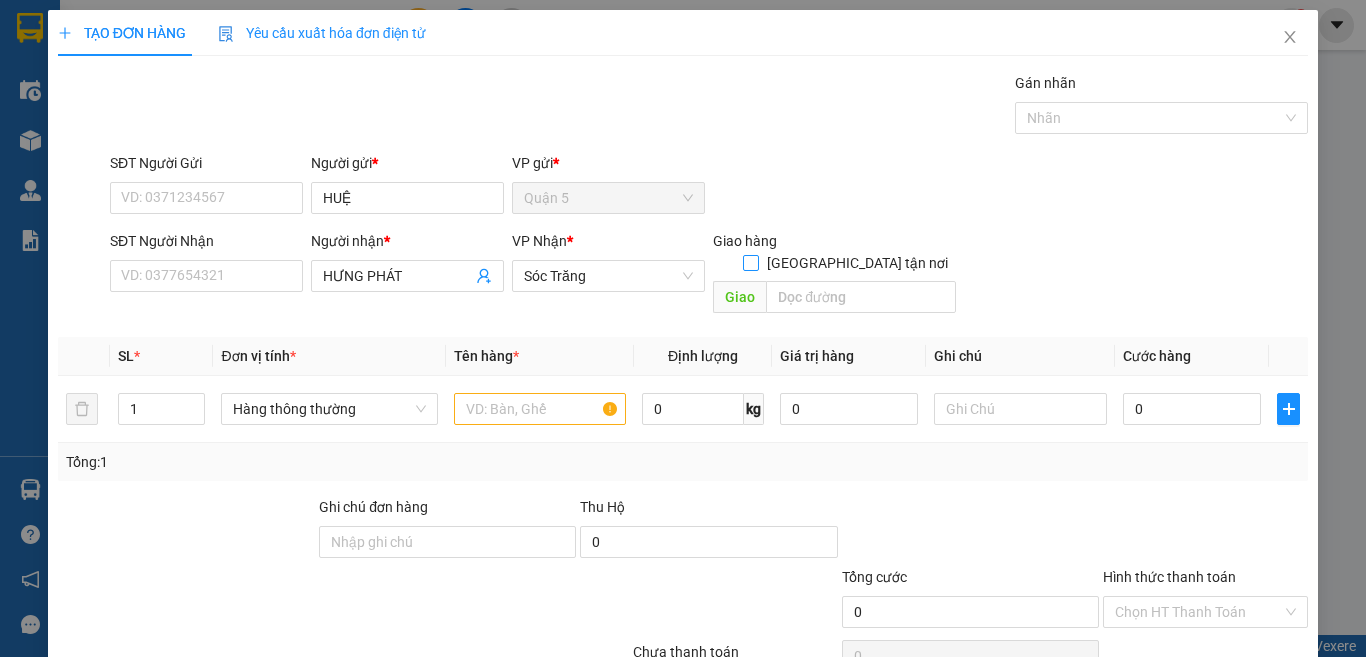 click on "[GEOGRAPHIC_DATA] tận nơi" at bounding box center (750, 262) 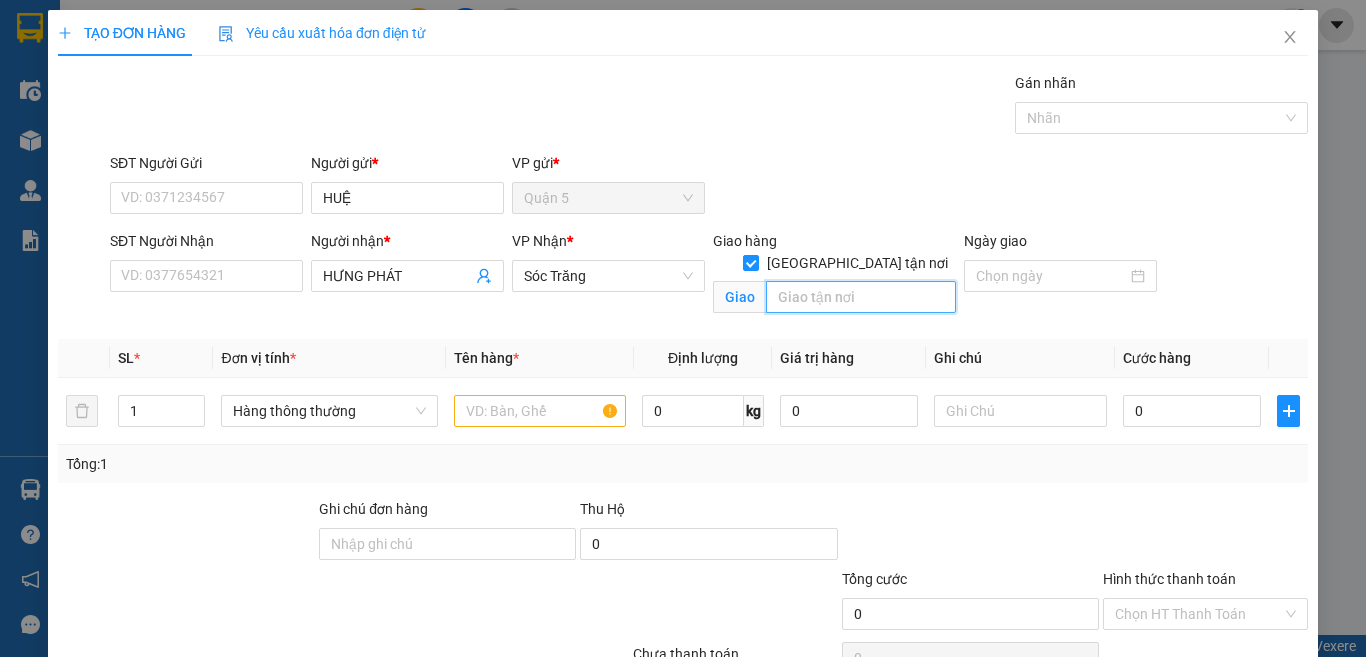 click at bounding box center (861, 297) 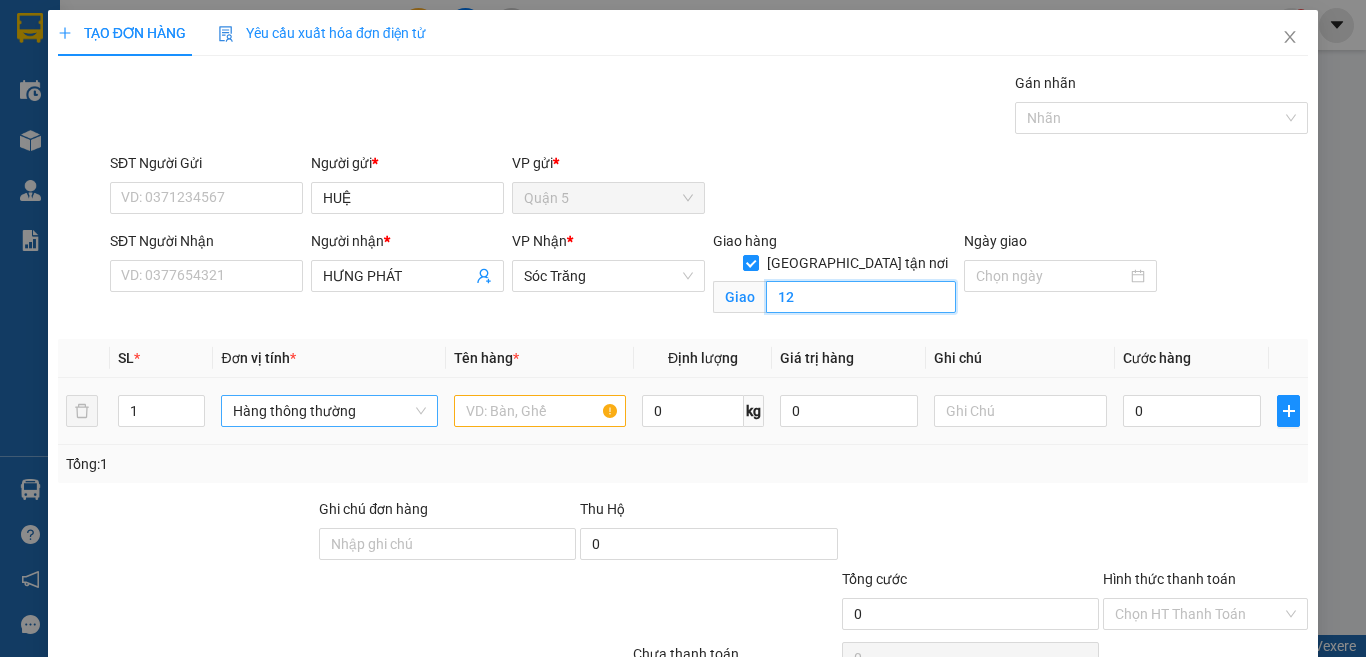 click on "Hàng thông thường" at bounding box center (329, 411) 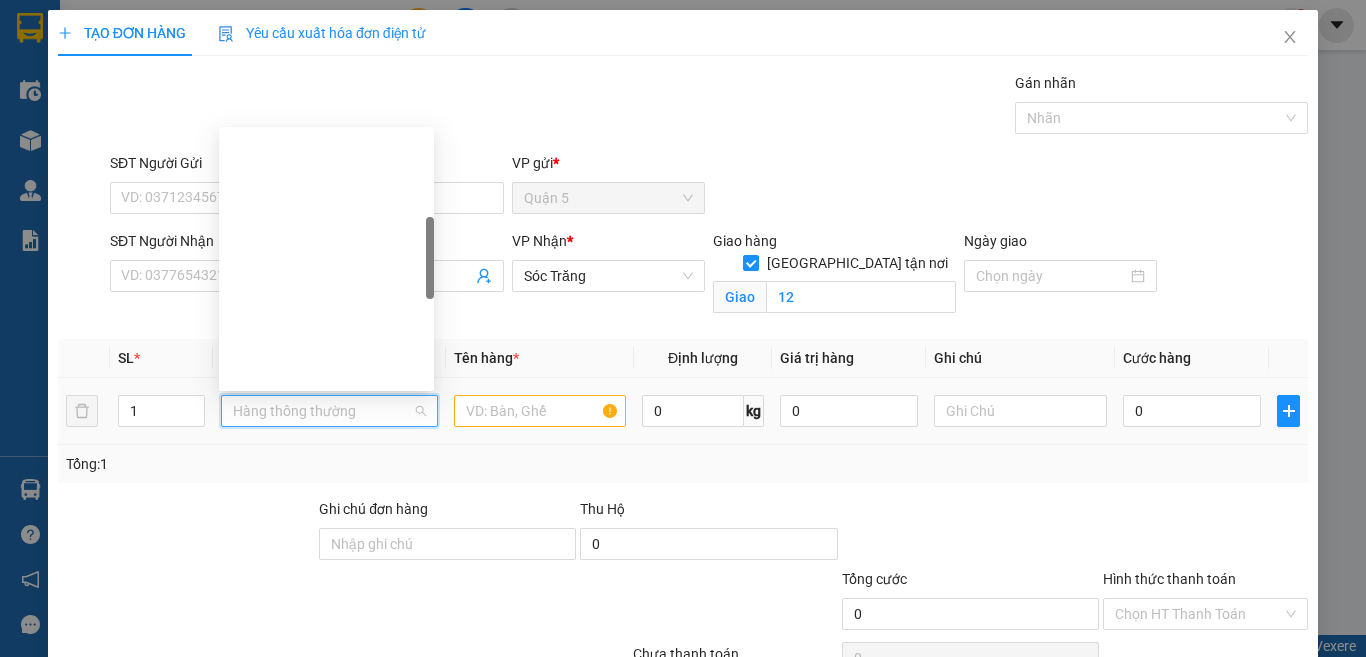 type on "B" 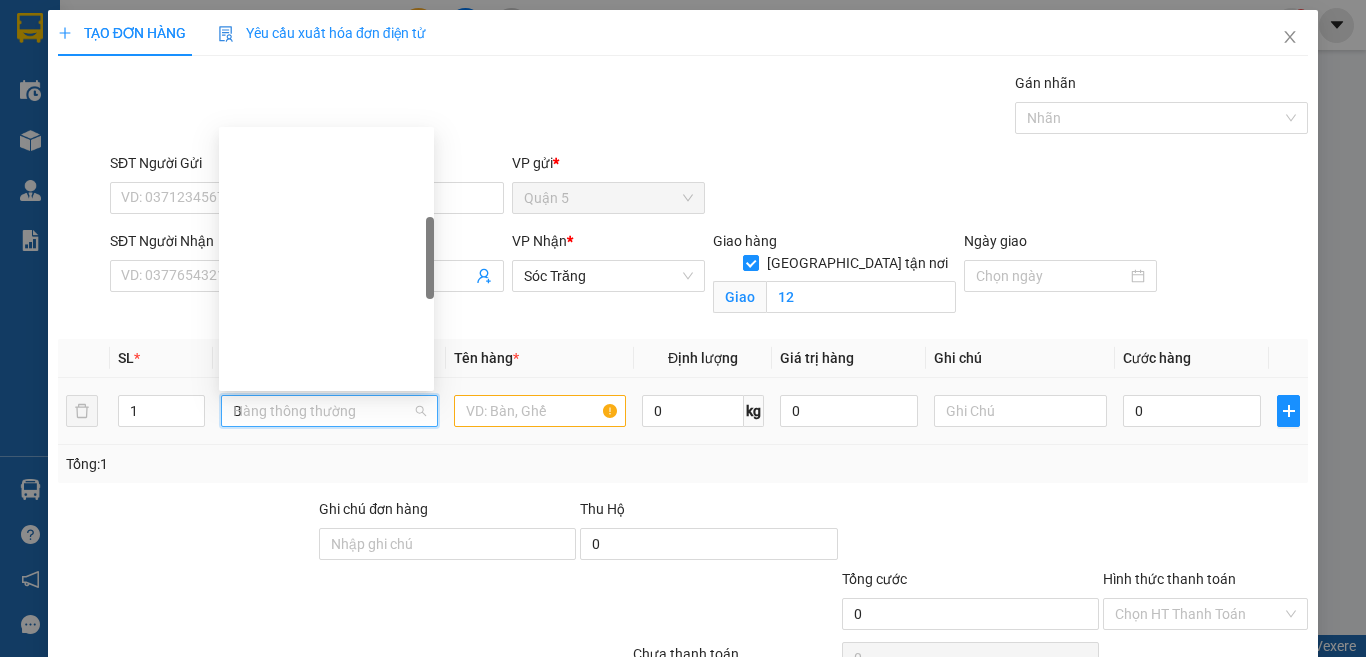 scroll, scrollTop: 0, scrollLeft: 0, axis: both 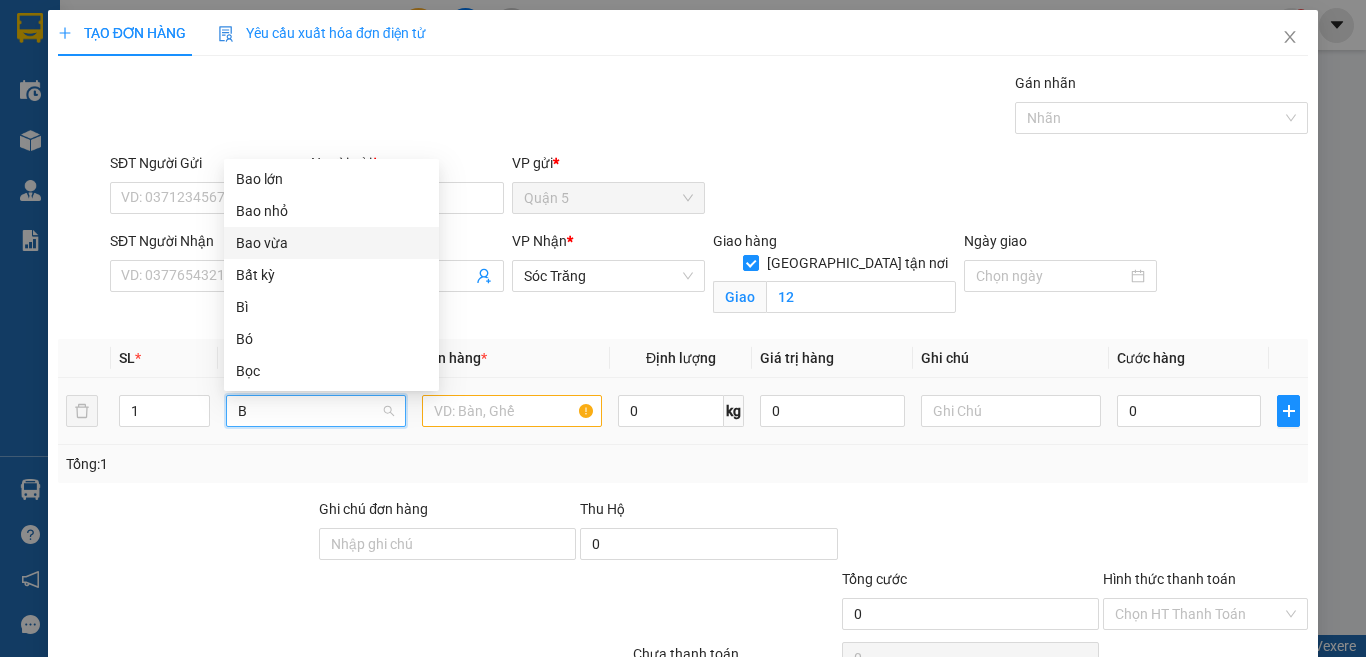 click on "Bao vừa" at bounding box center (331, 243) 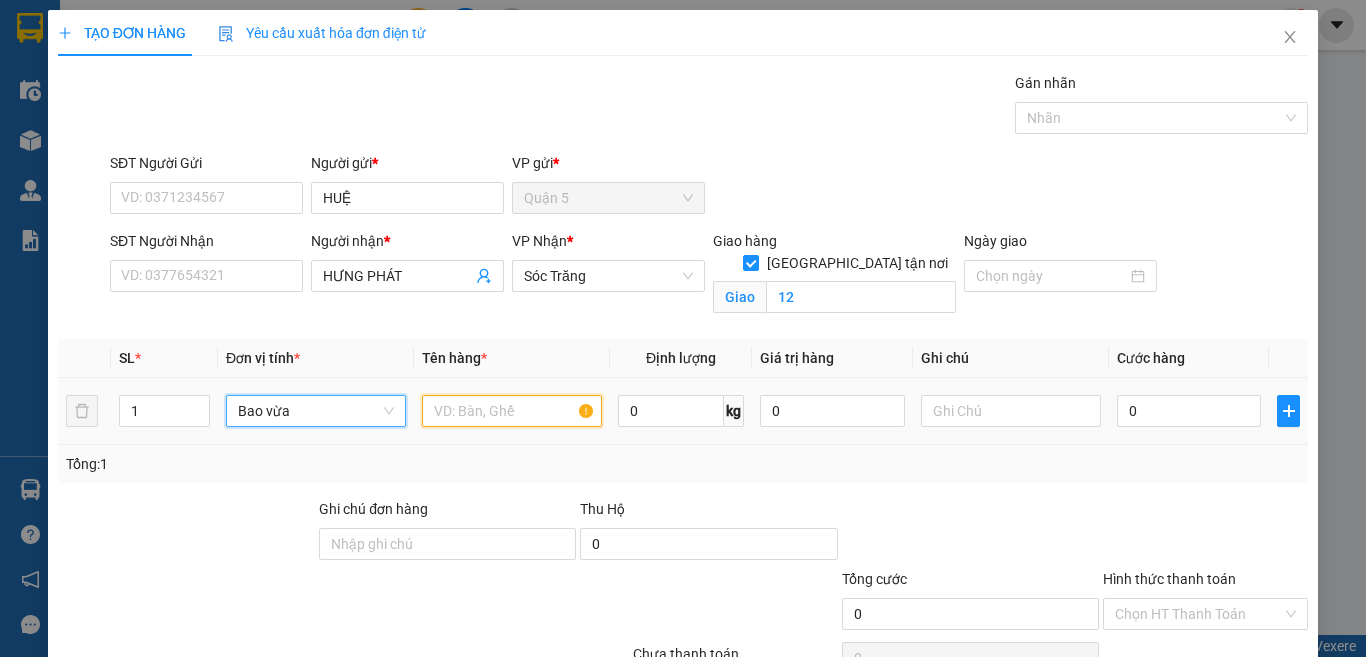 click at bounding box center [512, 411] 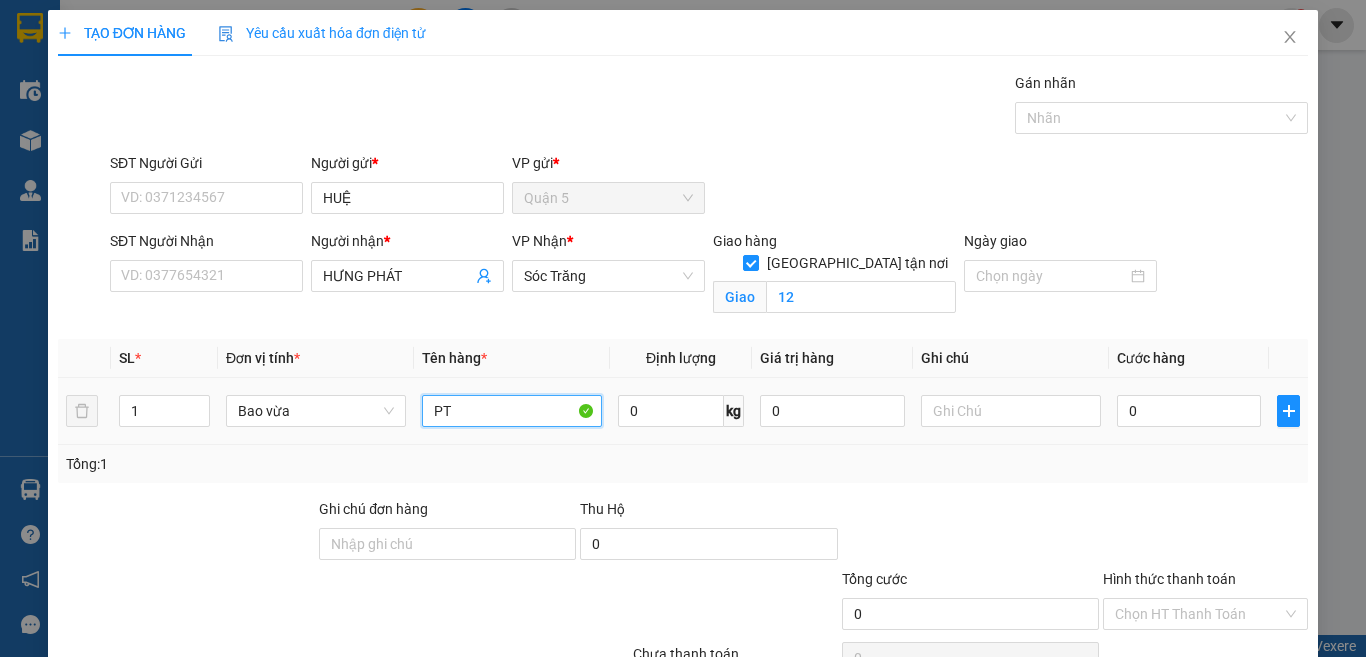 type on "PT" 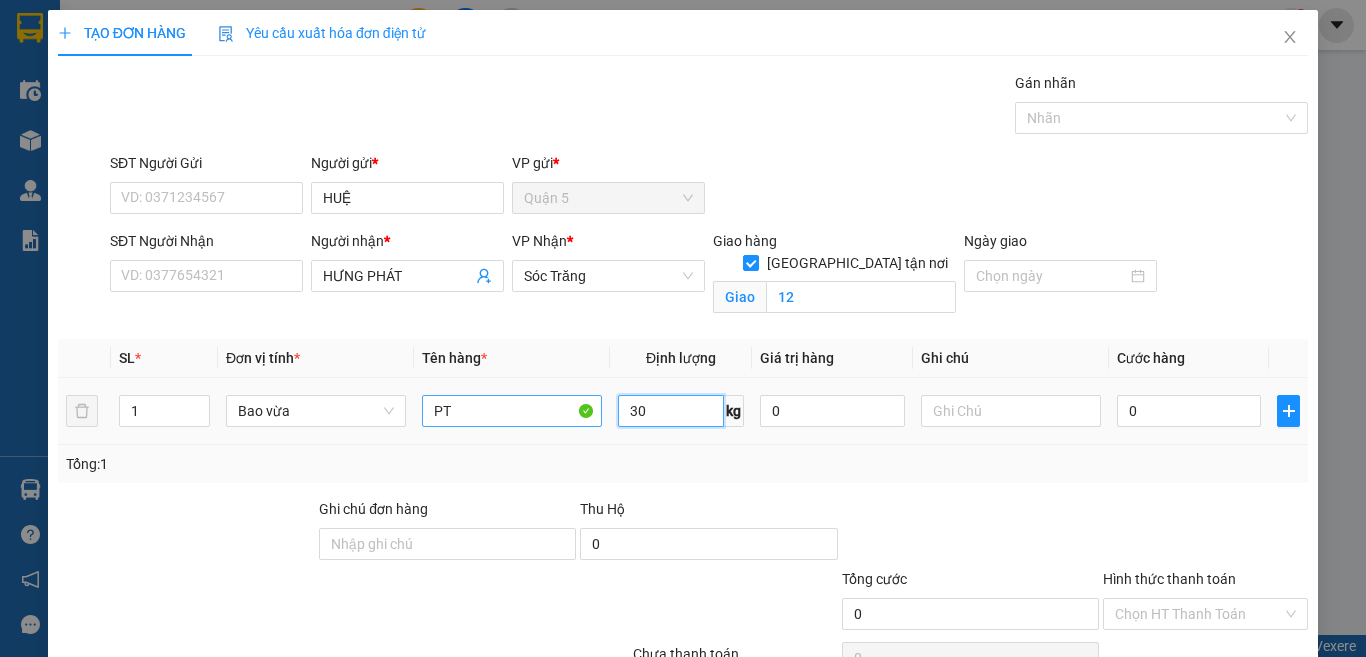 type on "30" 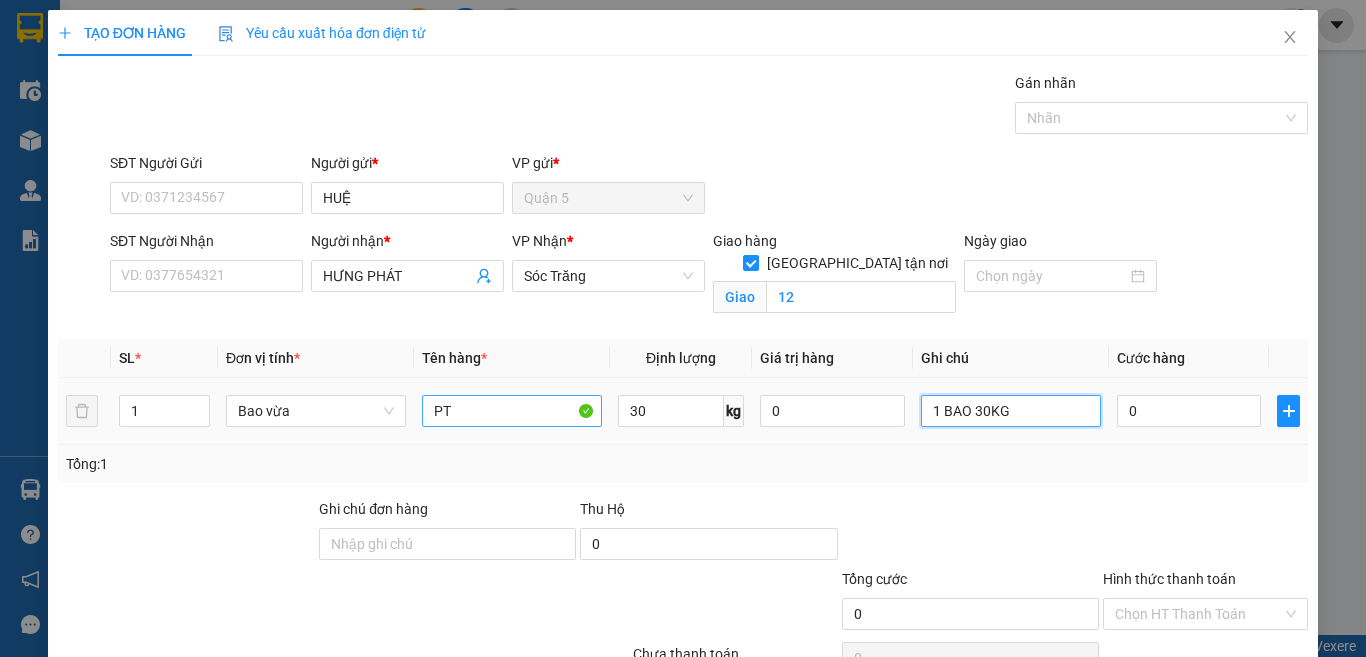 type on "1 BAO 30KG" 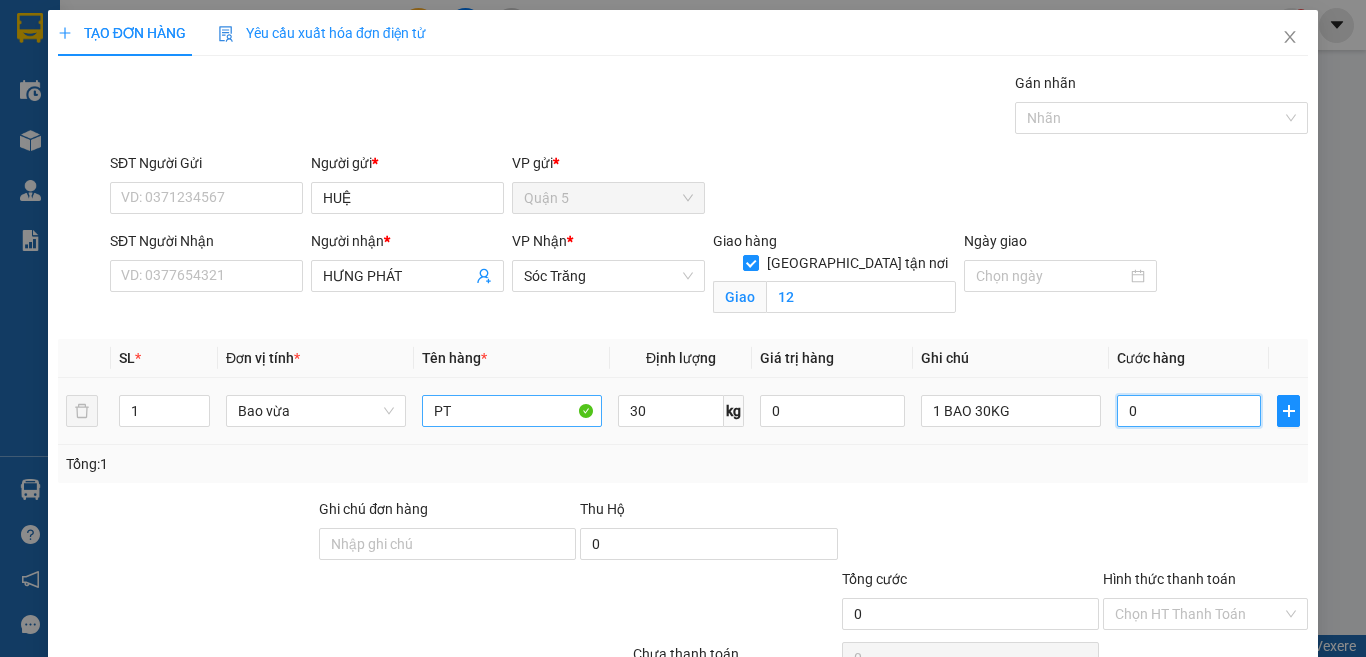 type on "2" 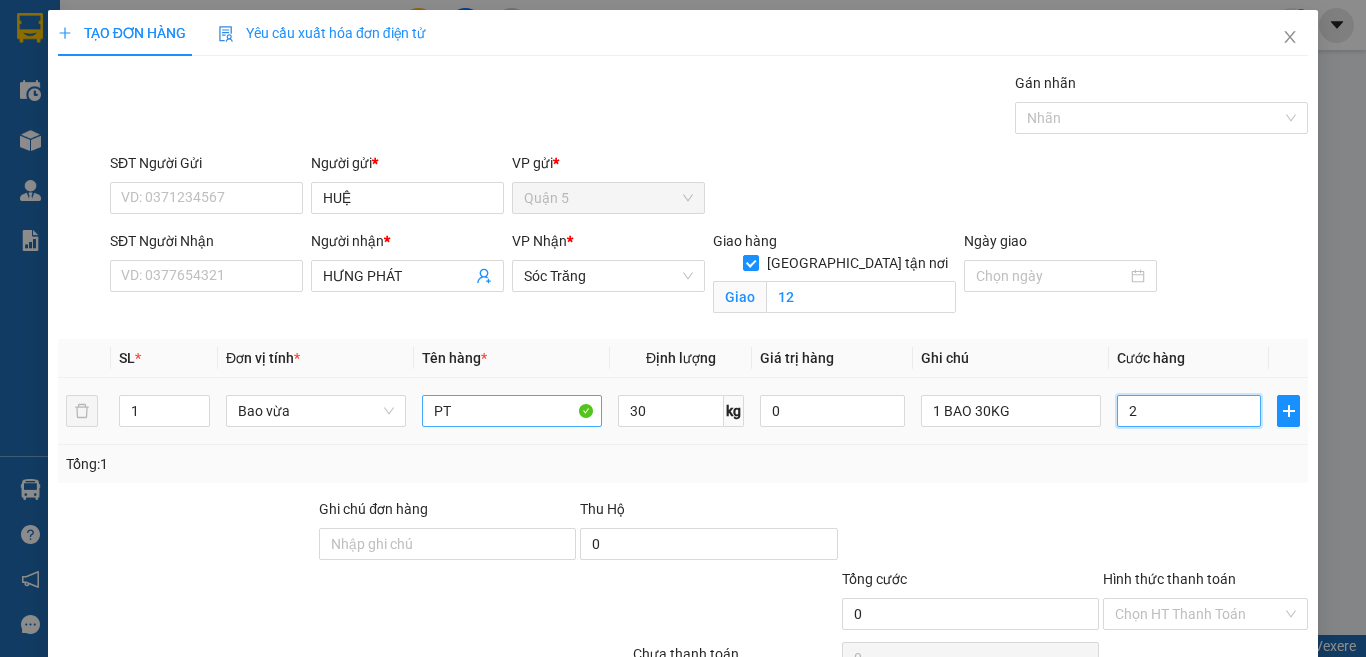 type on "2" 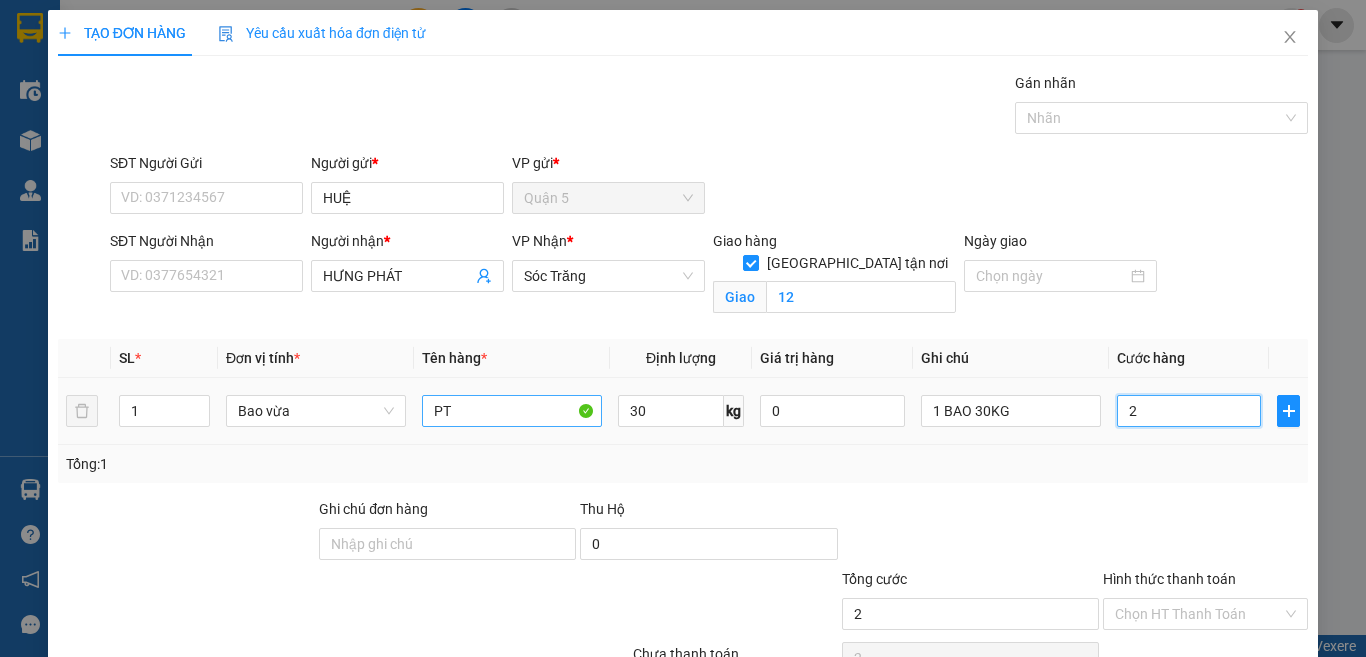 type on "25" 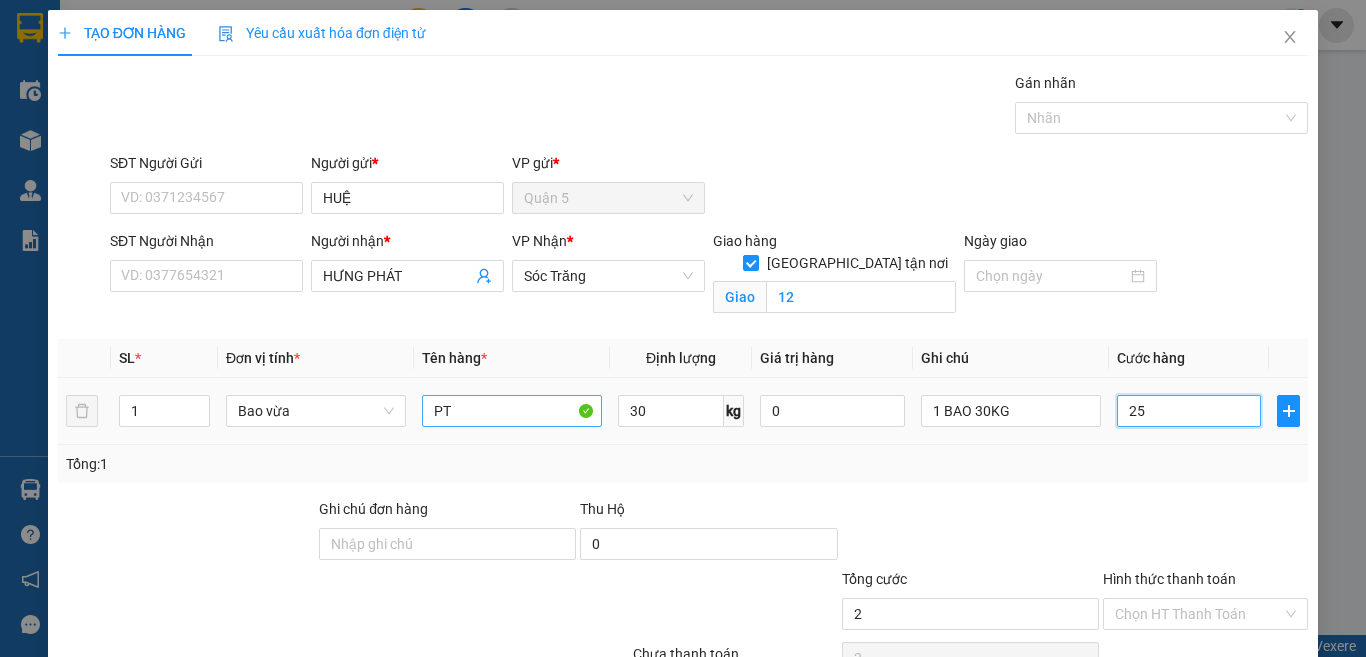 type on "25" 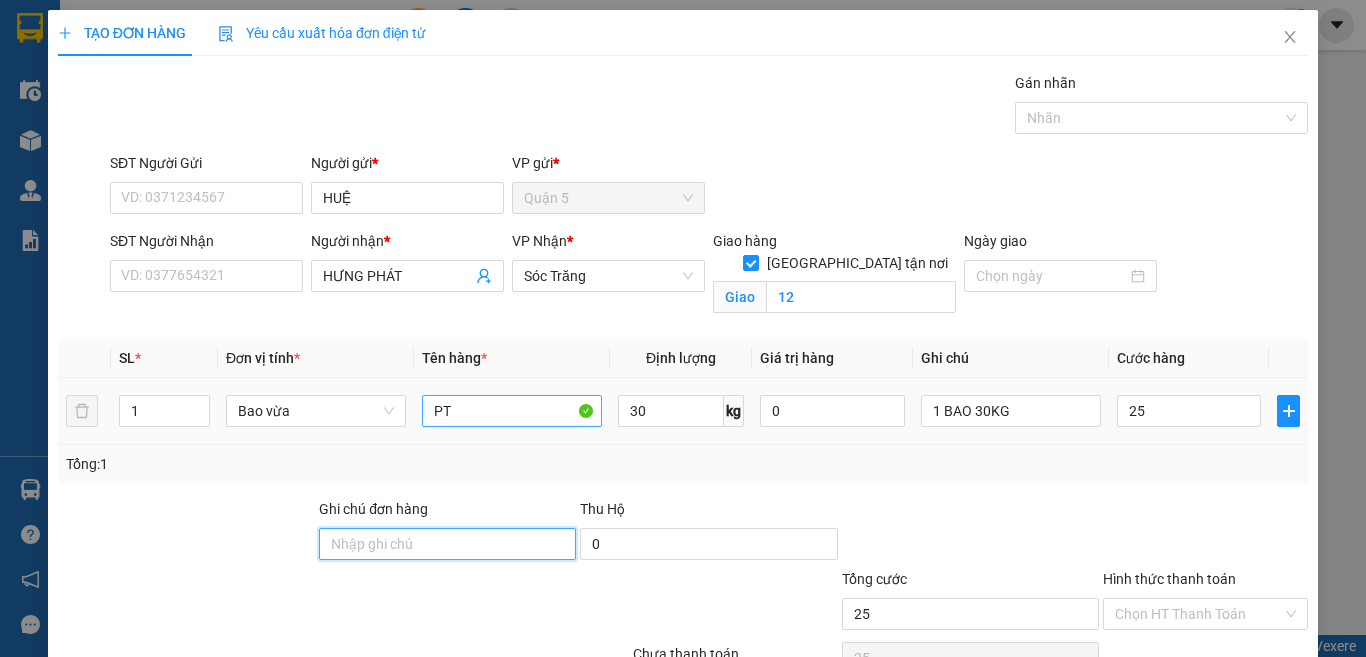 type on "25.000" 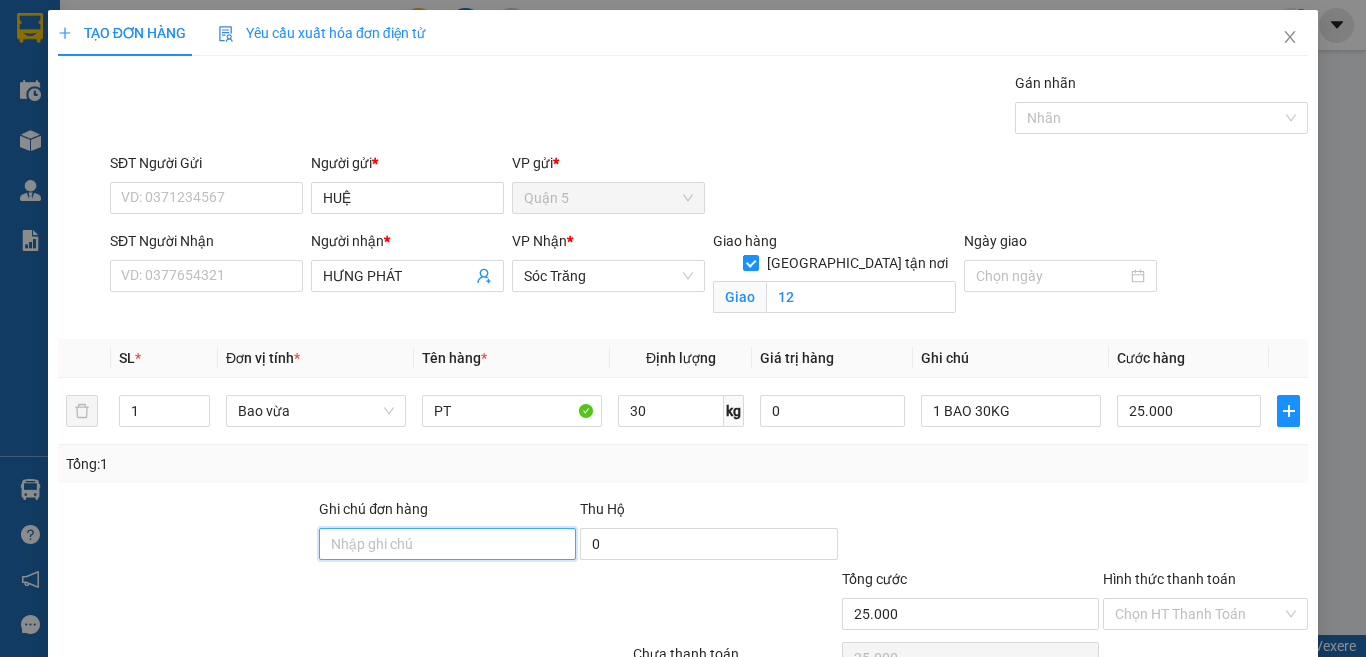 scroll, scrollTop: 107, scrollLeft: 0, axis: vertical 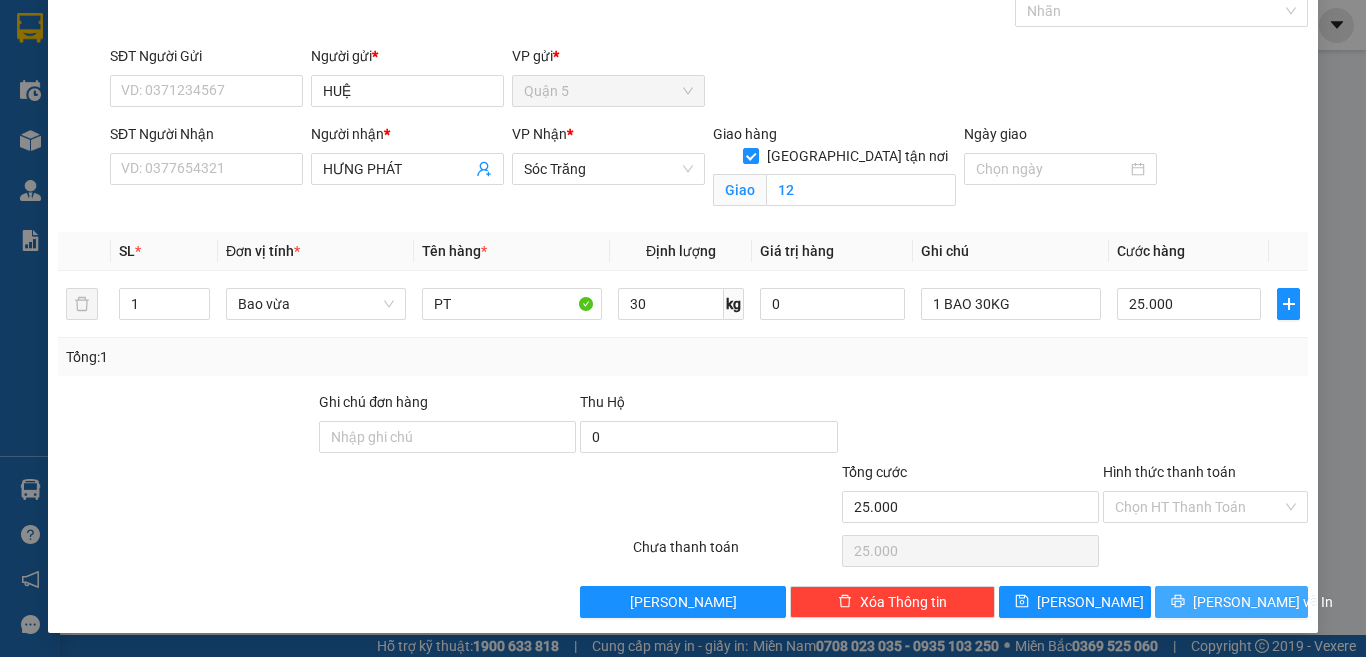 click on "[PERSON_NAME] và In" at bounding box center [1231, 602] 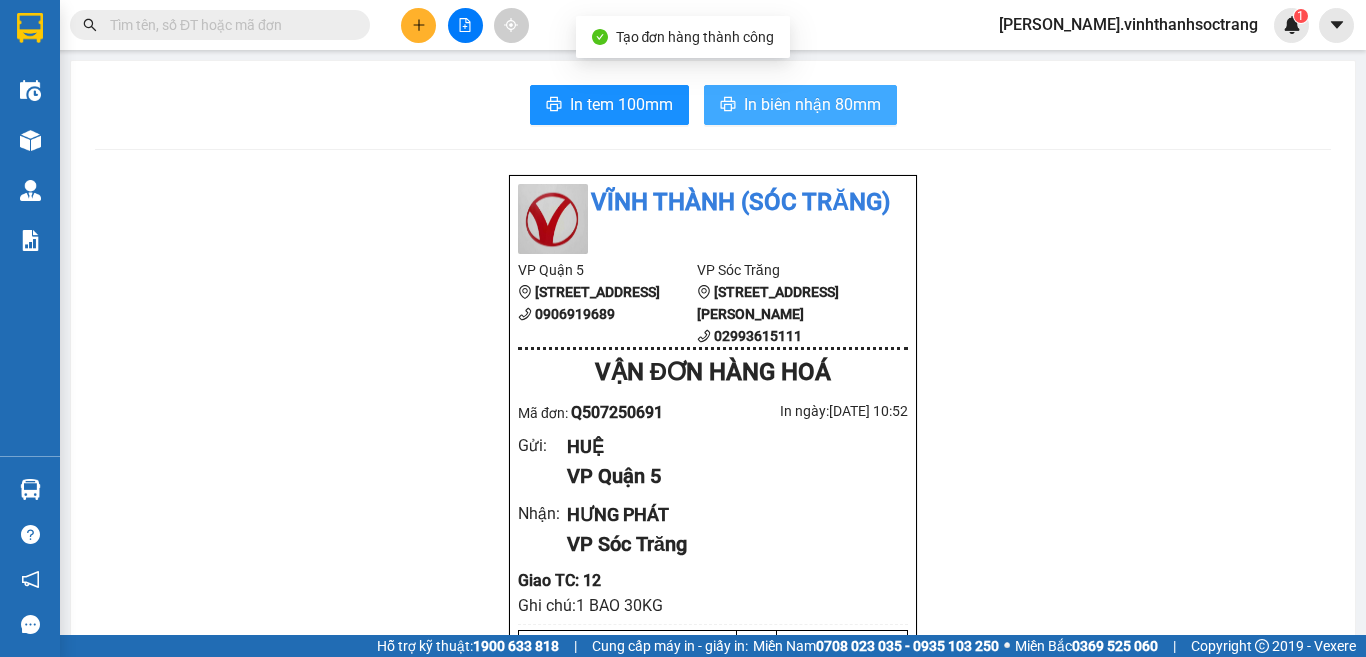 click on "In biên nhận 80mm" at bounding box center [812, 104] 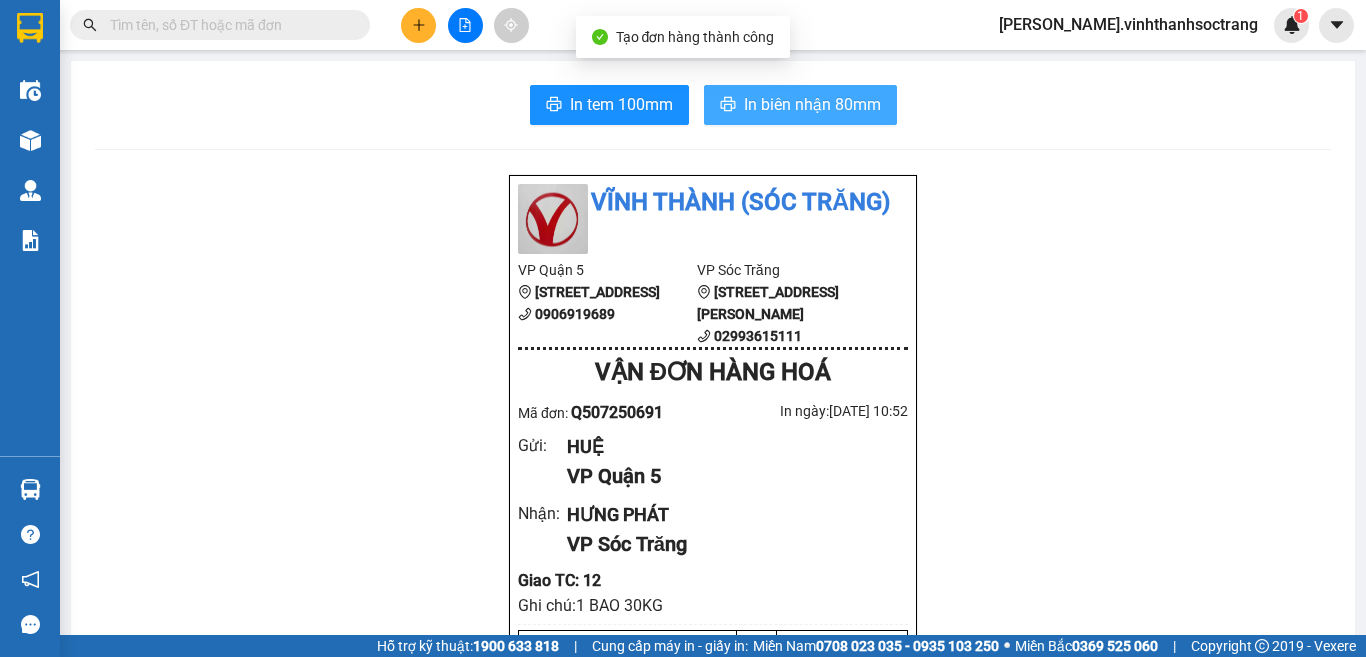 scroll, scrollTop: 0, scrollLeft: 0, axis: both 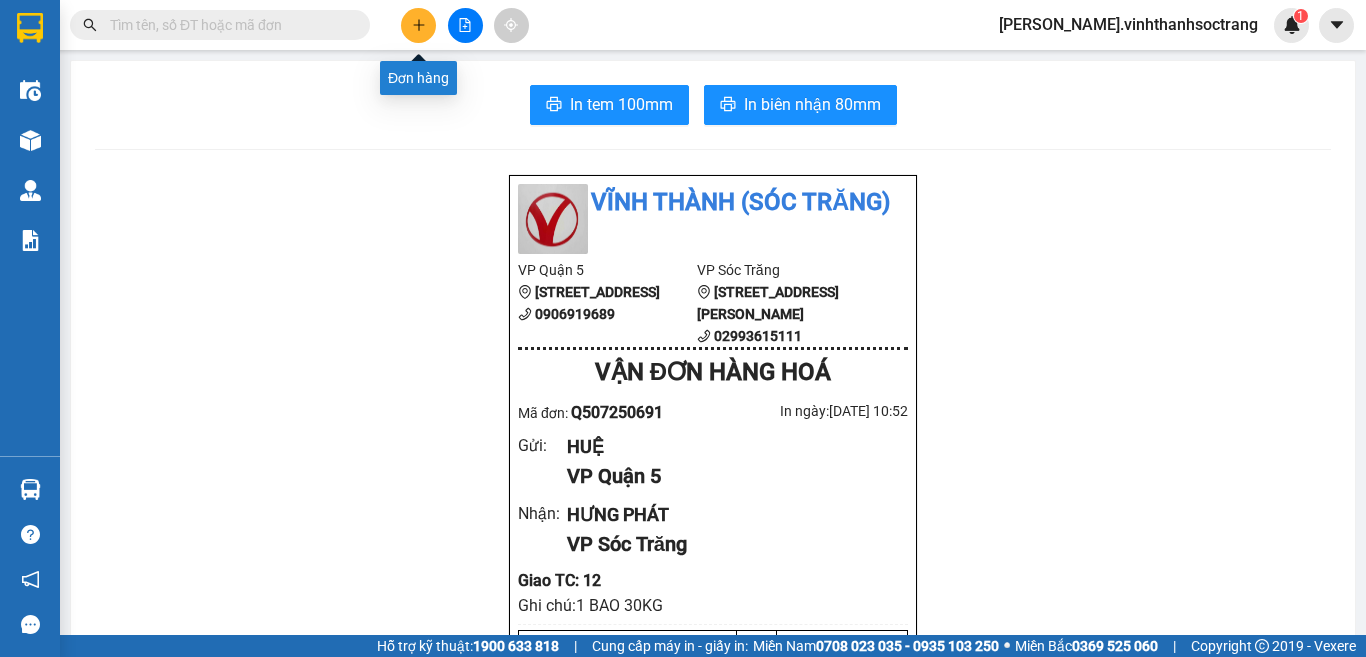 click at bounding box center (418, 25) 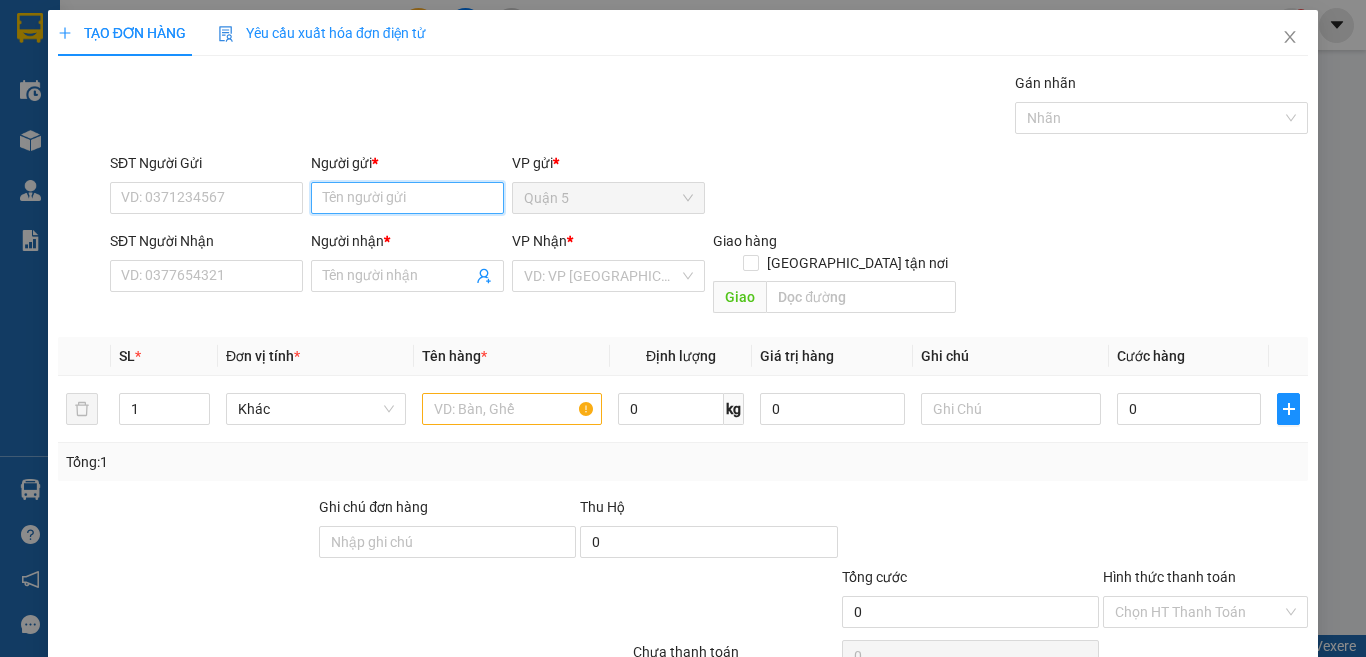 click on "Người gửi  *" at bounding box center (407, 198) 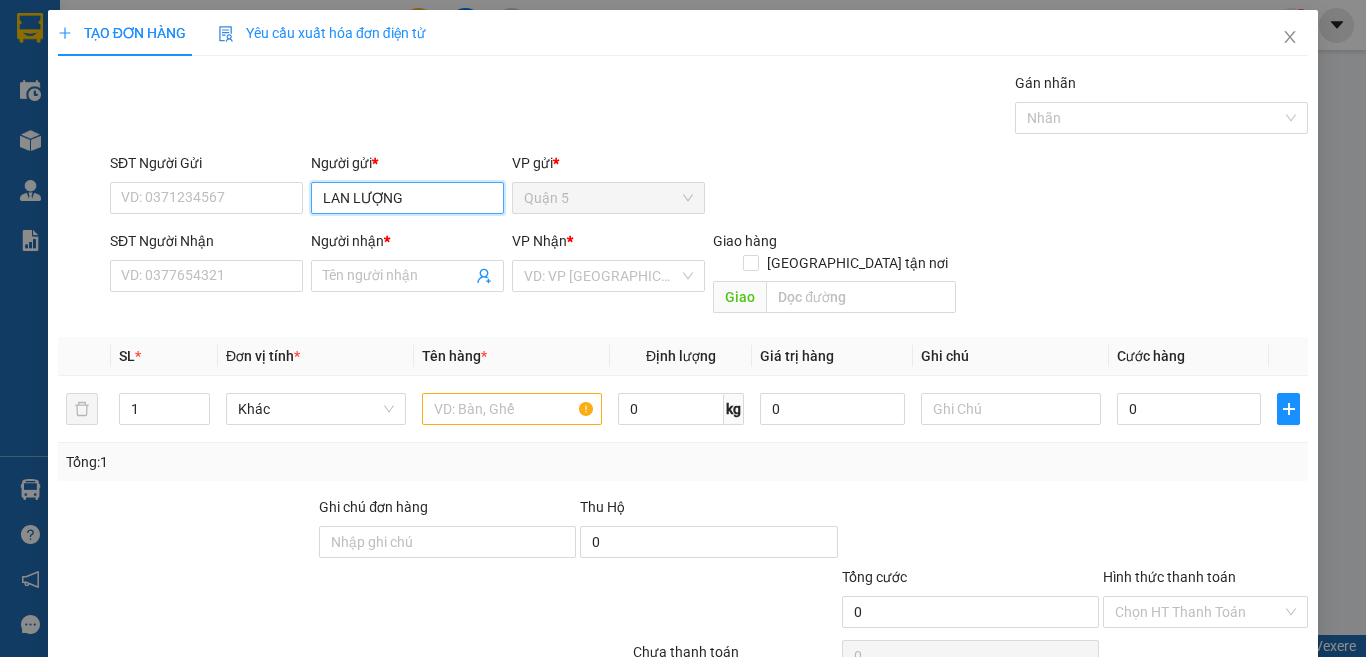 type on "LAN LƯỢNG" 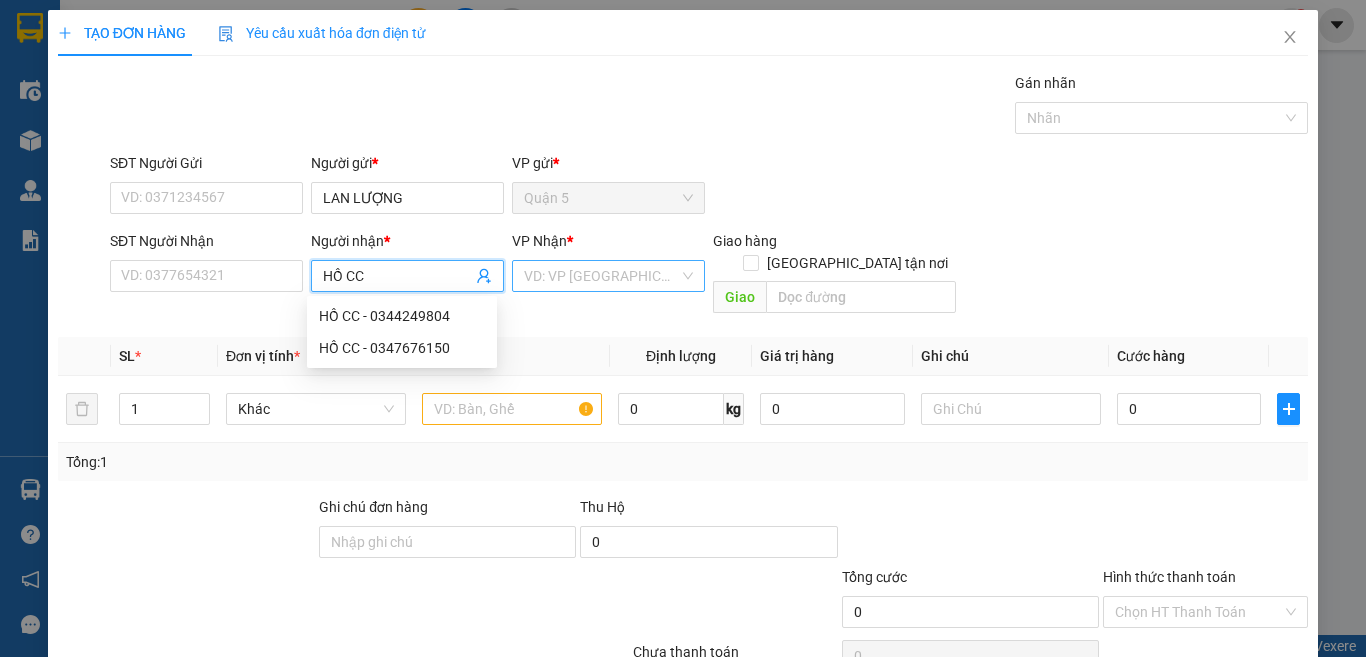 type on "HỒ CC" 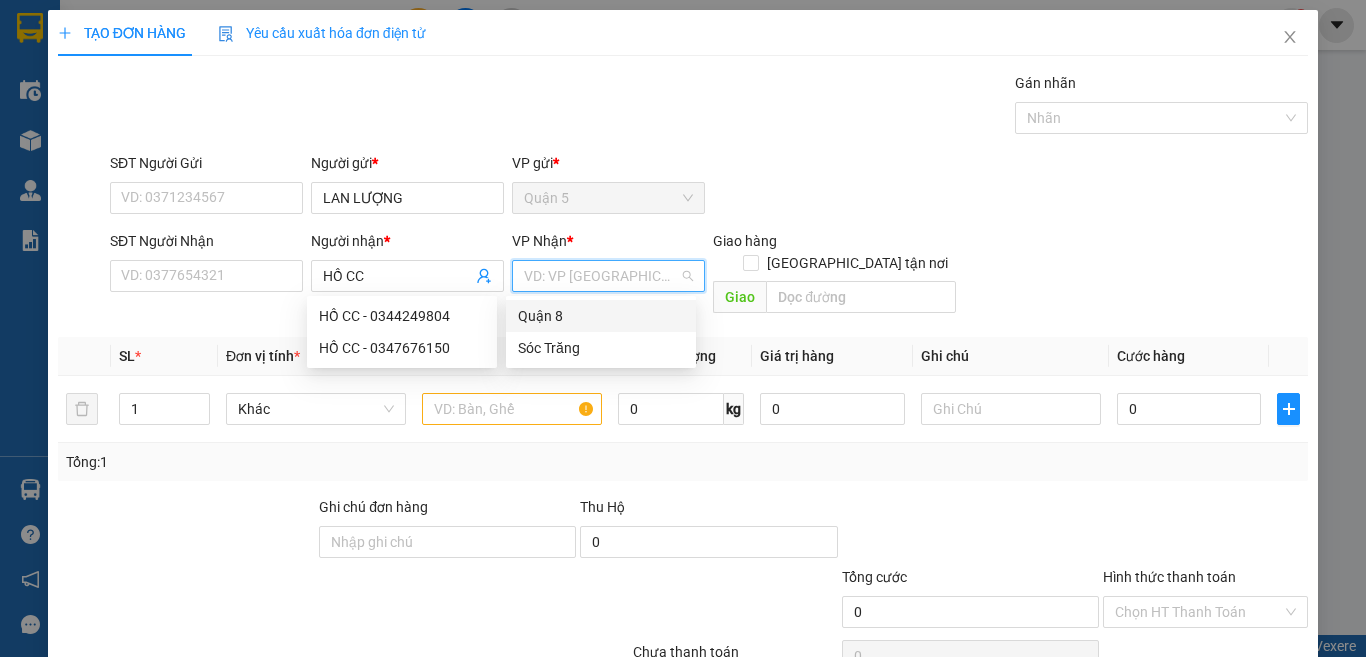click at bounding box center (601, 276) 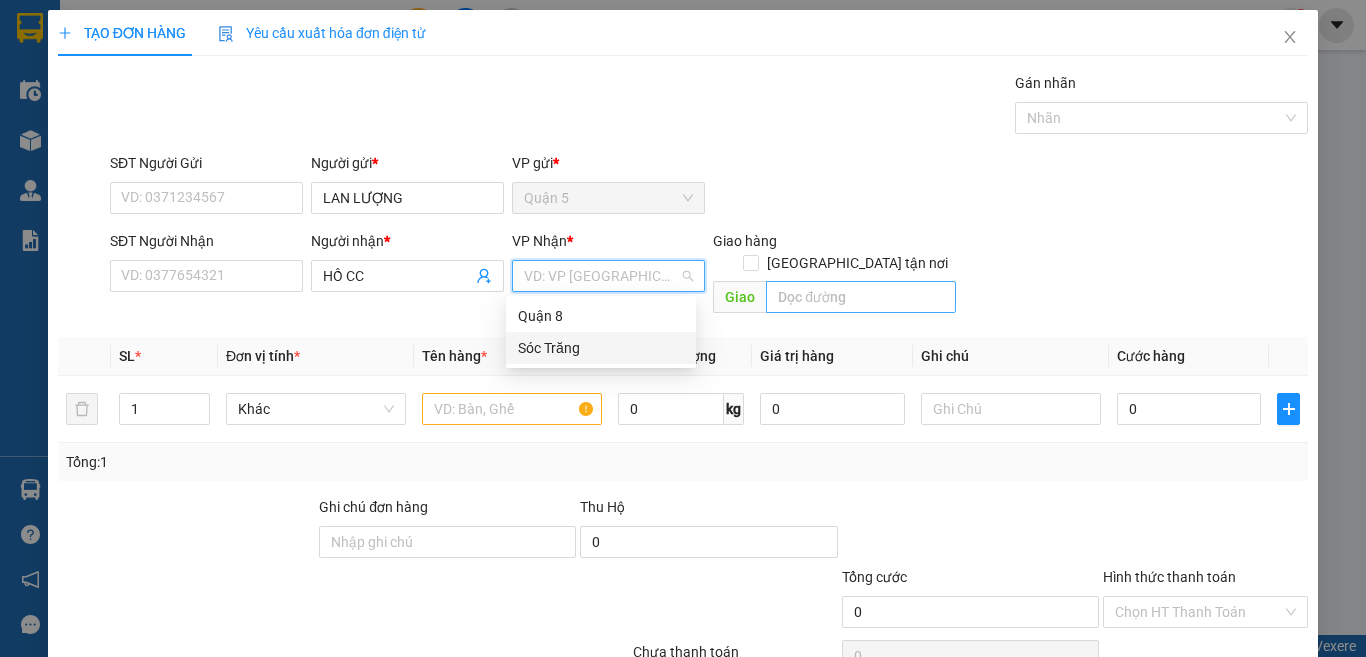 drag, startPoint x: 634, startPoint y: 348, endPoint x: 787, endPoint y: 272, distance: 170.83618 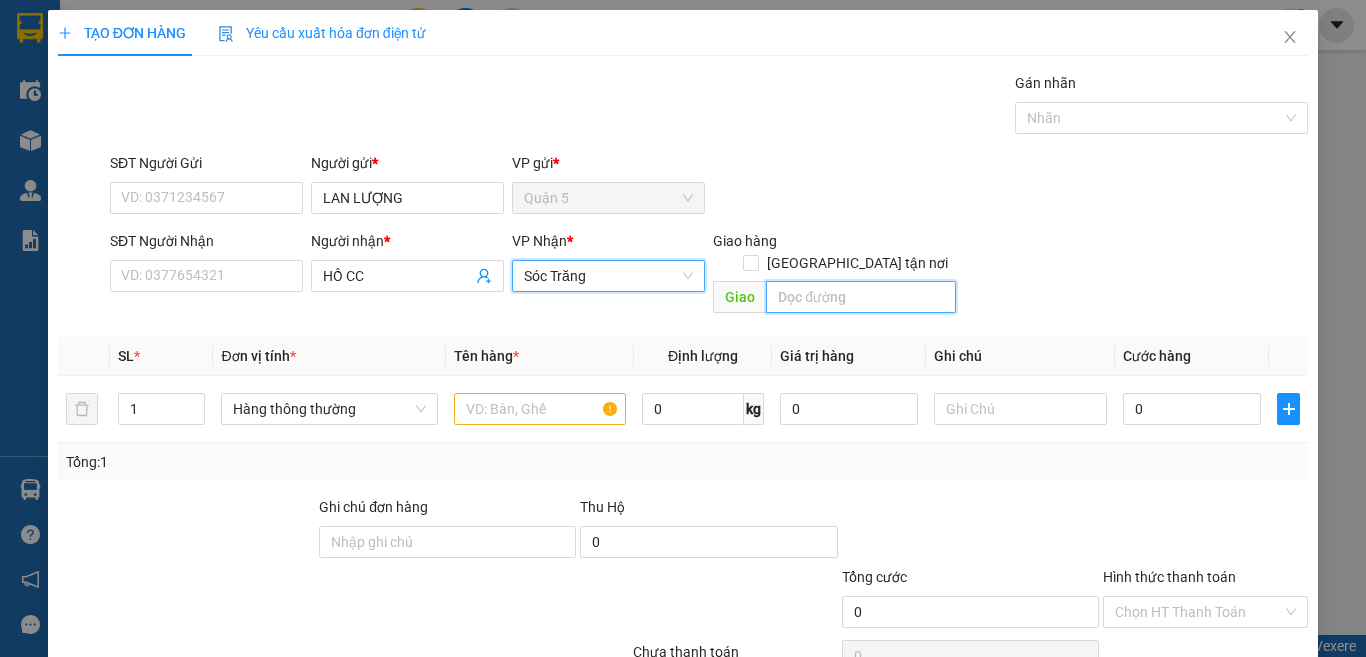 click at bounding box center [861, 297] 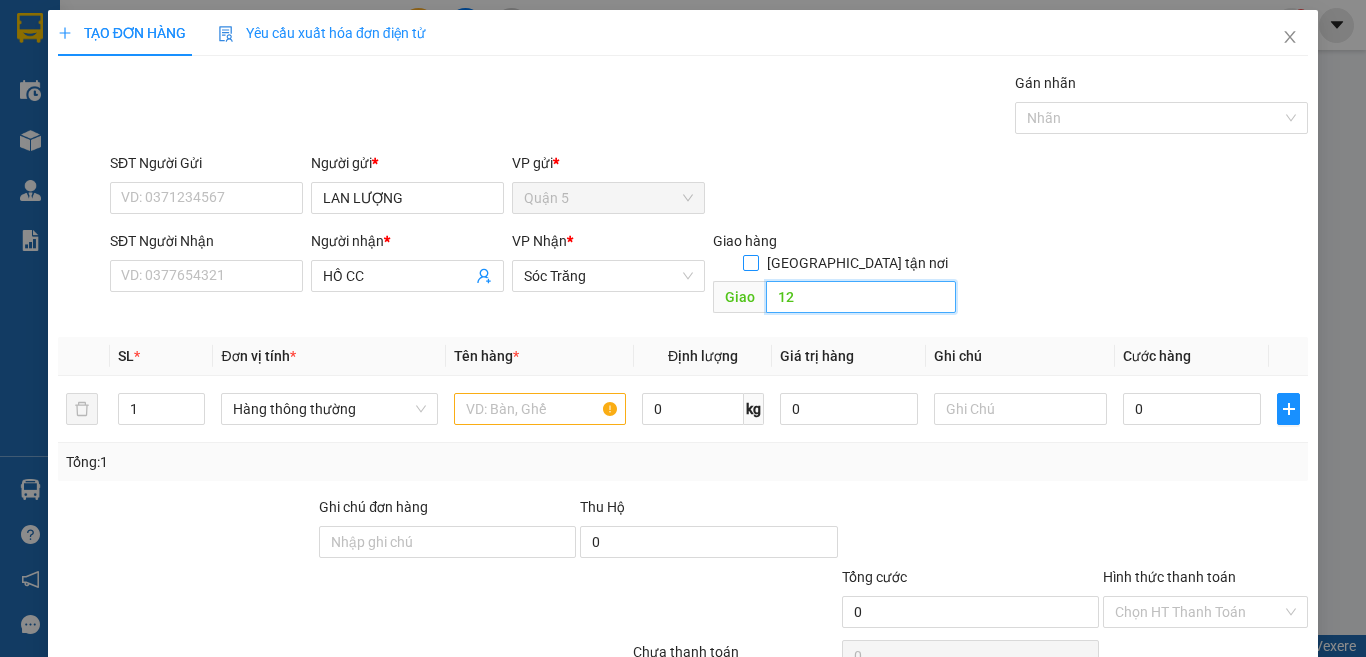 type on "12" 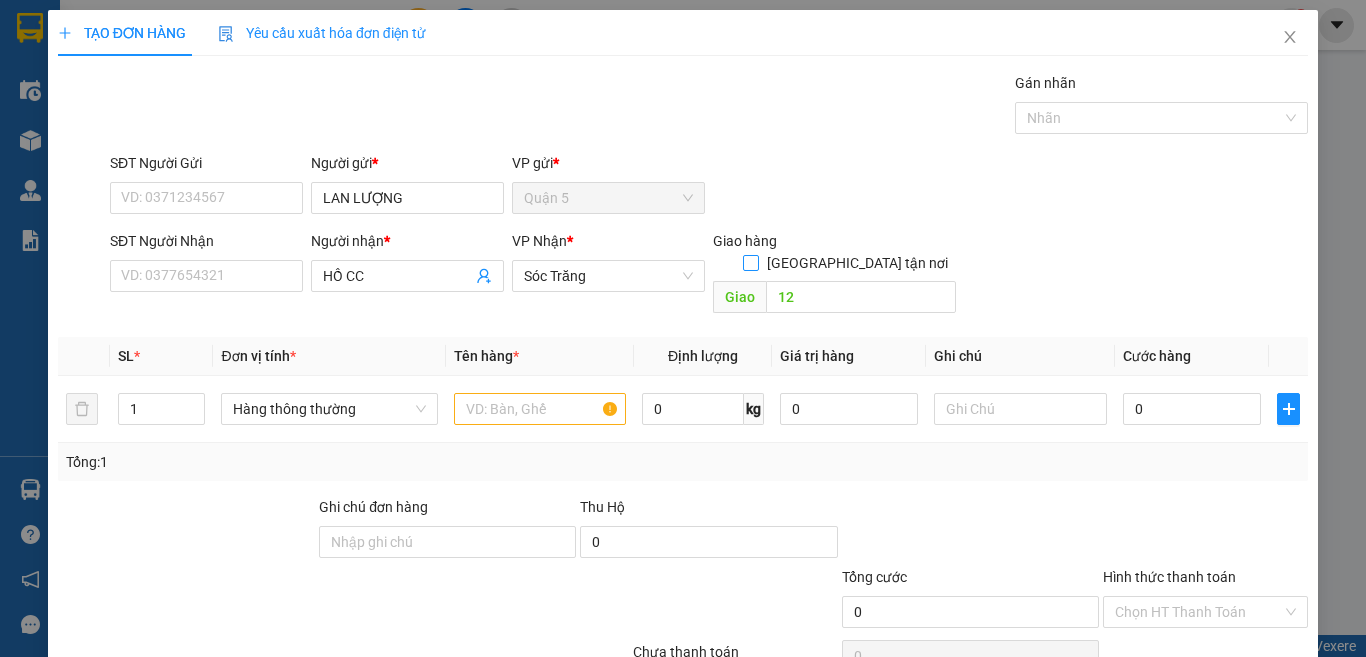 click at bounding box center [751, 263] 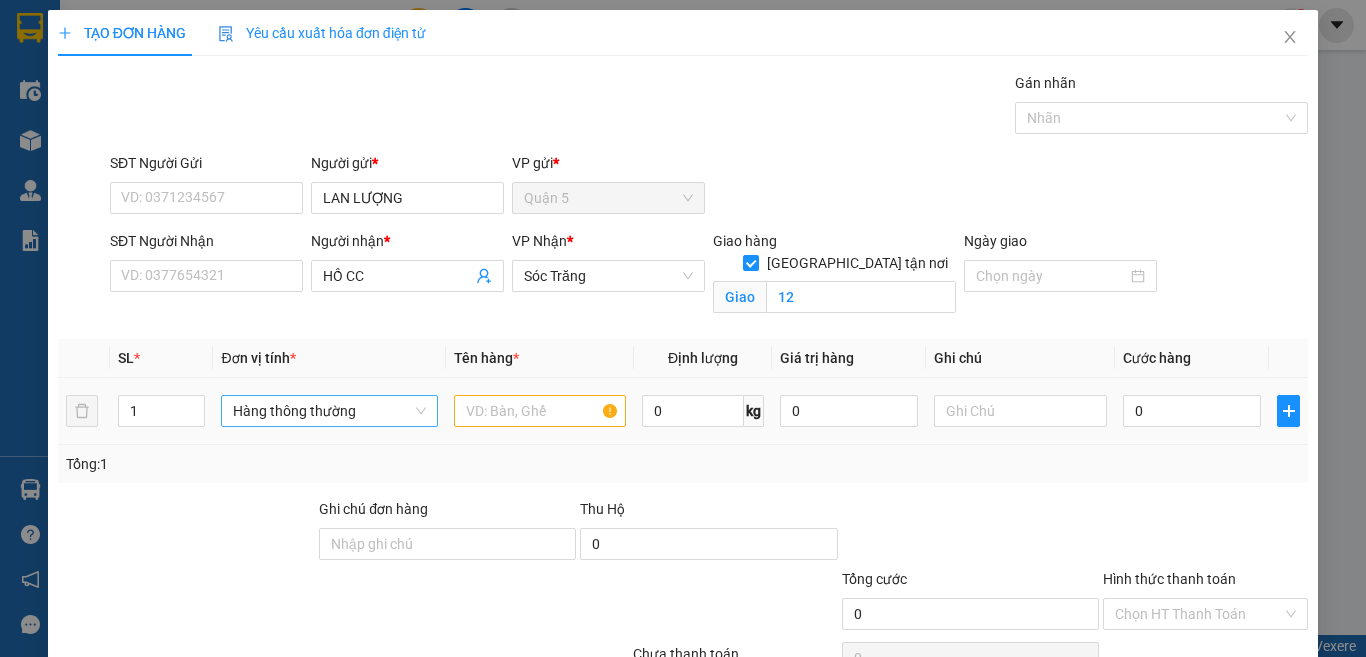 click on "Hàng thông thường" at bounding box center (329, 411) 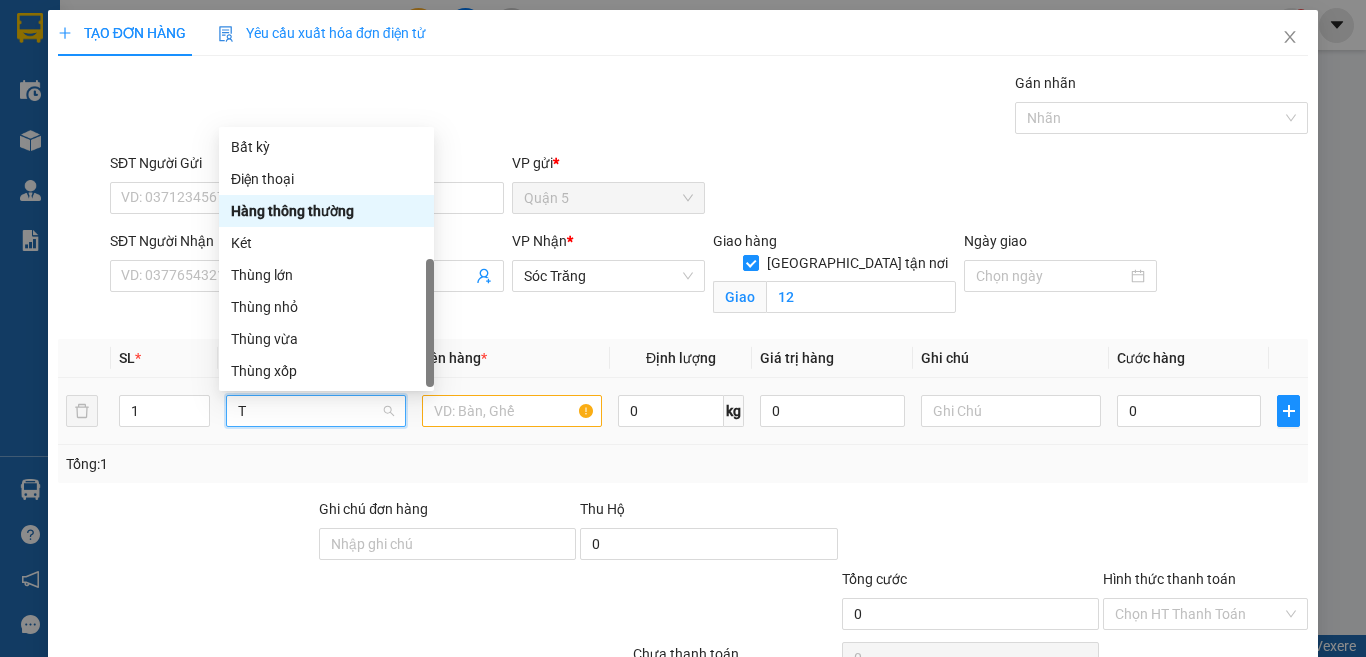 scroll, scrollTop: 64, scrollLeft: 0, axis: vertical 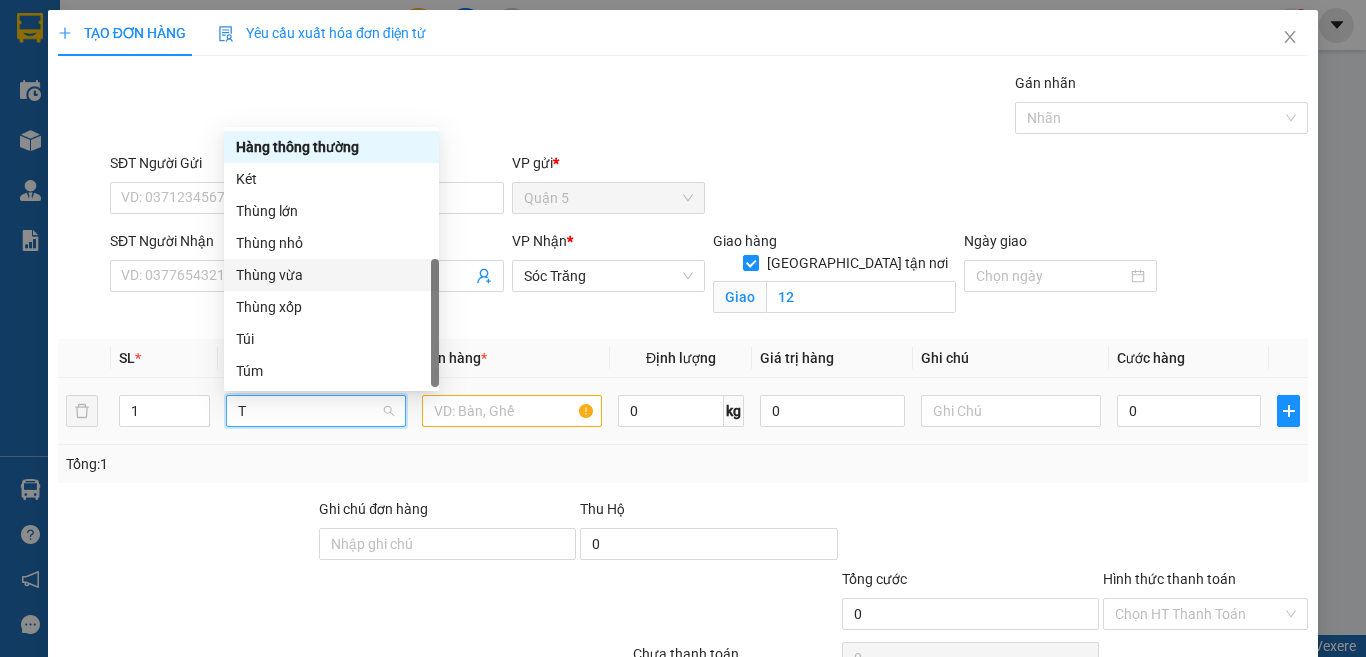 click on "Thùng vừa" at bounding box center (331, 275) 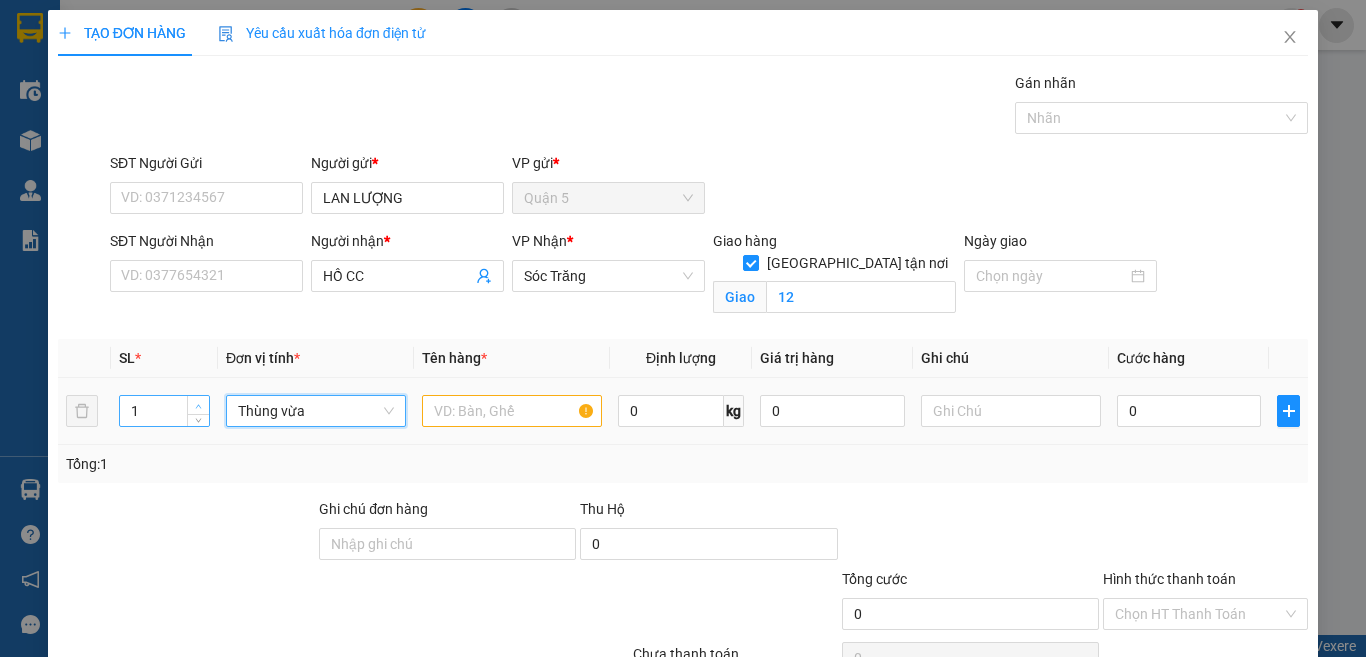 click at bounding box center [198, 405] 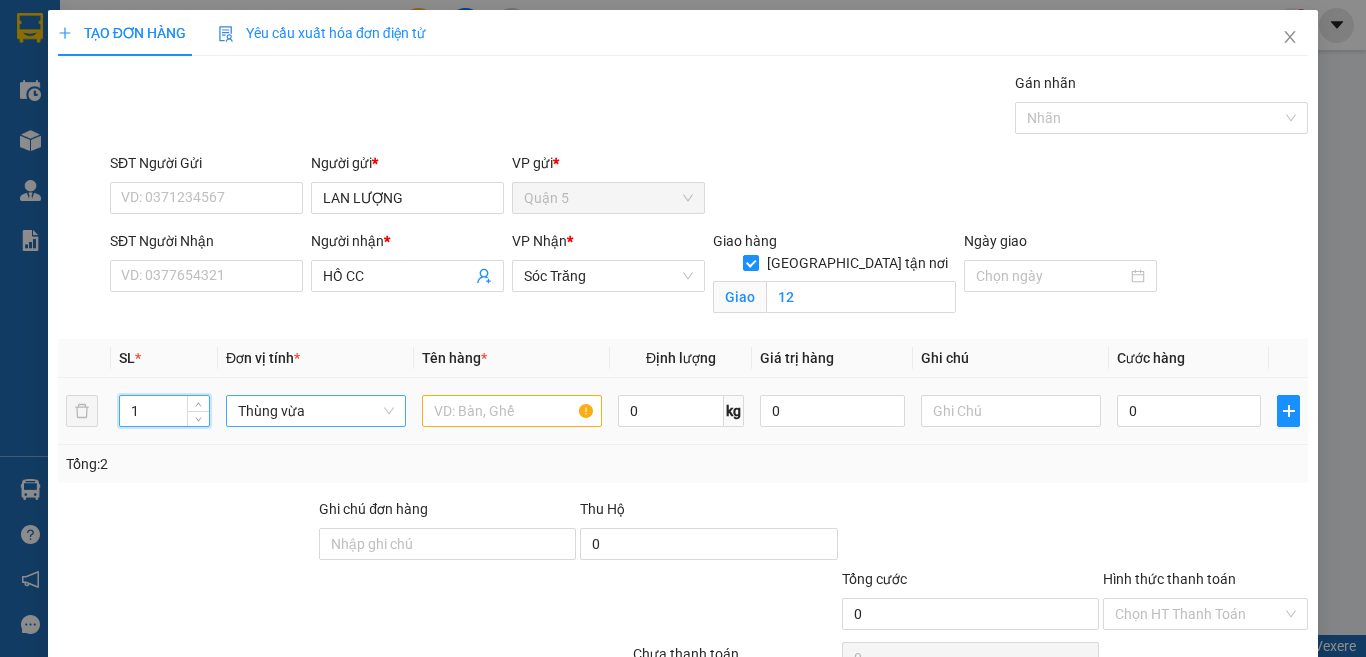 type on "2" 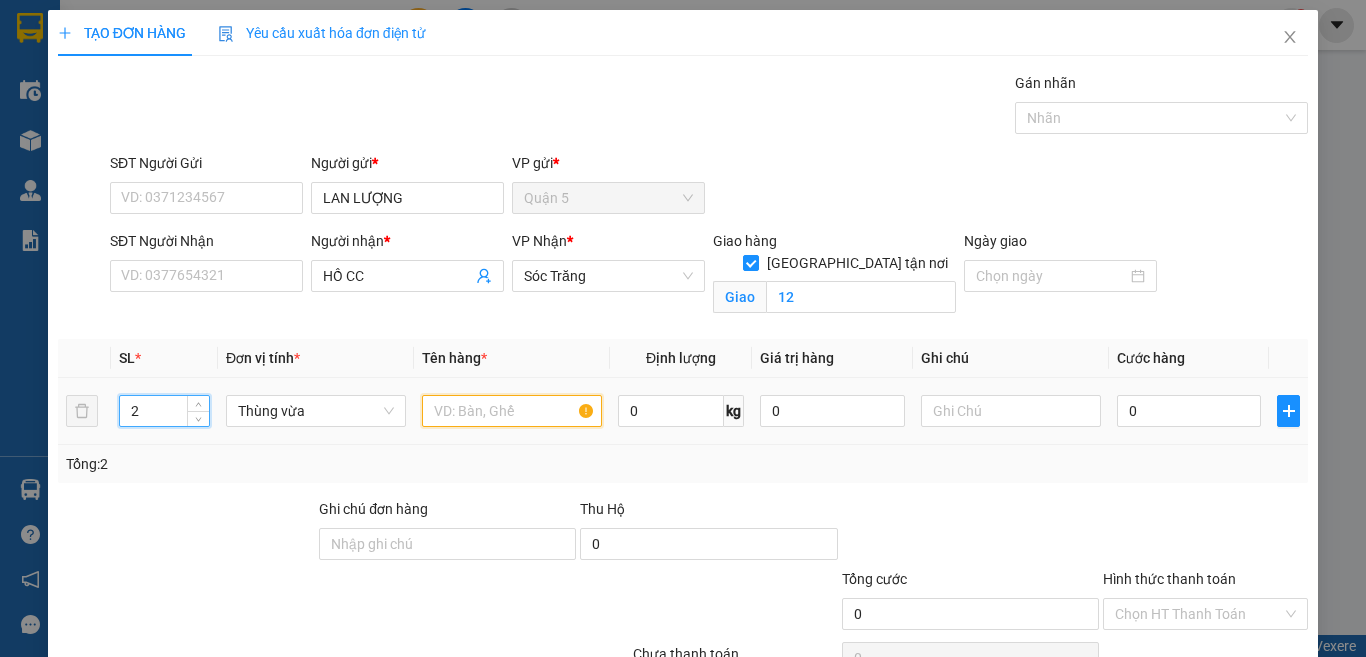 click at bounding box center (512, 411) 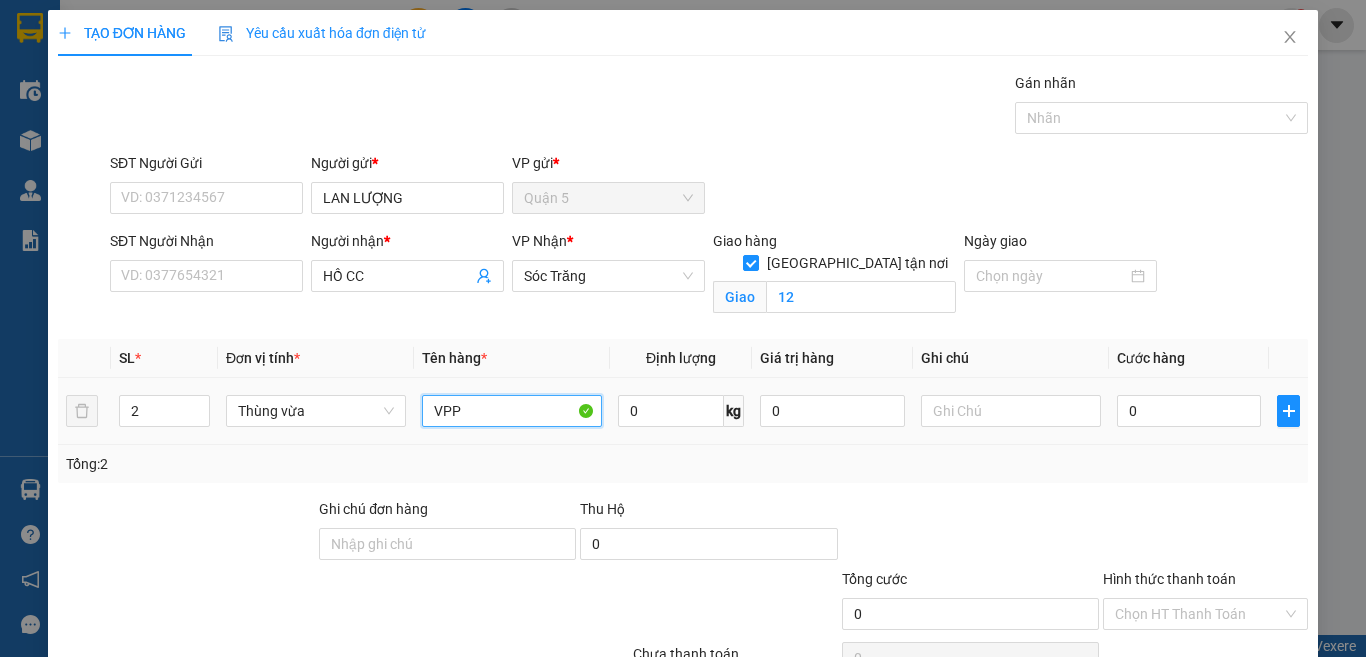 type on "VPP" 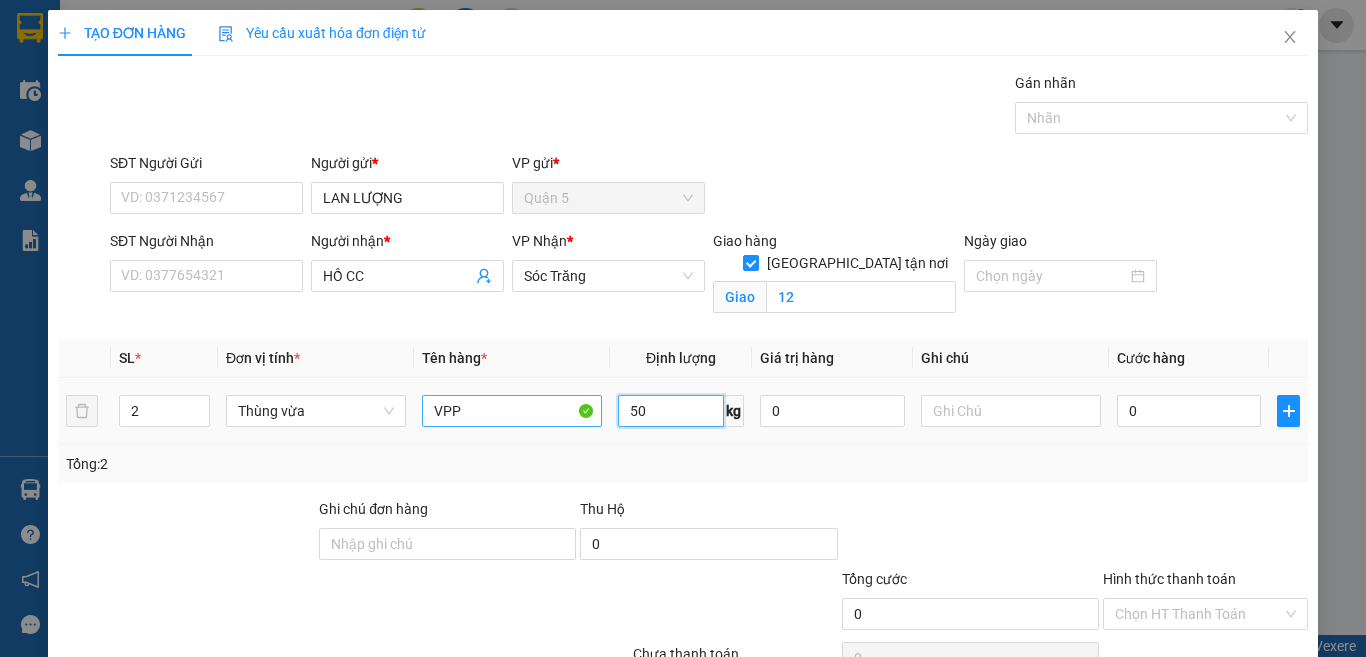 type on "50" 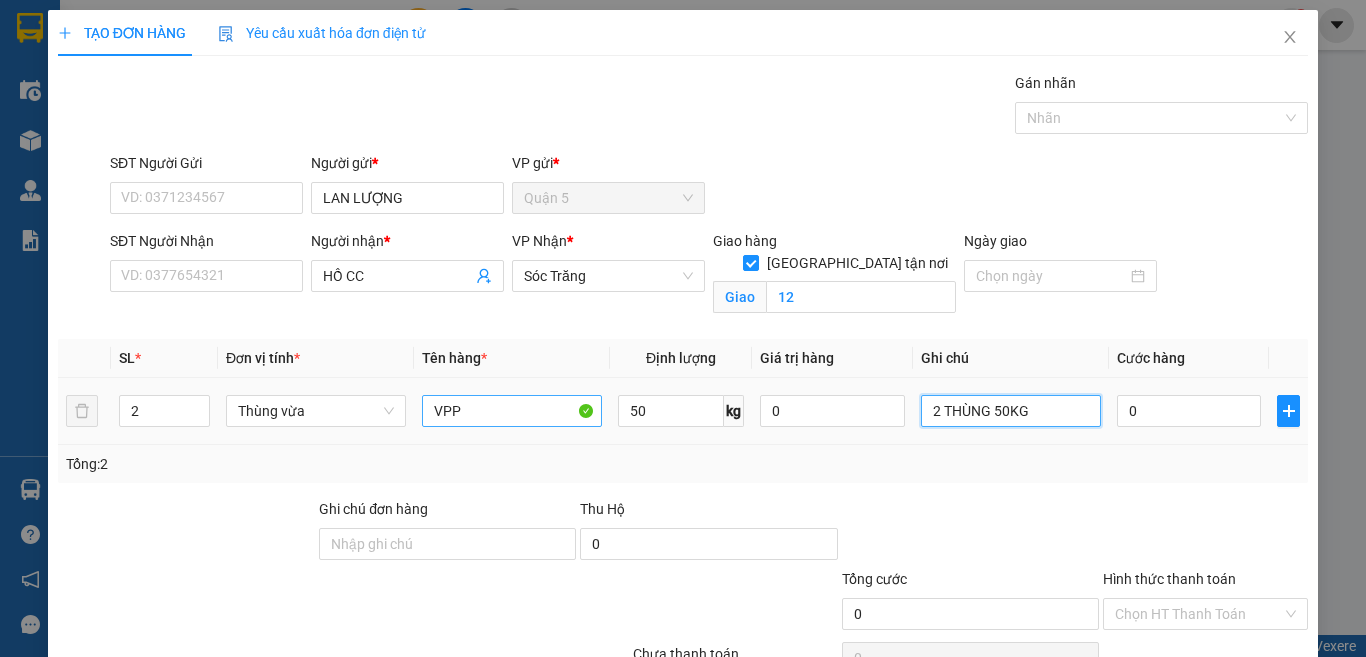 type on "2 THÙNG 50KG" 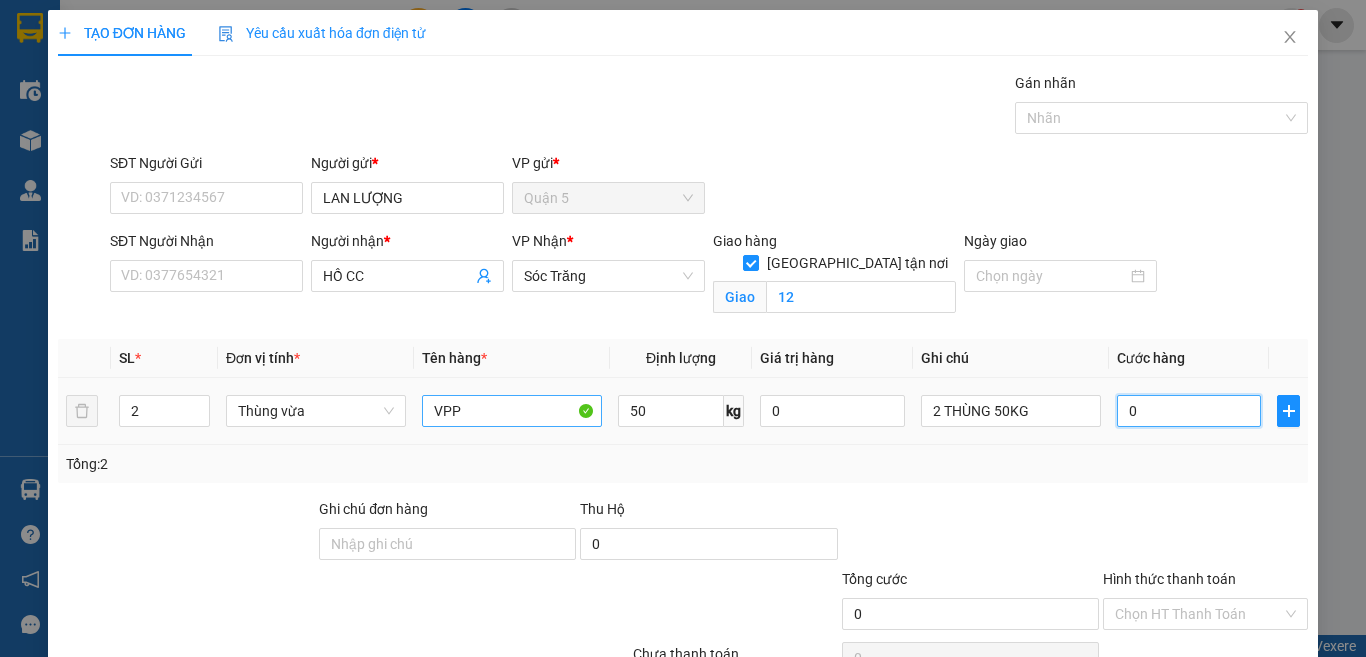 type on "6" 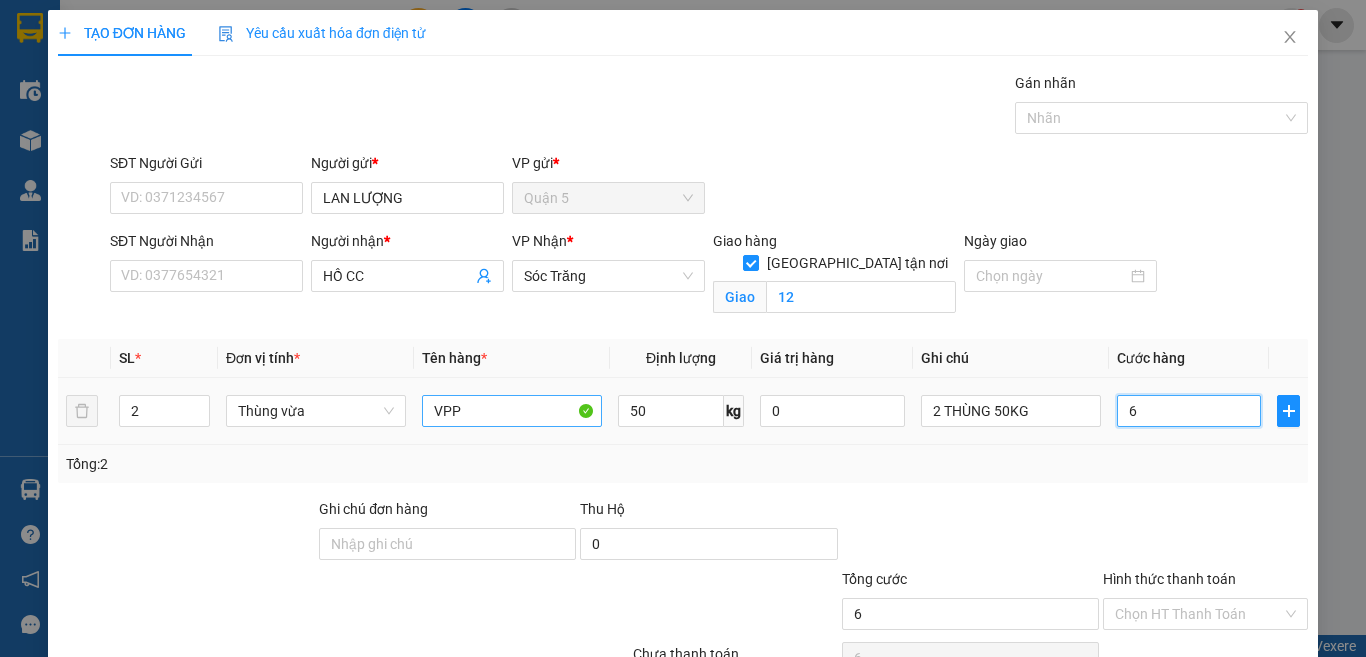 type on "60" 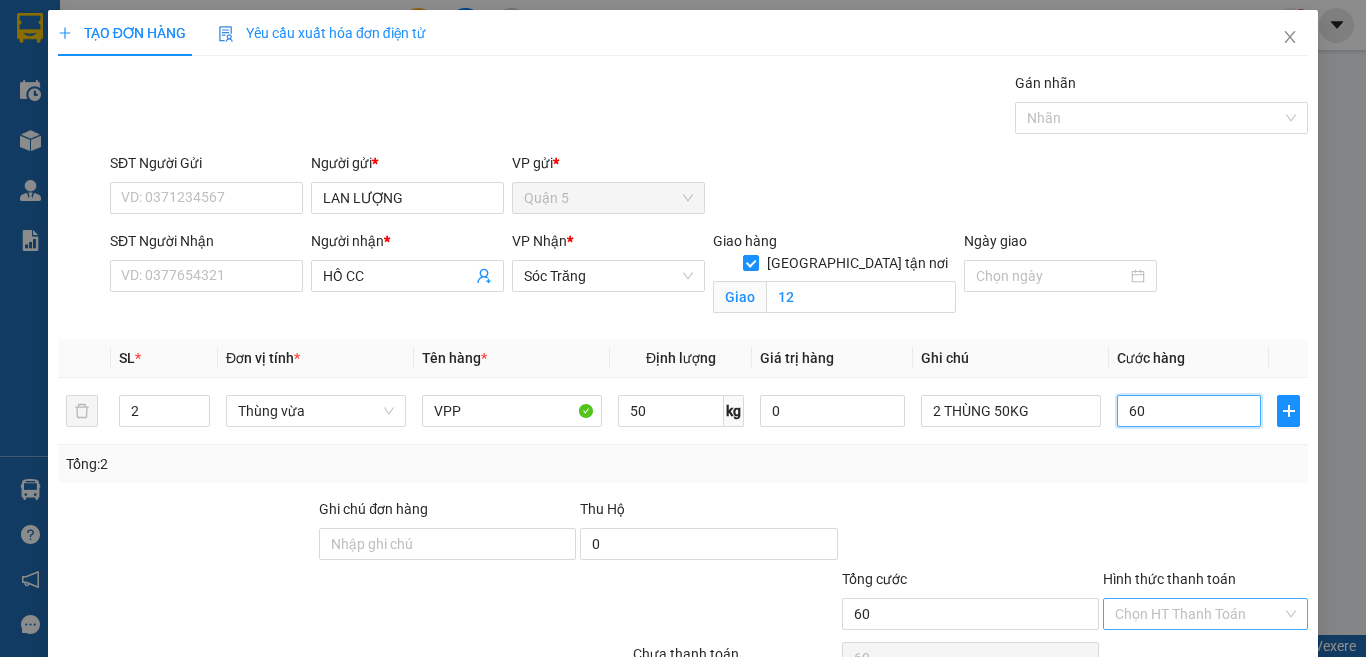 scroll, scrollTop: 107, scrollLeft: 0, axis: vertical 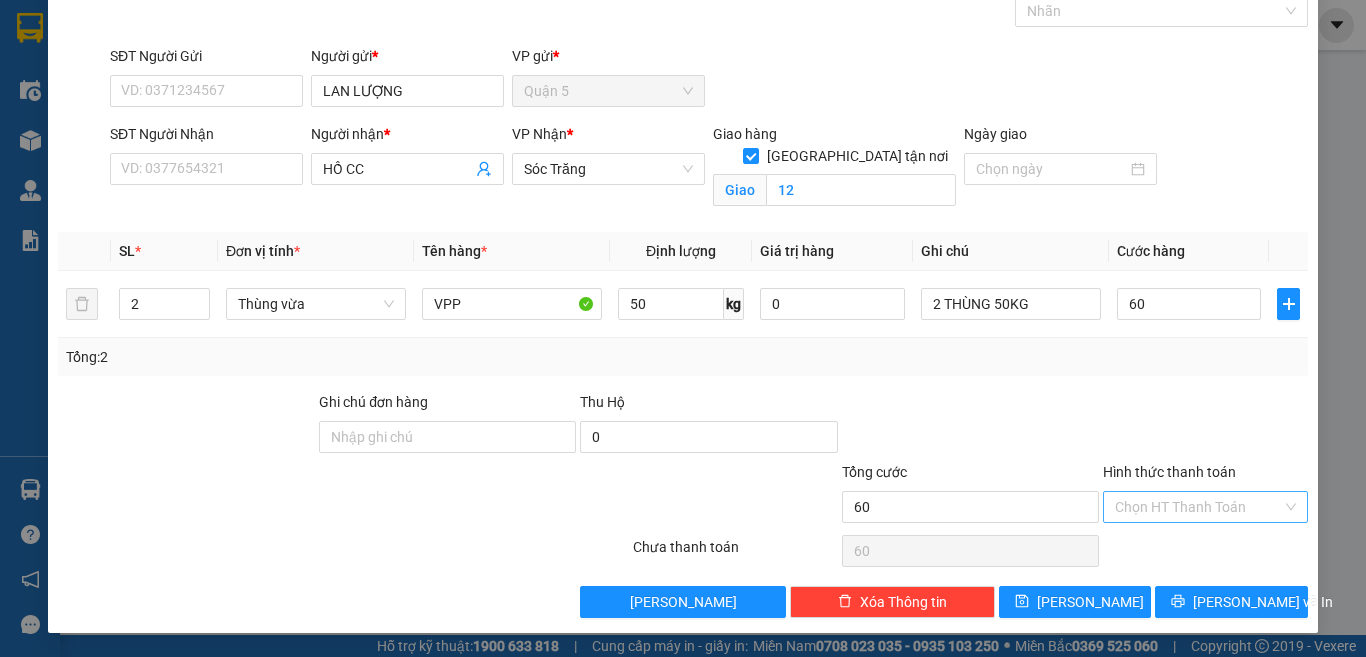 type on "60.000" 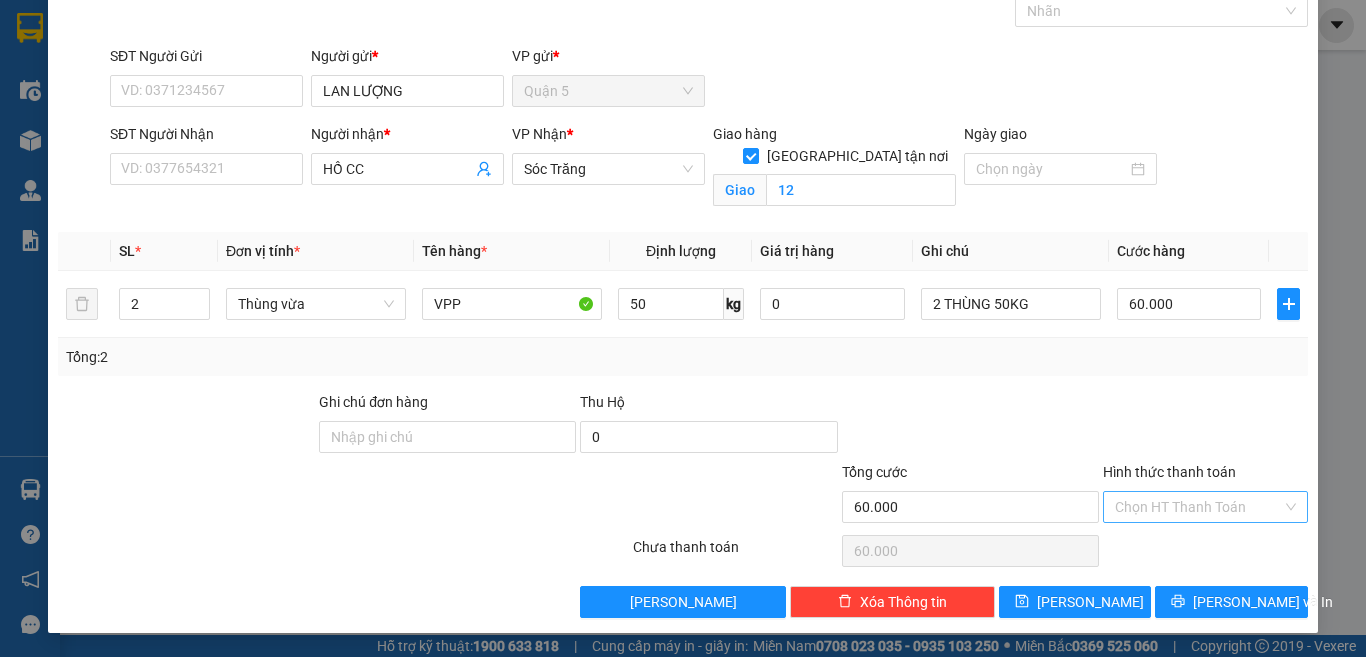 click on "Hình thức thanh toán" at bounding box center [1198, 507] 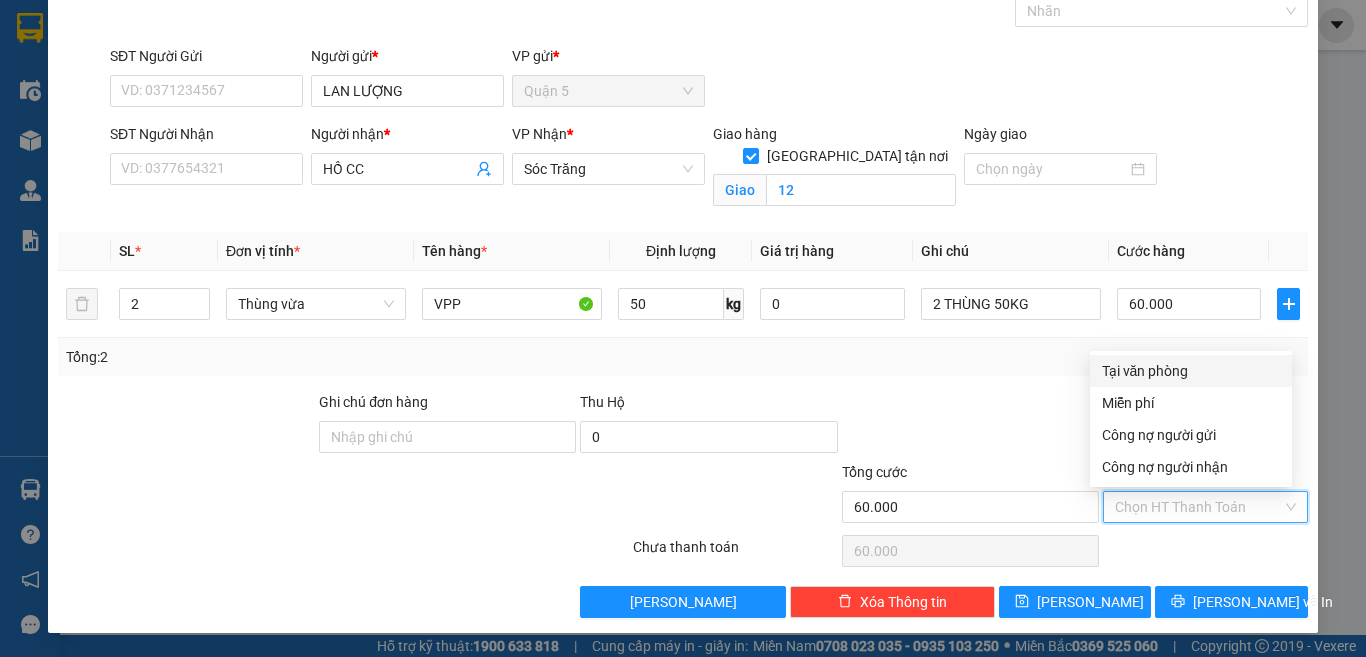 click on "Tại văn phòng" at bounding box center (1191, 371) 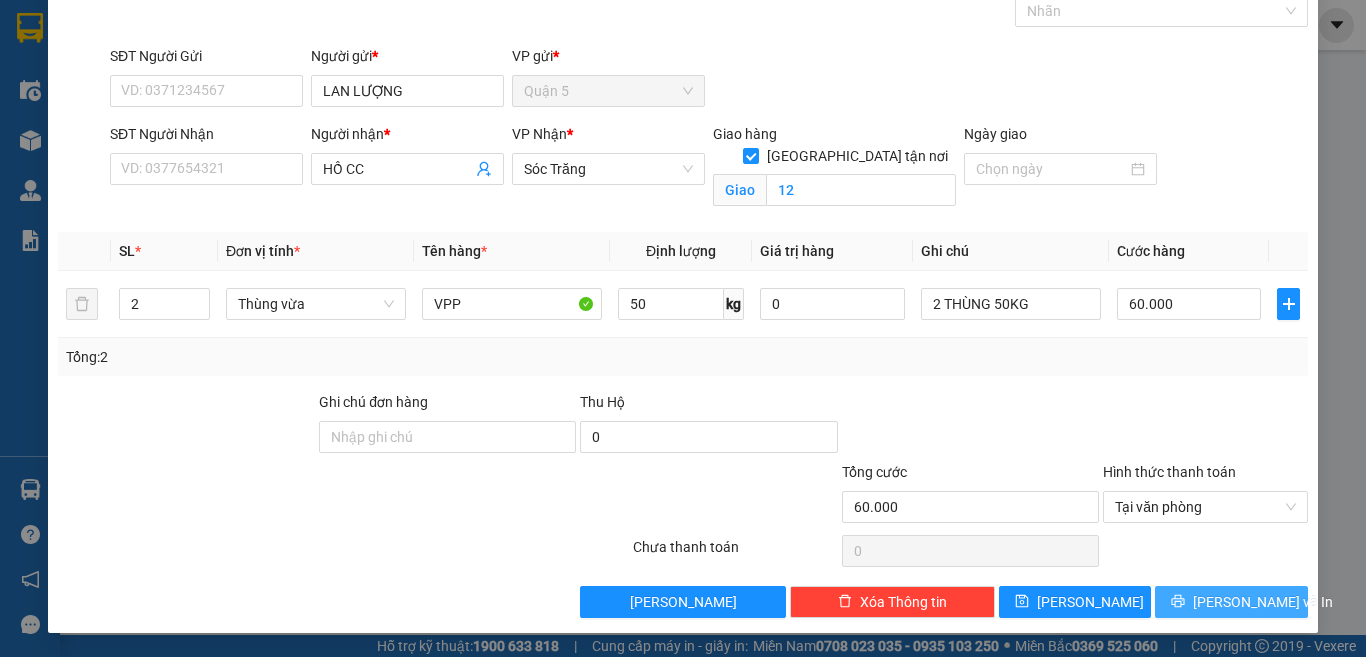 click on "[PERSON_NAME] và In" at bounding box center [1263, 602] 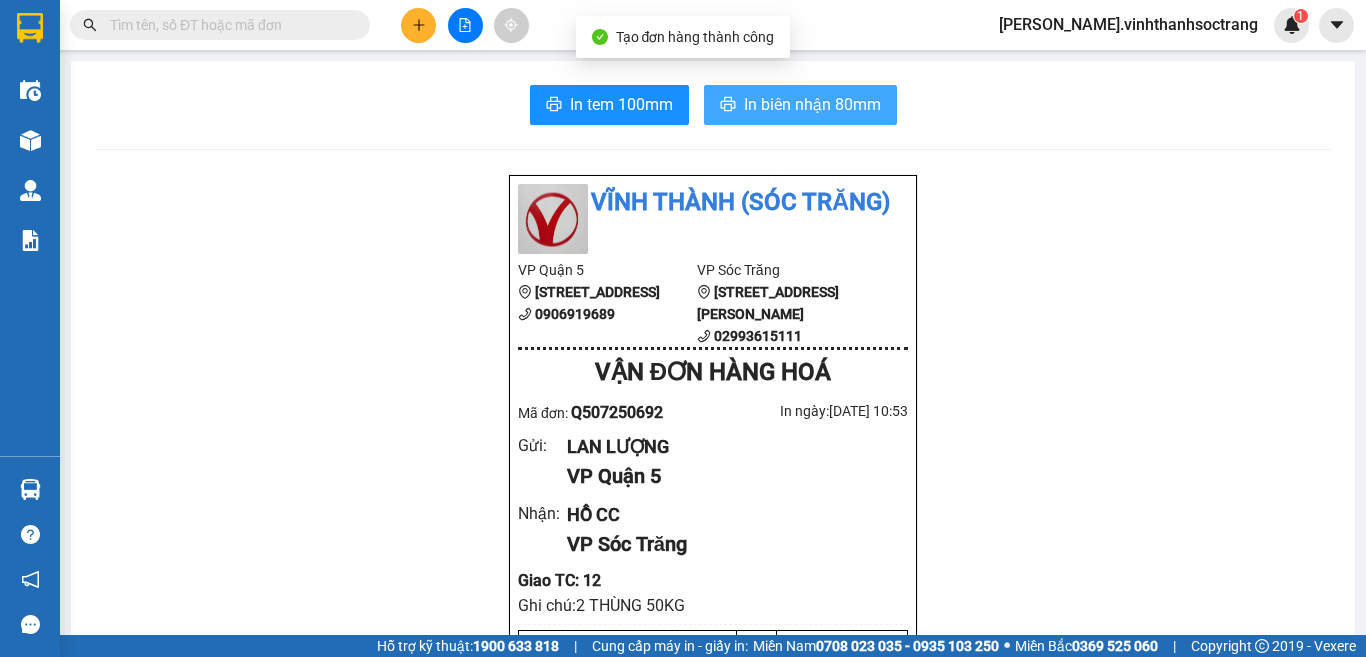 click on "In biên nhận 80mm" at bounding box center [812, 104] 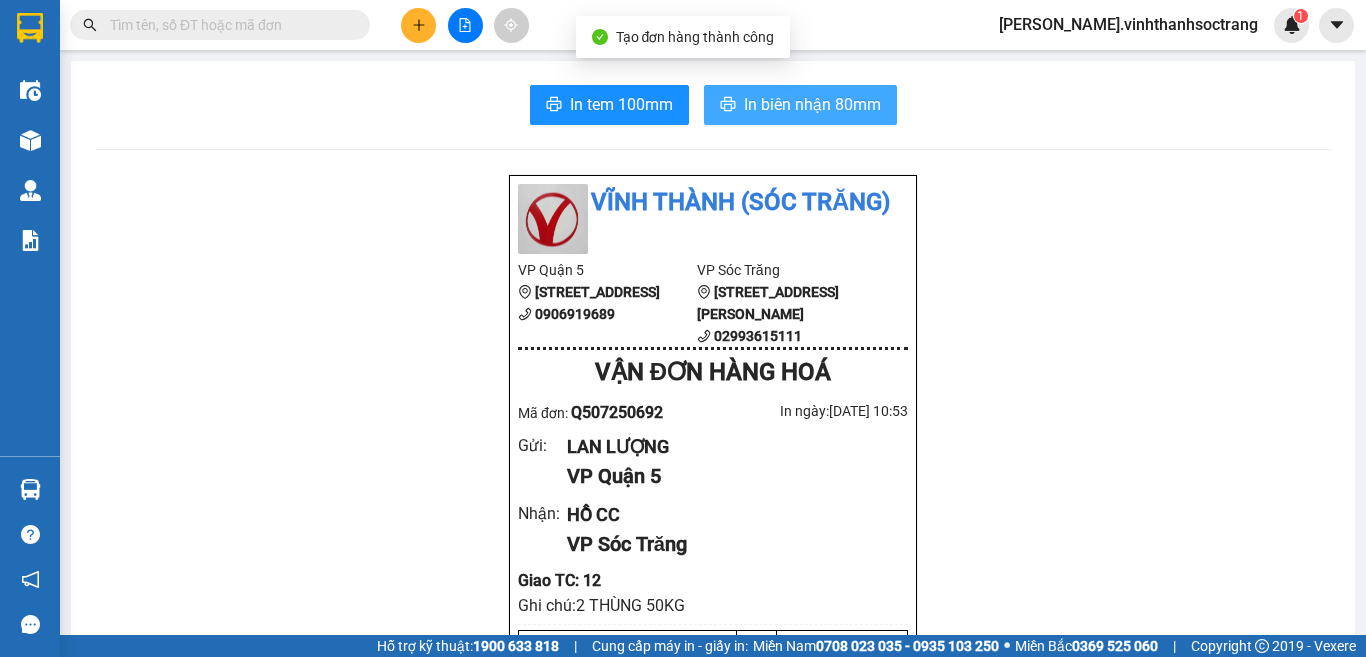 scroll, scrollTop: 0, scrollLeft: 0, axis: both 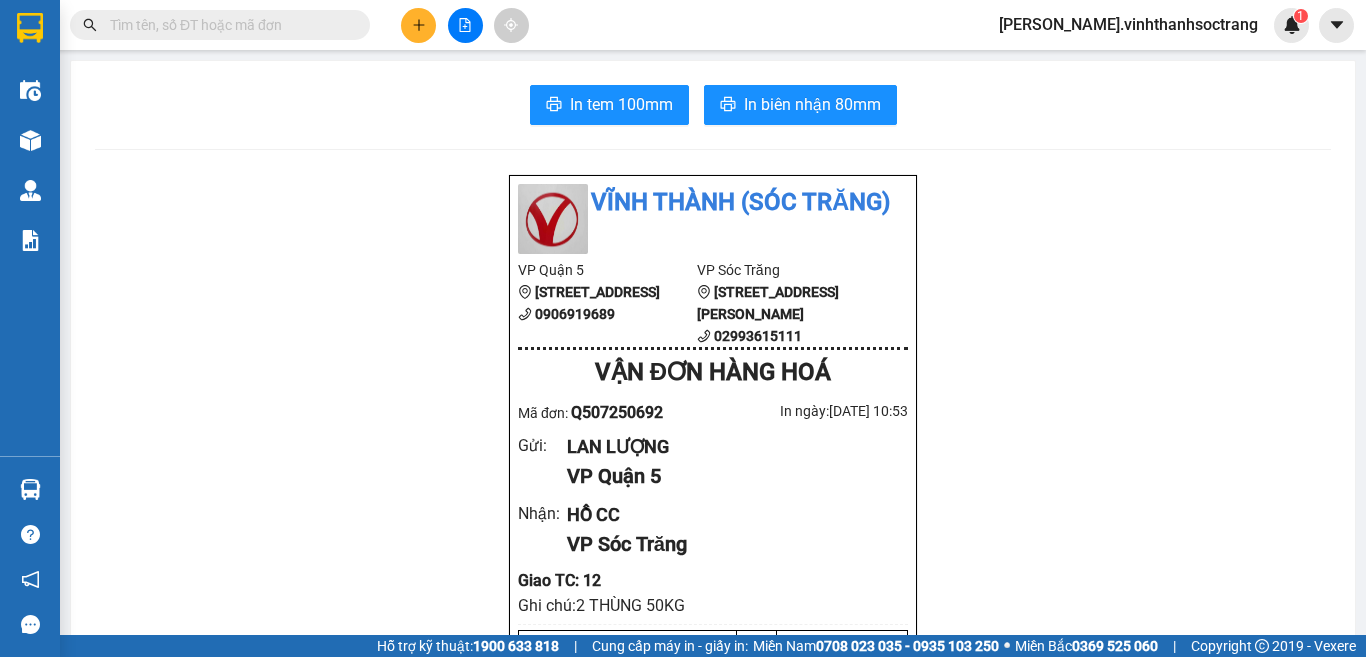 drag, startPoint x: 419, startPoint y: 22, endPoint x: 419, endPoint y: 35, distance: 13 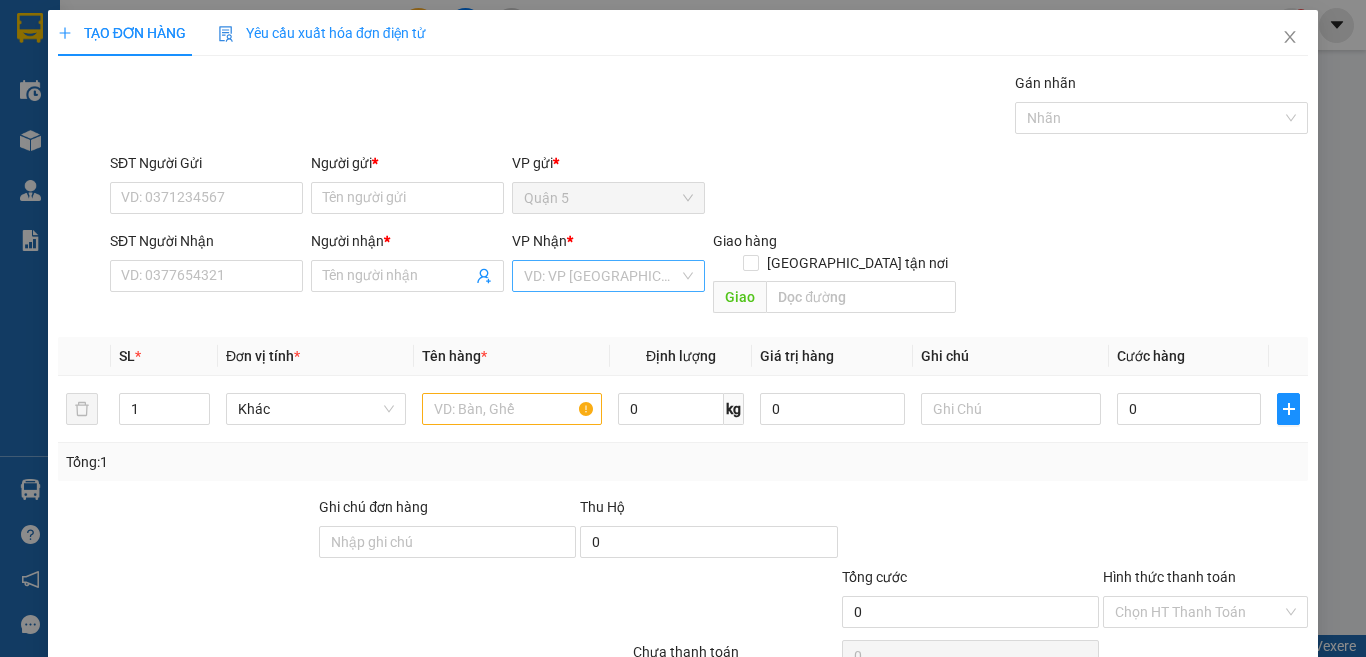 drag, startPoint x: 536, startPoint y: 314, endPoint x: 542, endPoint y: 286, distance: 28.635643 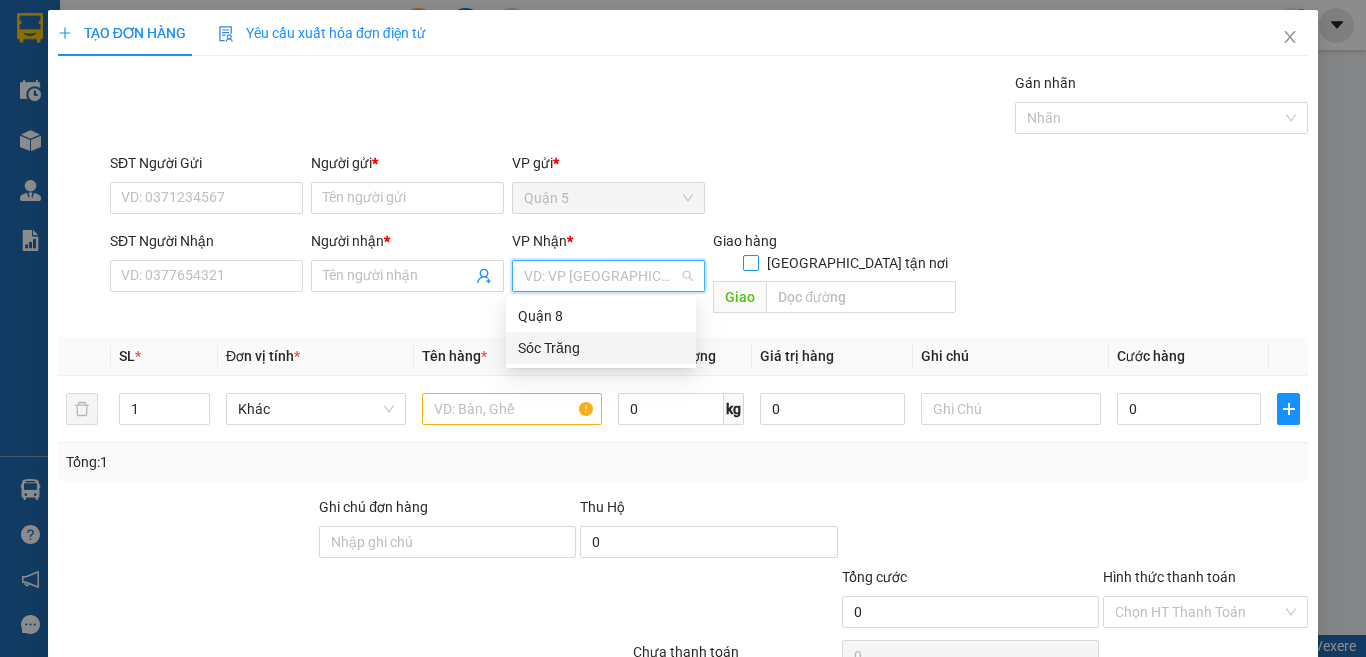 drag, startPoint x: 583, startPoint y: 351, endPoint x: 887, endPoint y: 241, distance: 323.28934 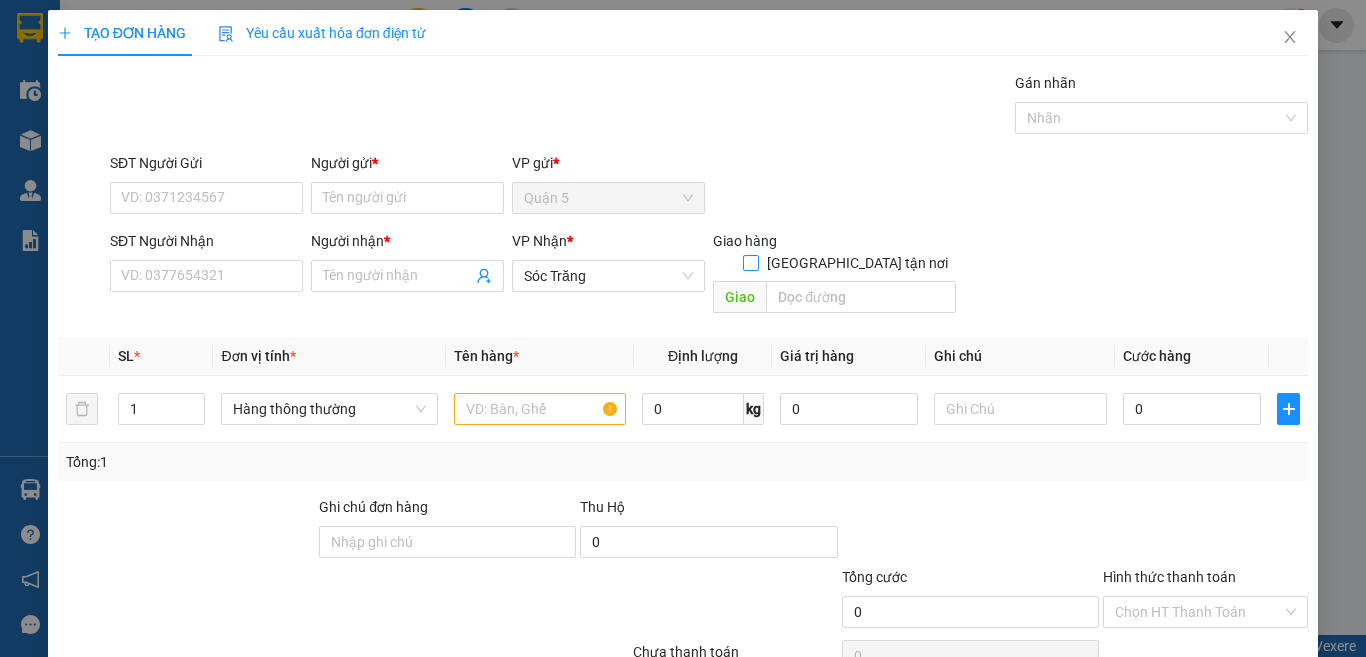 drag, startPoint x: 842, startPoint y: 241, endPoint x: 832, endPoint y: 296, distance: 55.9017 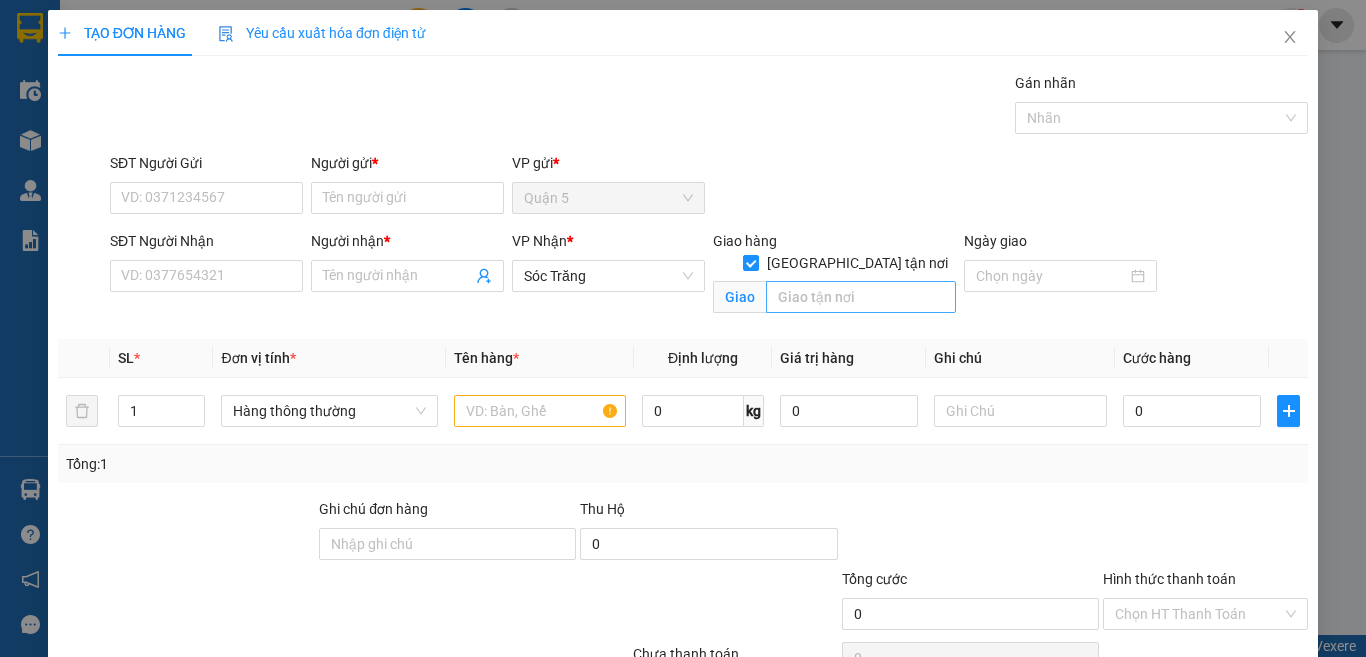 drag, startPoint x: 832, startPoint y: 296, endPoint x: 840, endPoint y: 284, distance: 14.422205 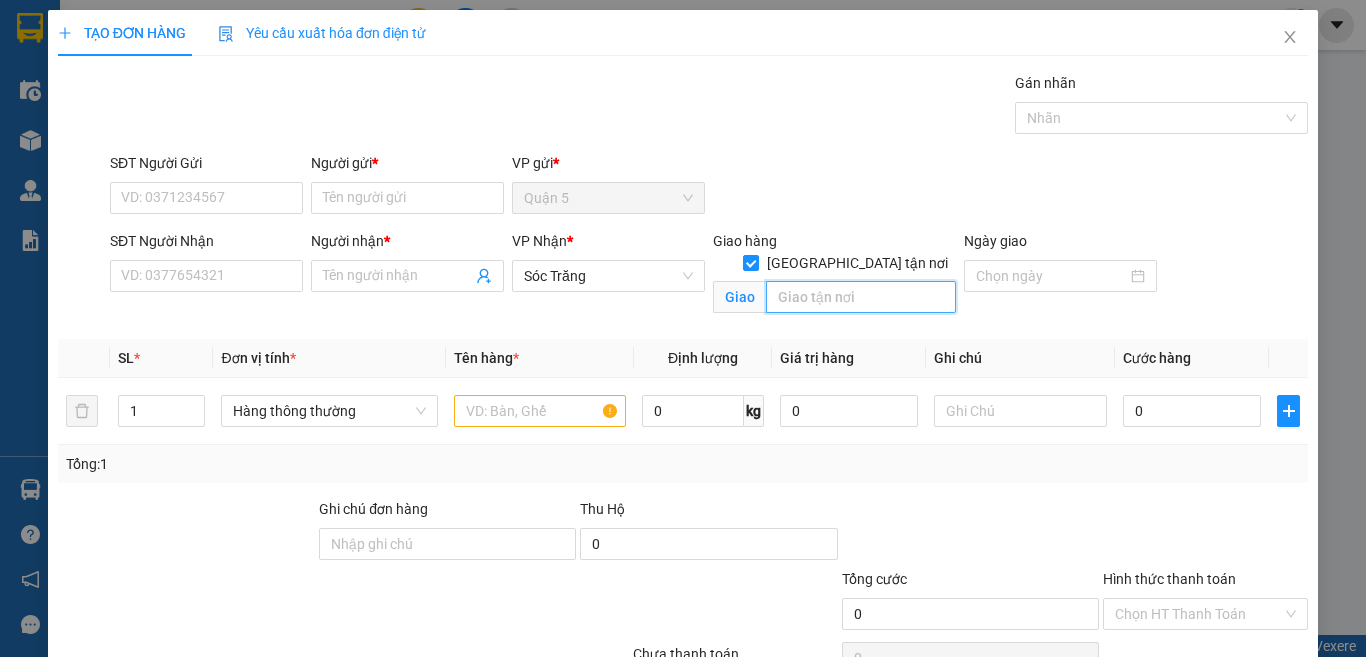 click at bounding box center (861, 297) 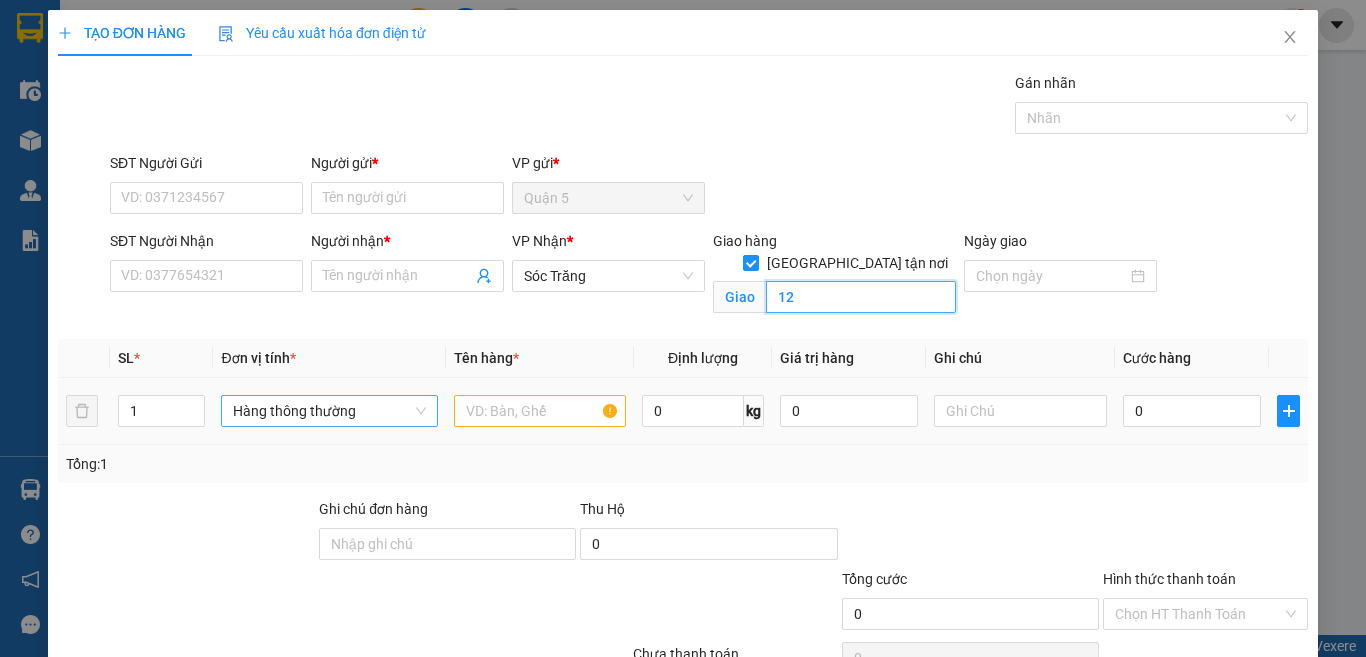 click on "Hàng thông thường" at bounding box center [329, 411] 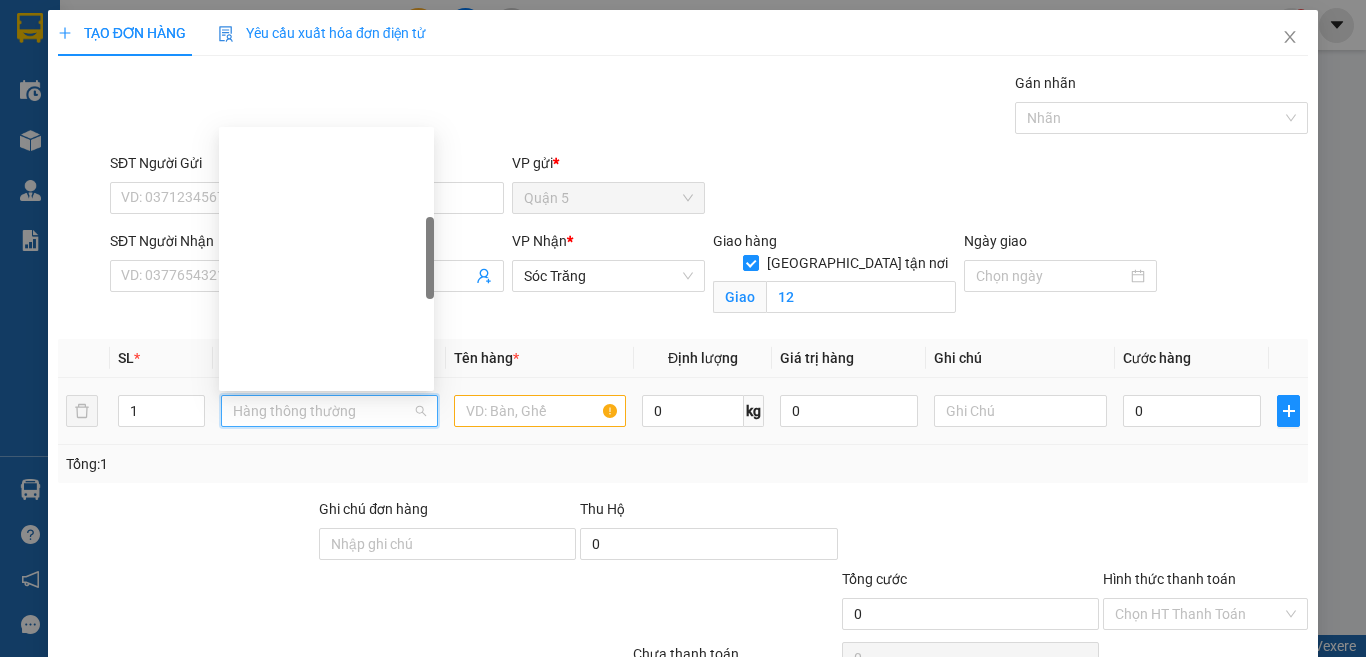 scroll, scrollTop: 320, scrollLeft: 0, axis: vertical 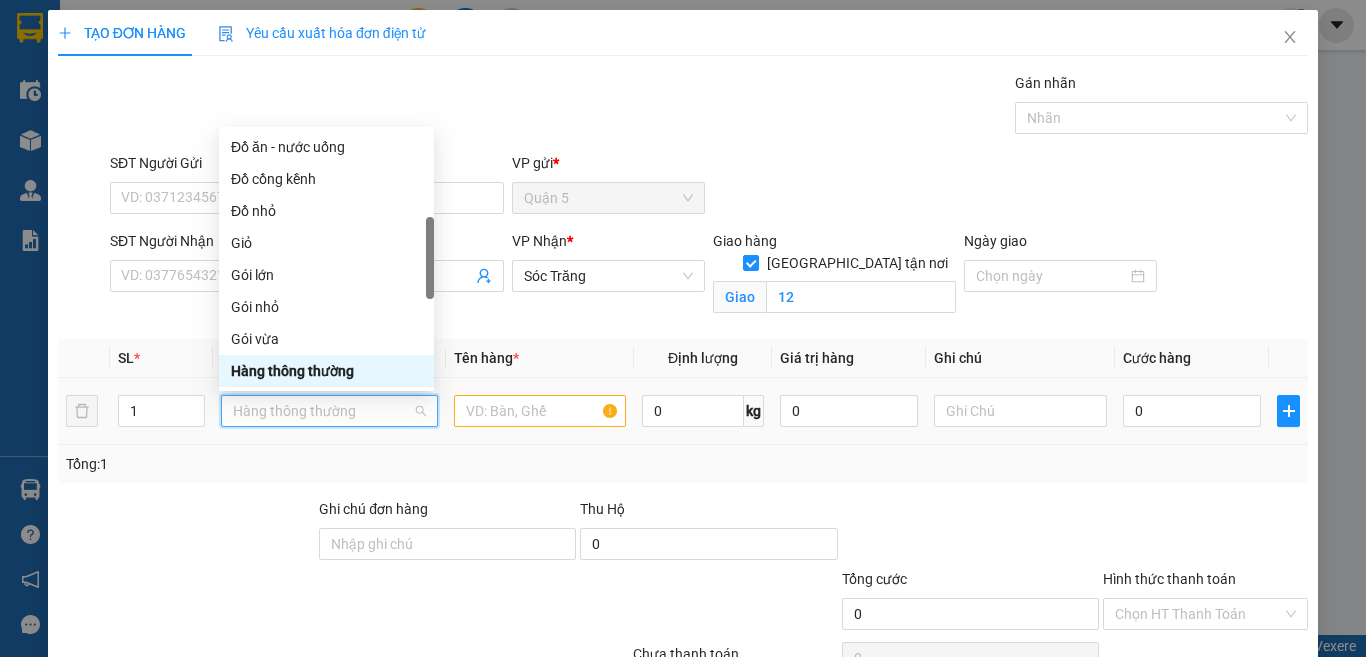 type on "M" 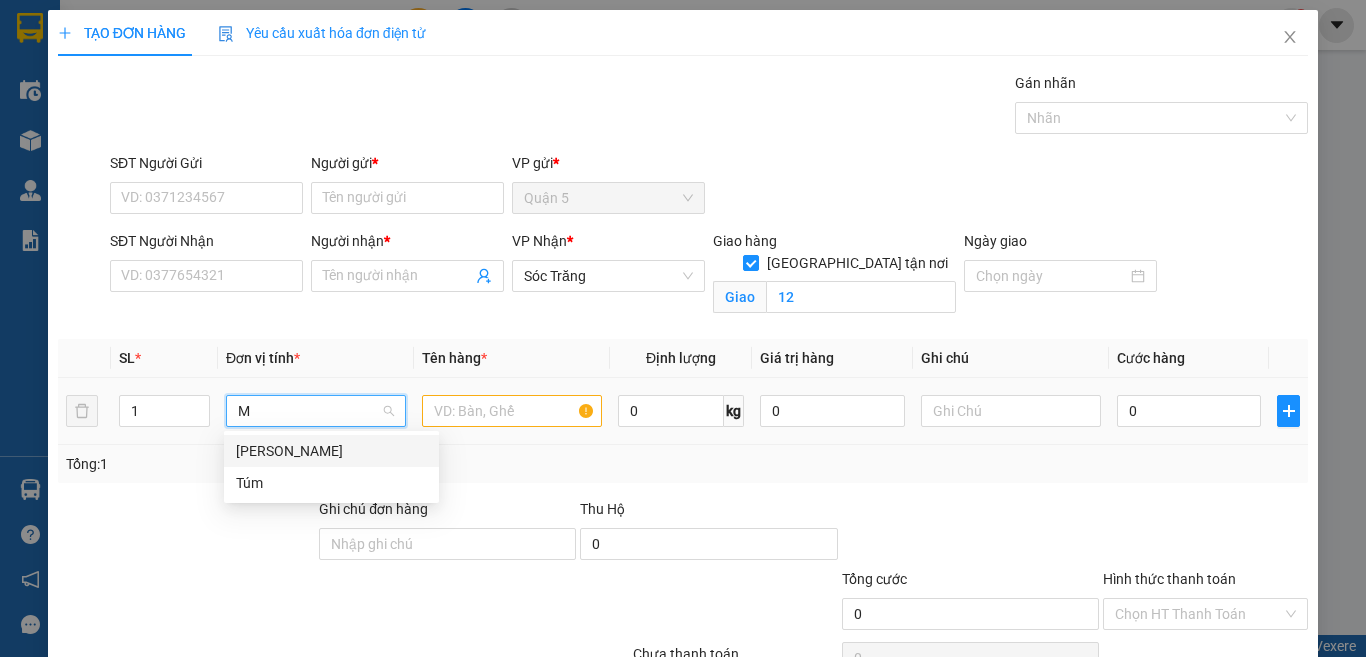 scroll, scrollTop: 0, scrollLeft: 0, axis: both 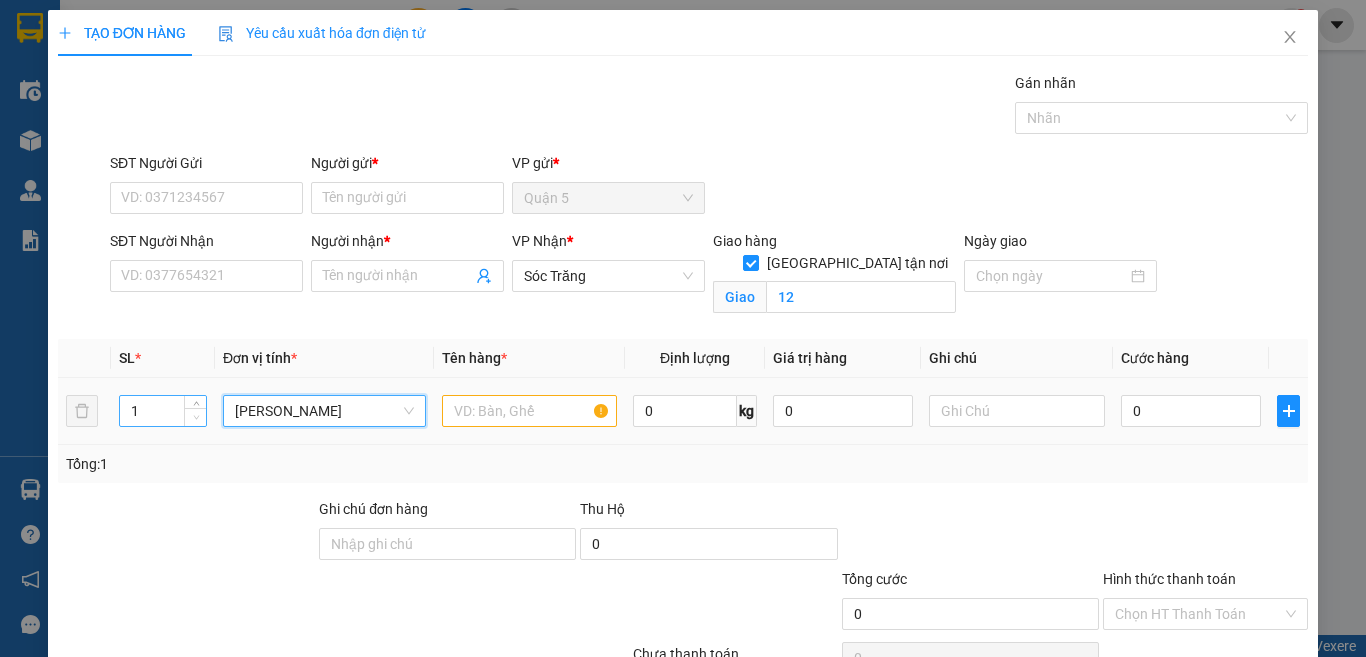 click at bounding box center (195, 417) 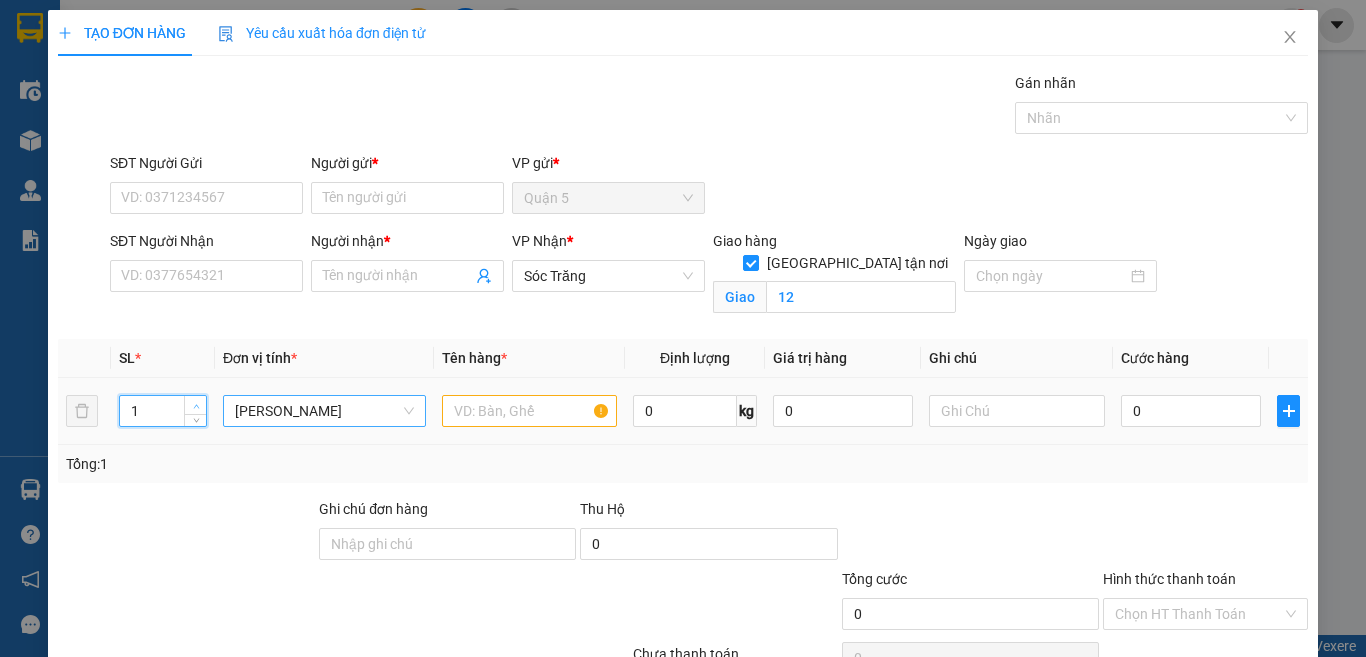 click at bounding box center (195, 405) 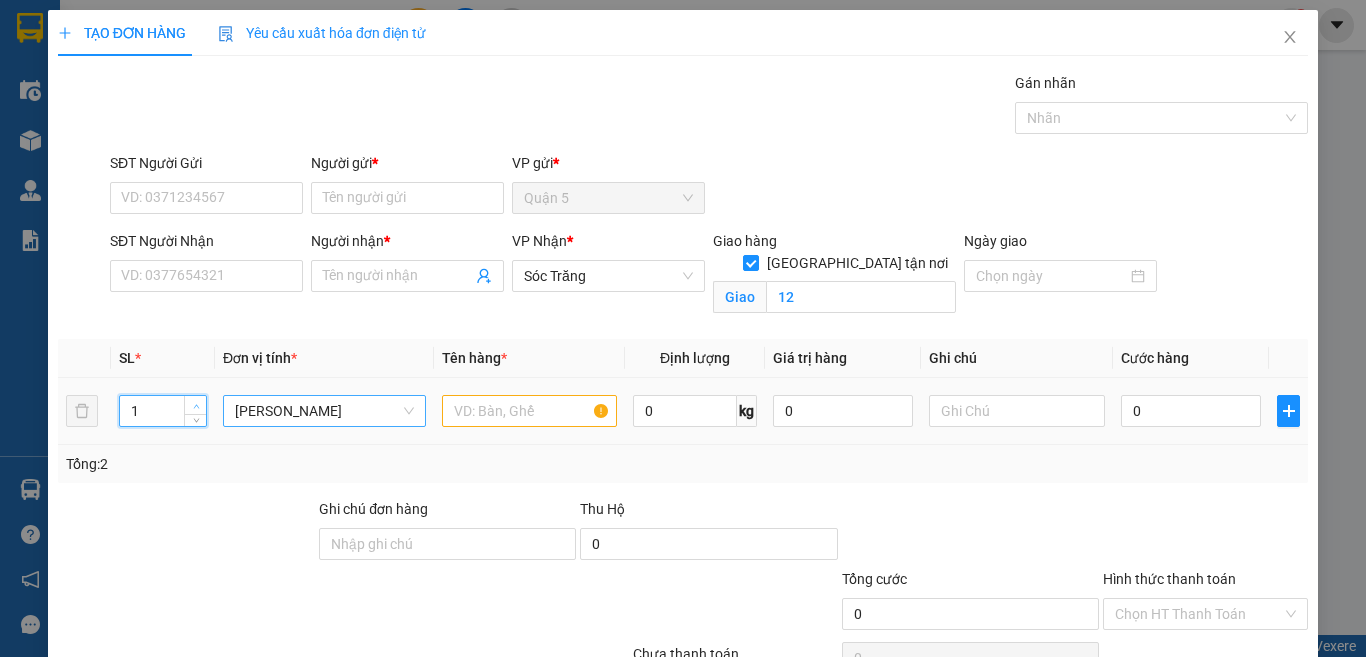 type on "2" 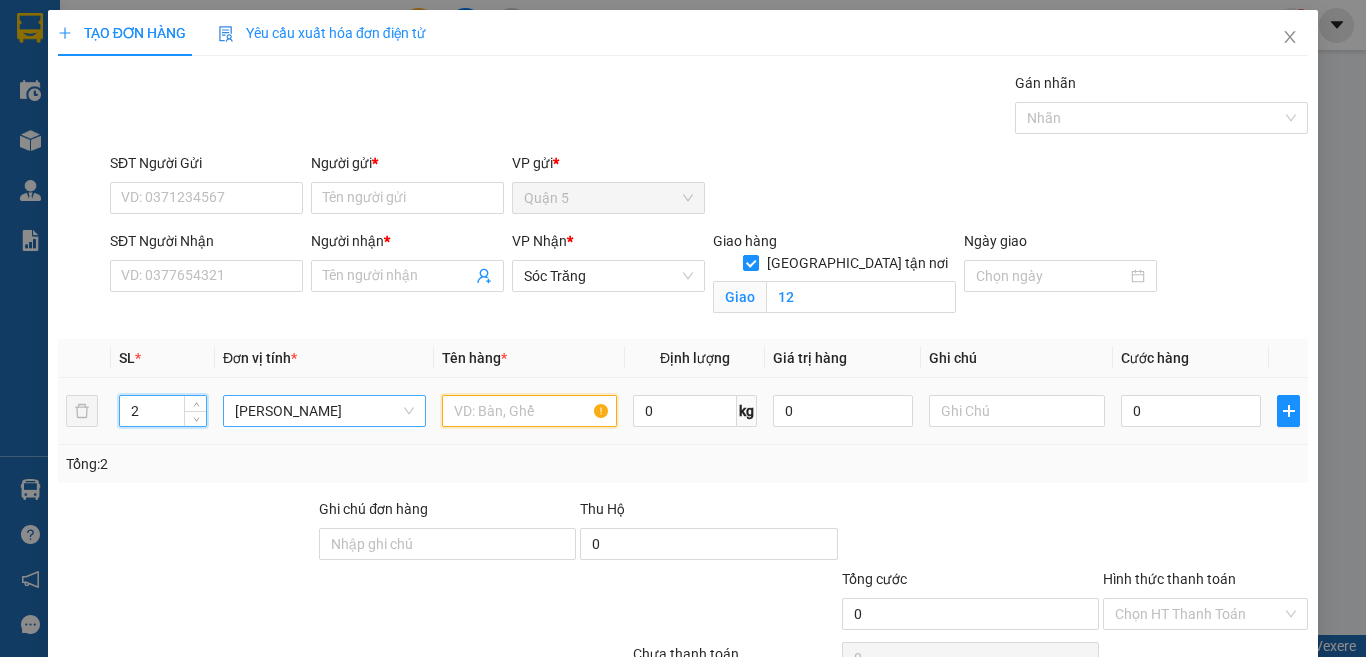 click at bounding box center [529, 411] 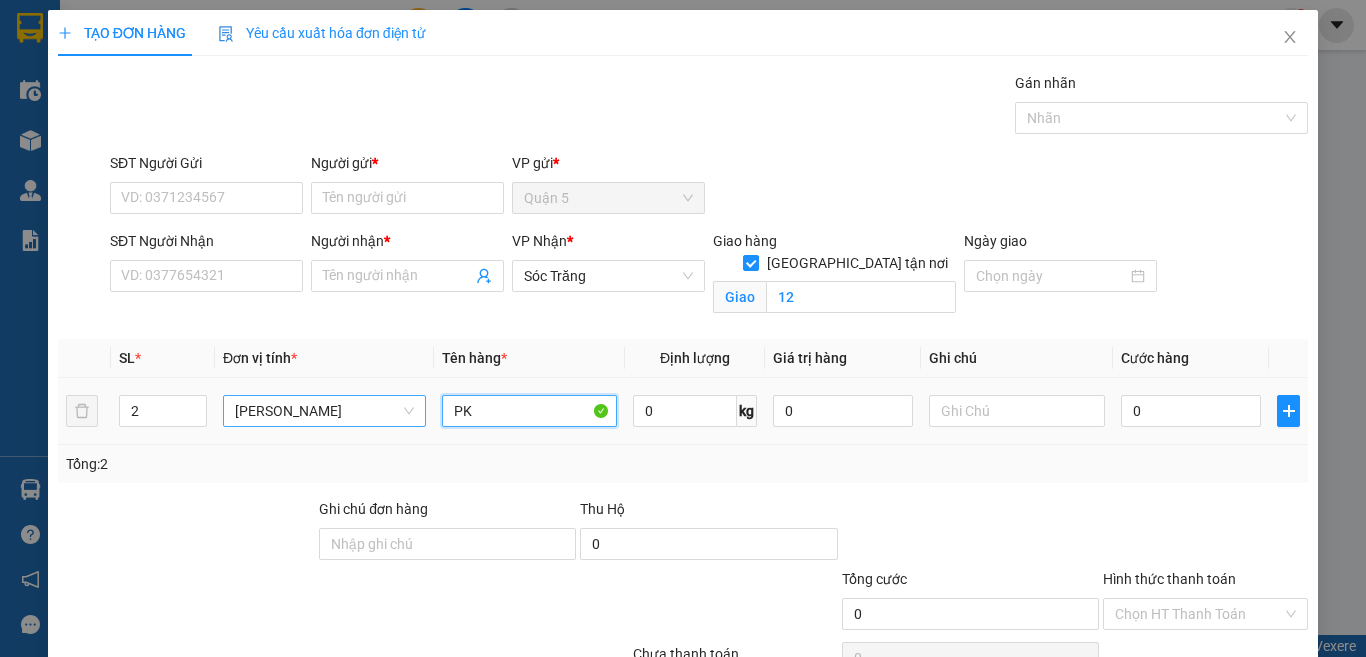 type on "PK" 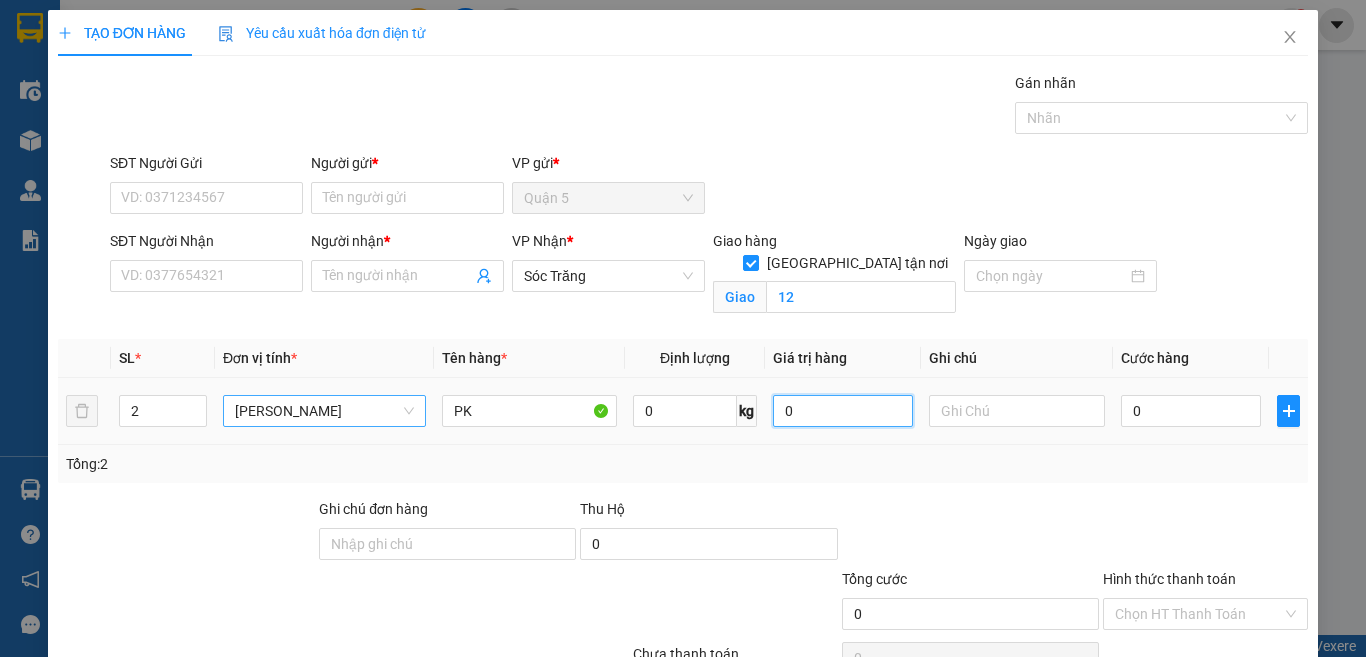 click on "0" at bounding box center (843, 411) 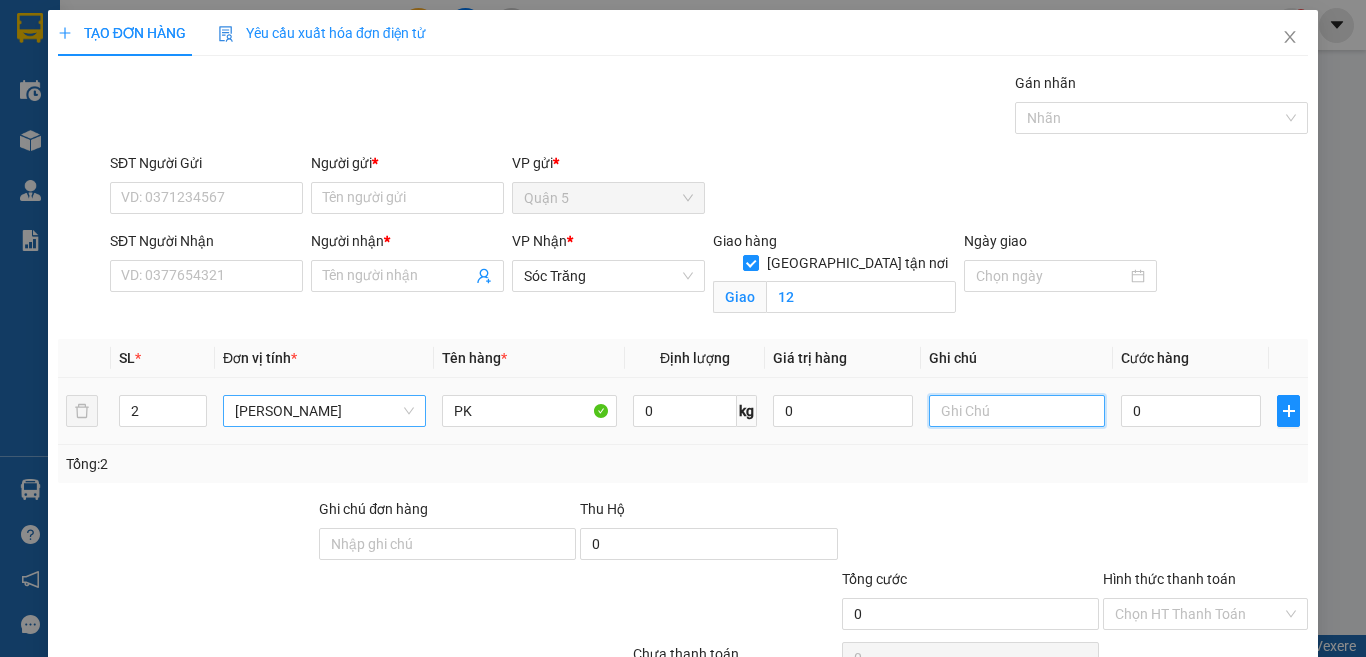 click at bounding box center [1016, 411] 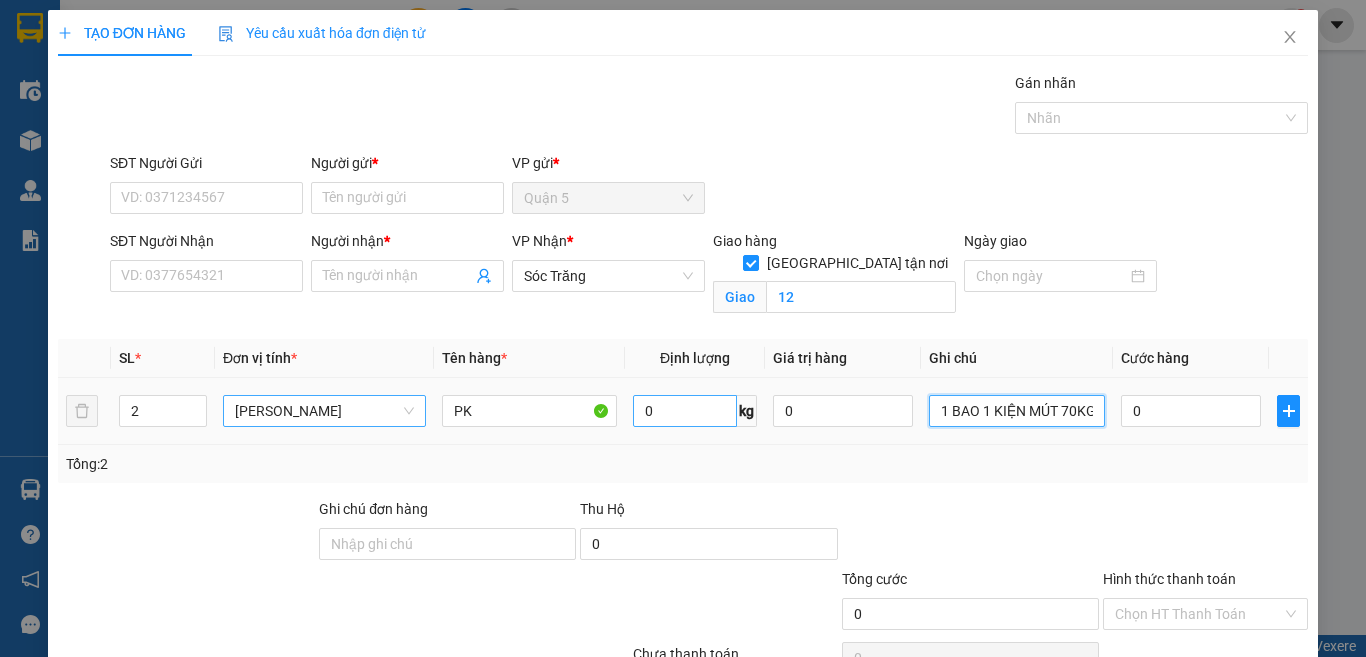 type on "1 BAO 1 KIỆN MÚT 70KG" 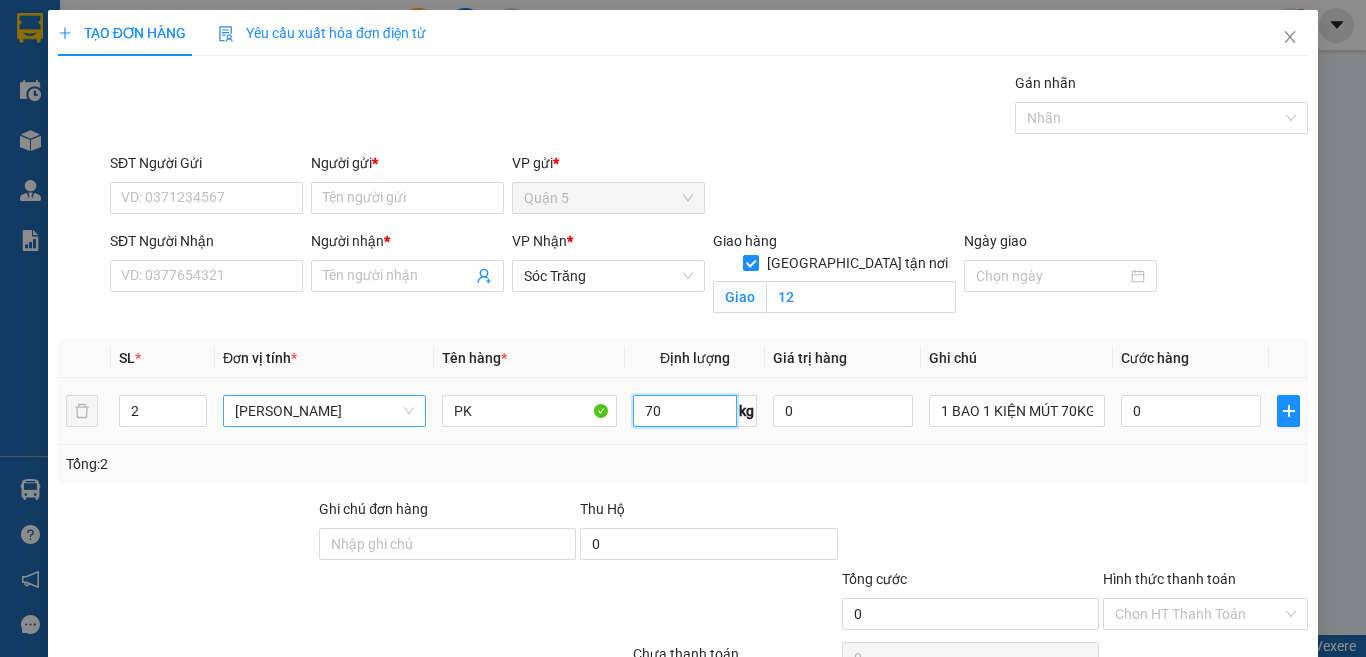 type on "70" 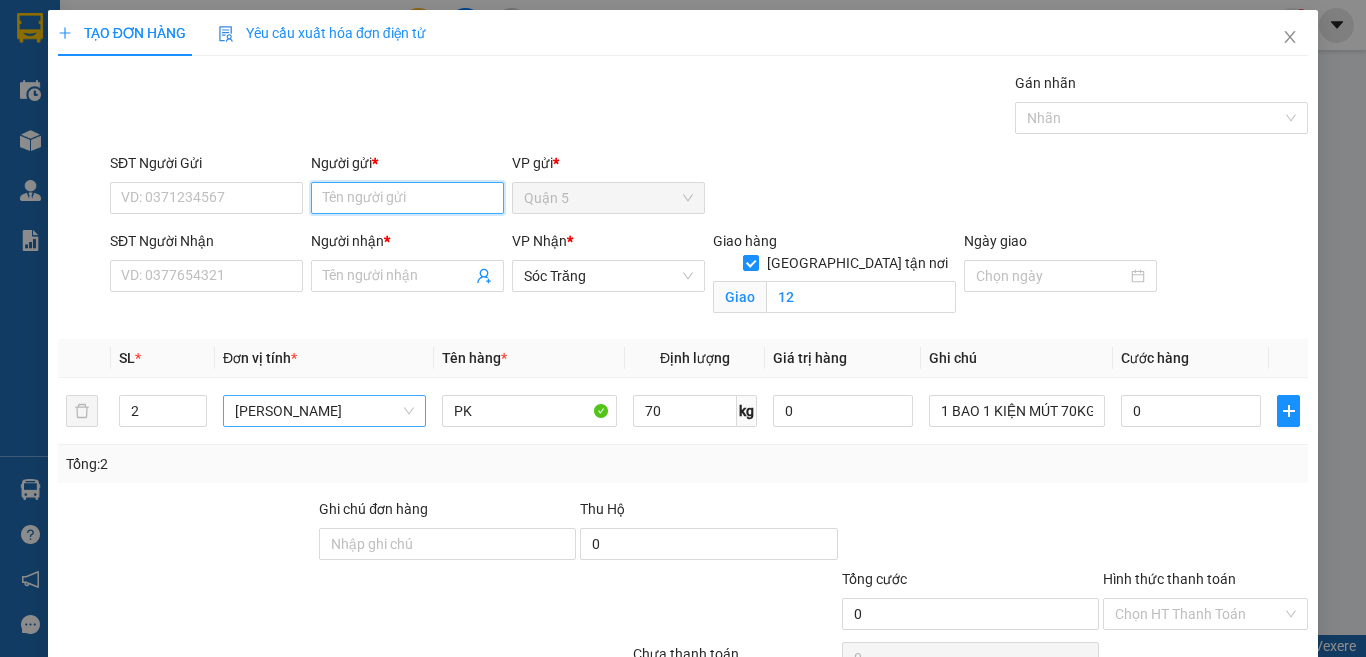 click on "Người gửi  *" at bounding box center (407, 198) 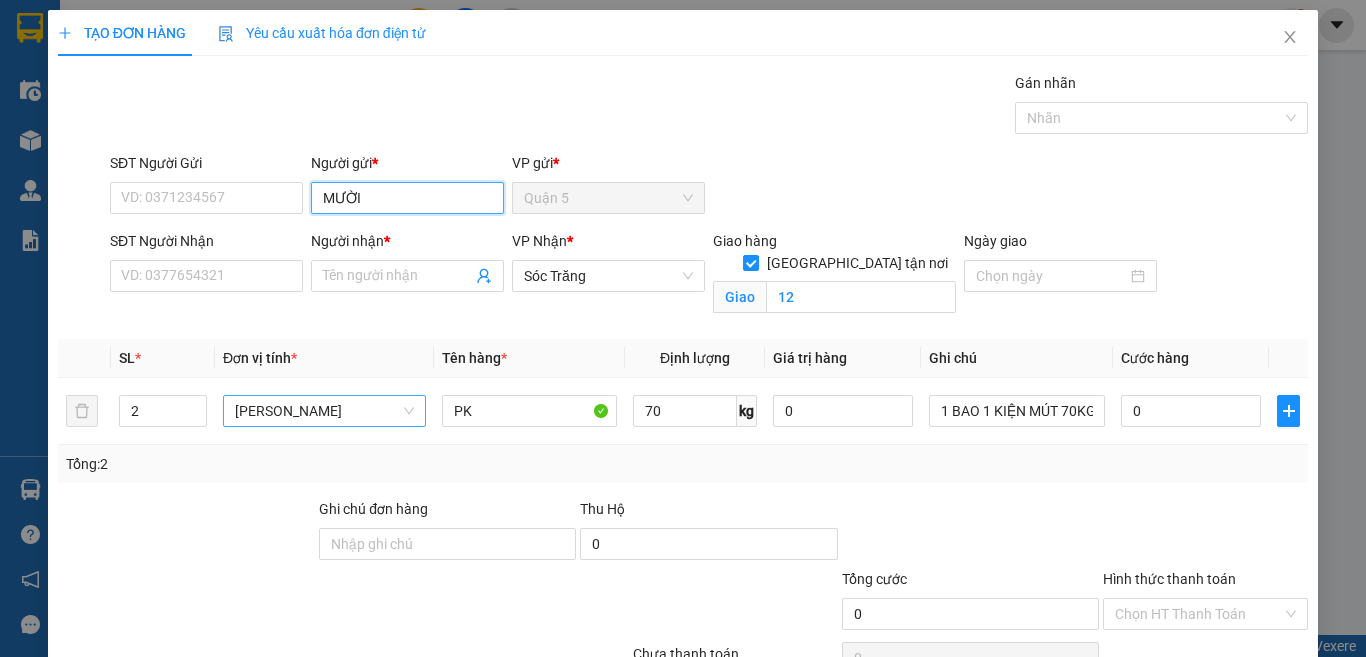 type on "MƯỜI" 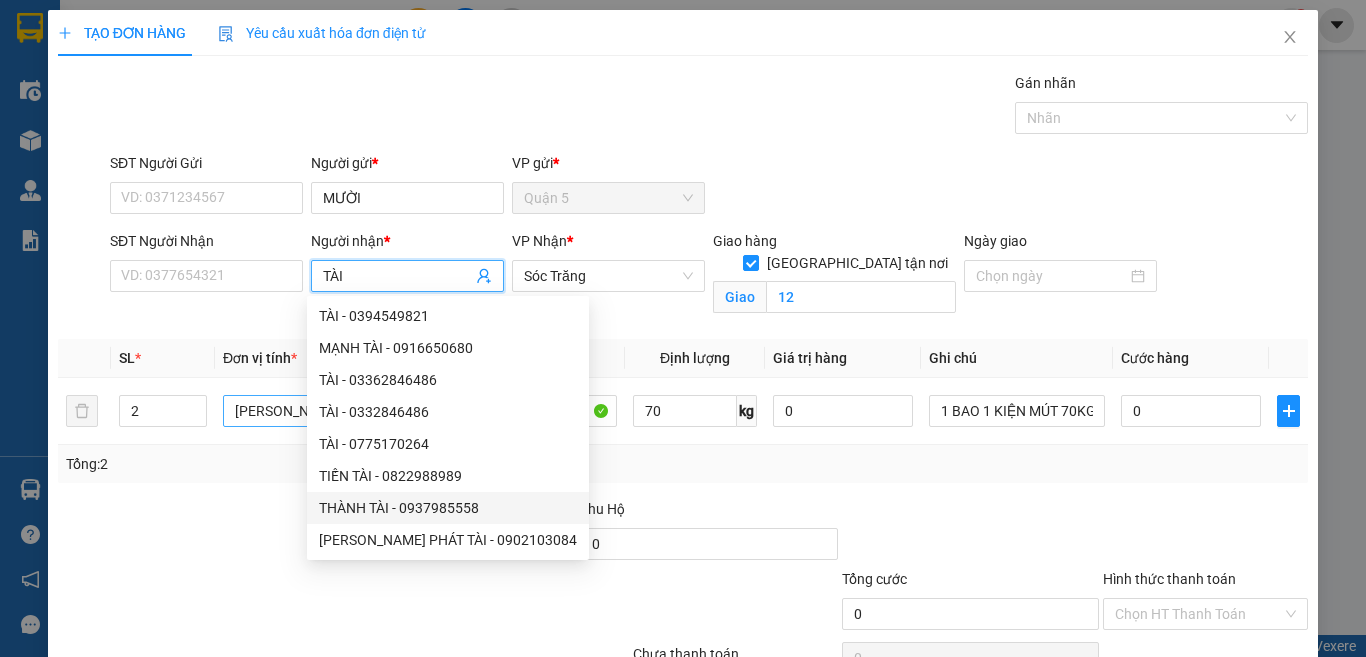 scroll, scrollTop: 107, scrollLeft: 0, axis: vertical 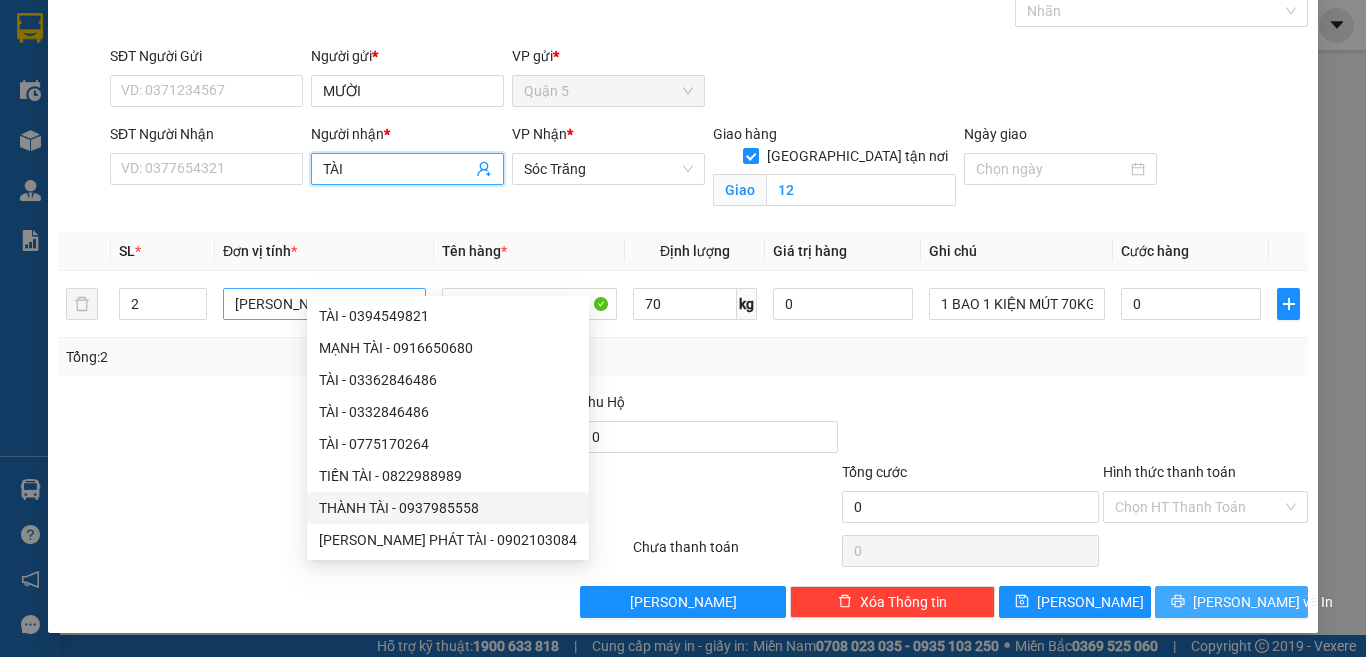 type on "TÀI" 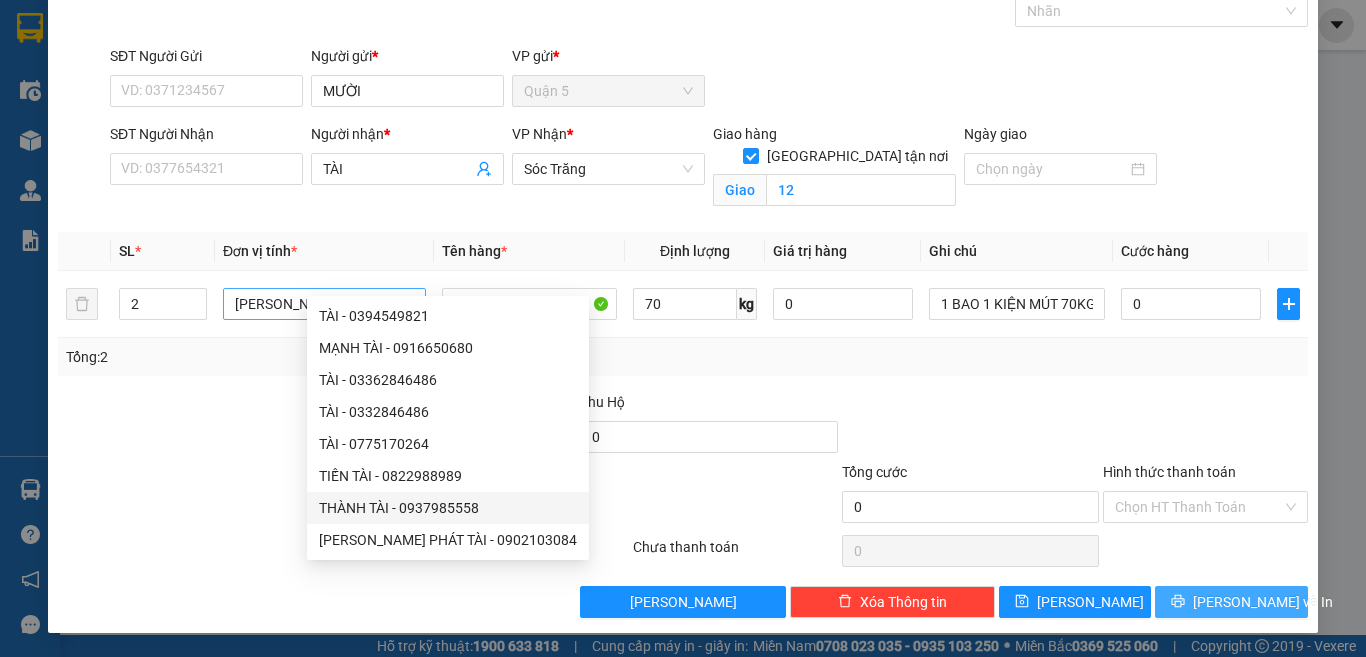 click 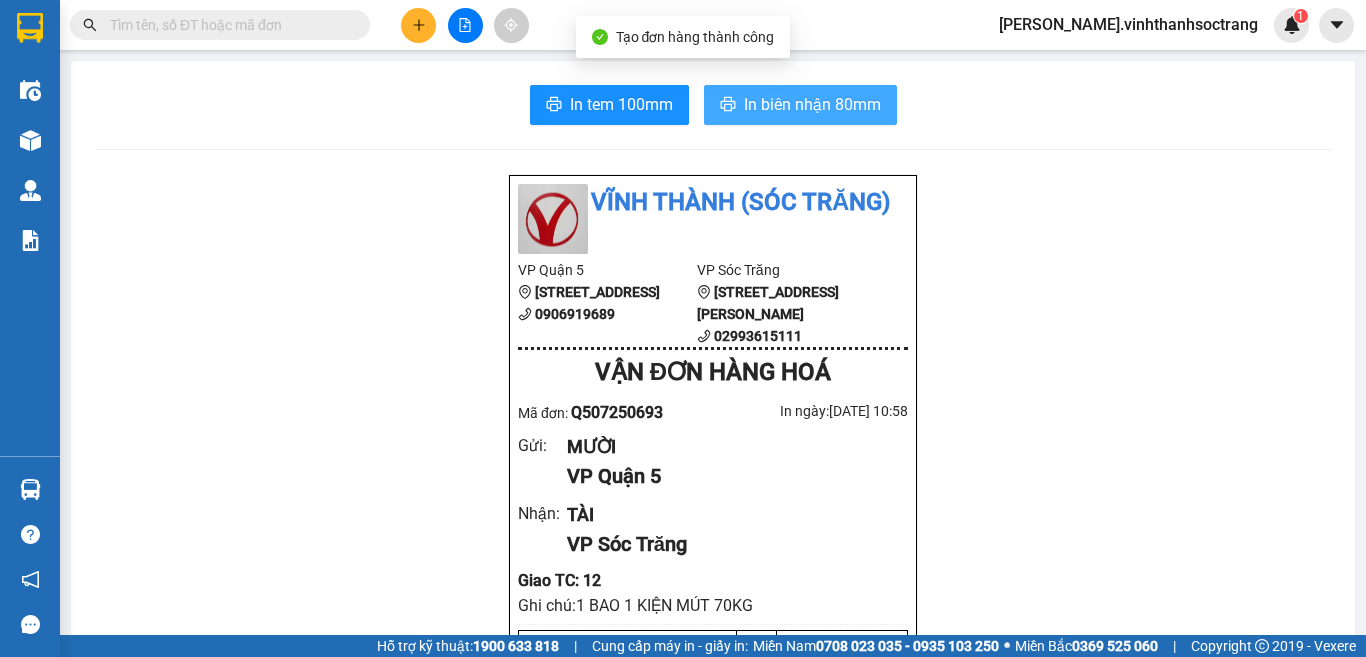 click on "In biên nhận 80mm" at bounding box center [812, 104] 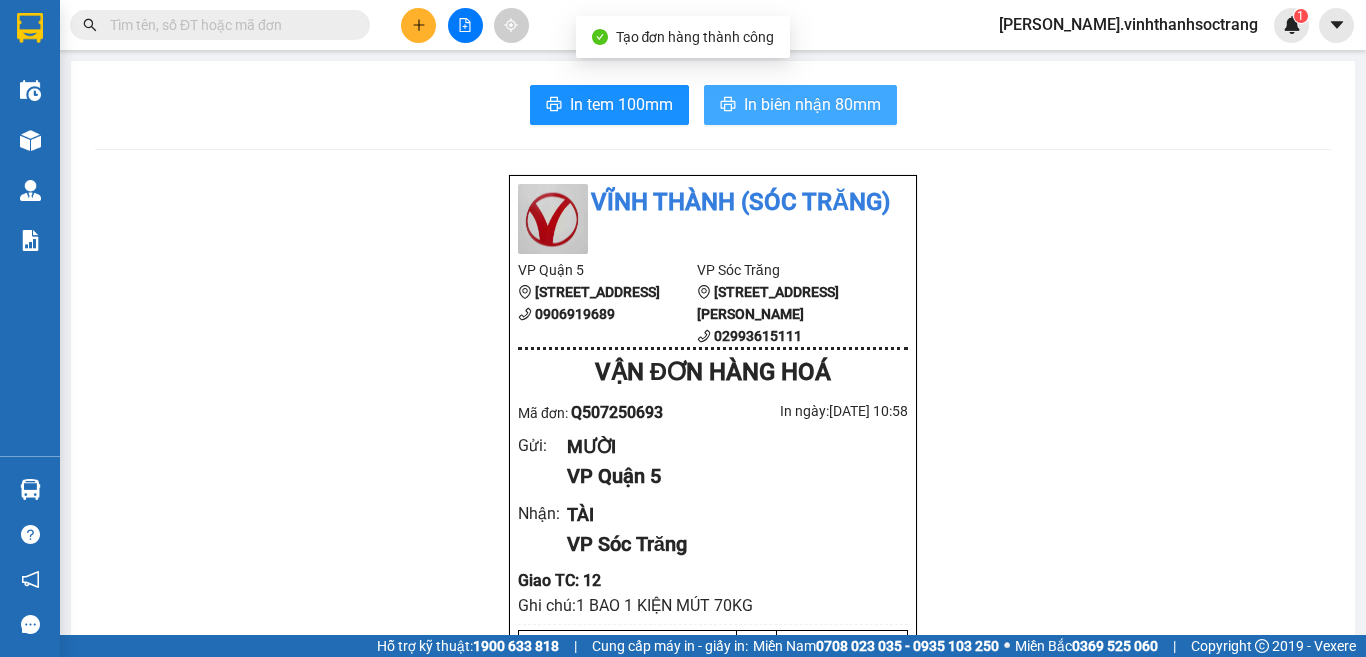 scroll, scrollTop: 0, scrollLeft: 0, axis: both 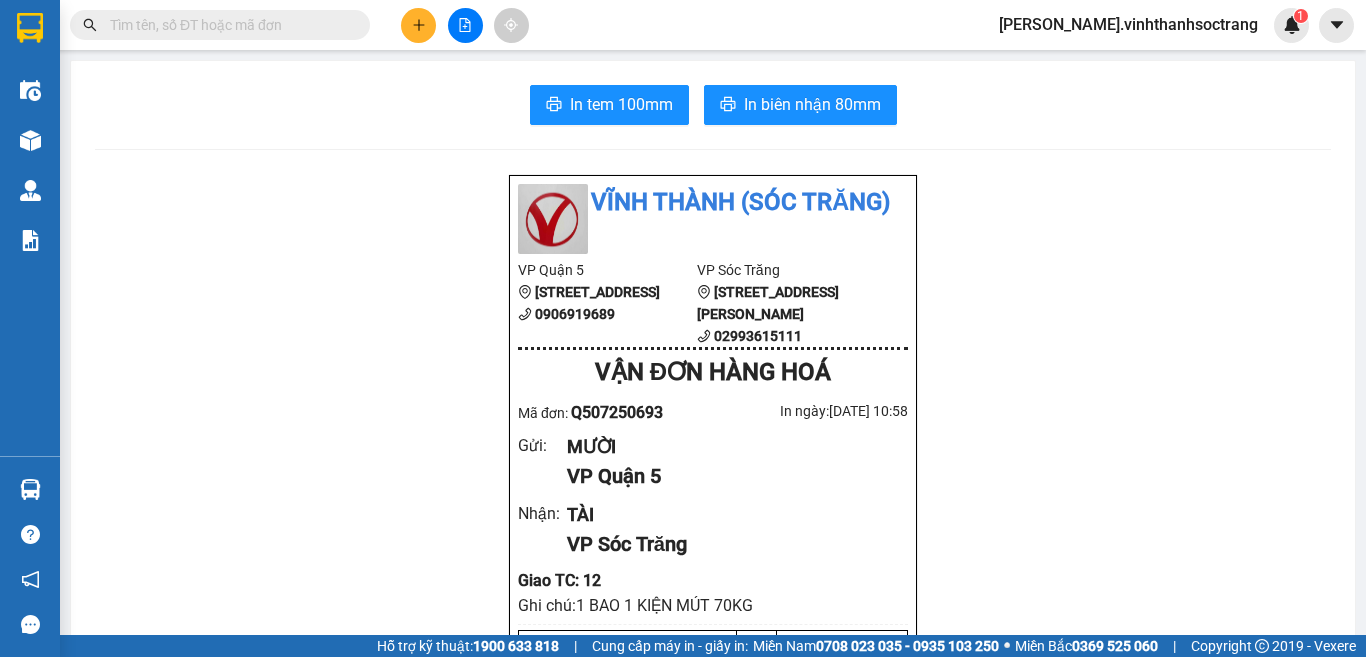 click at bounding box center (465, 25) 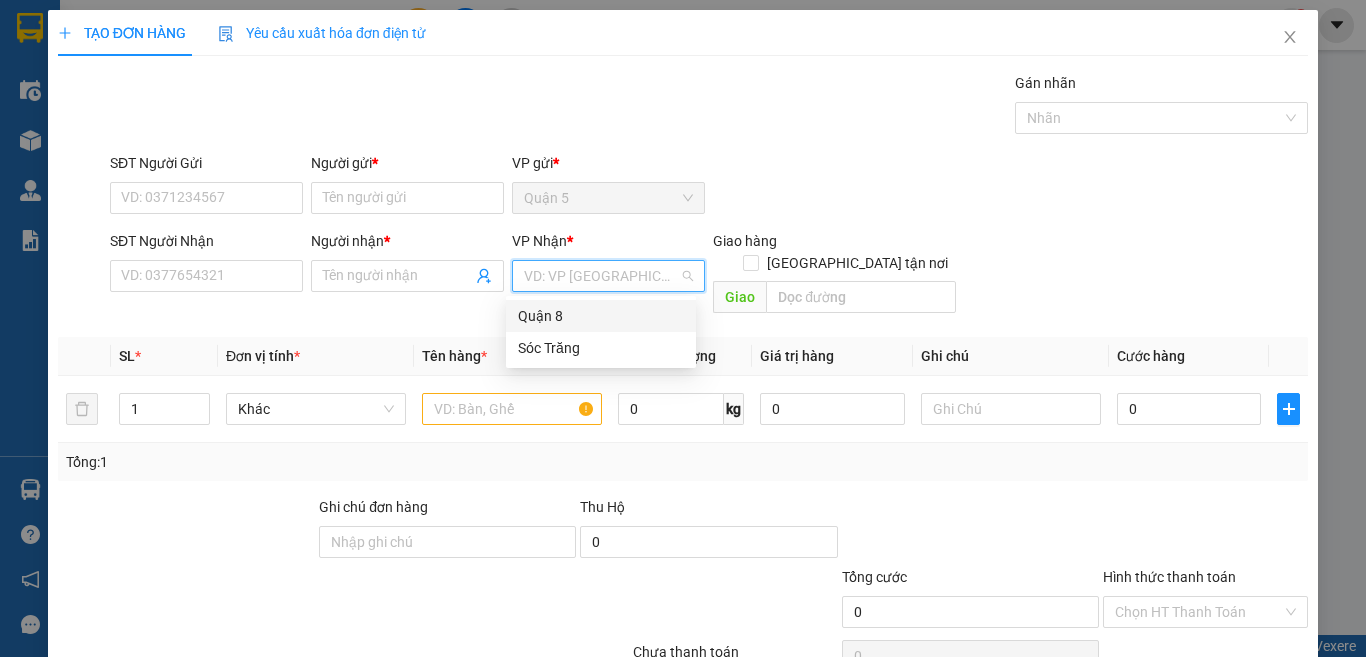 click at bounding box center (601, 276) 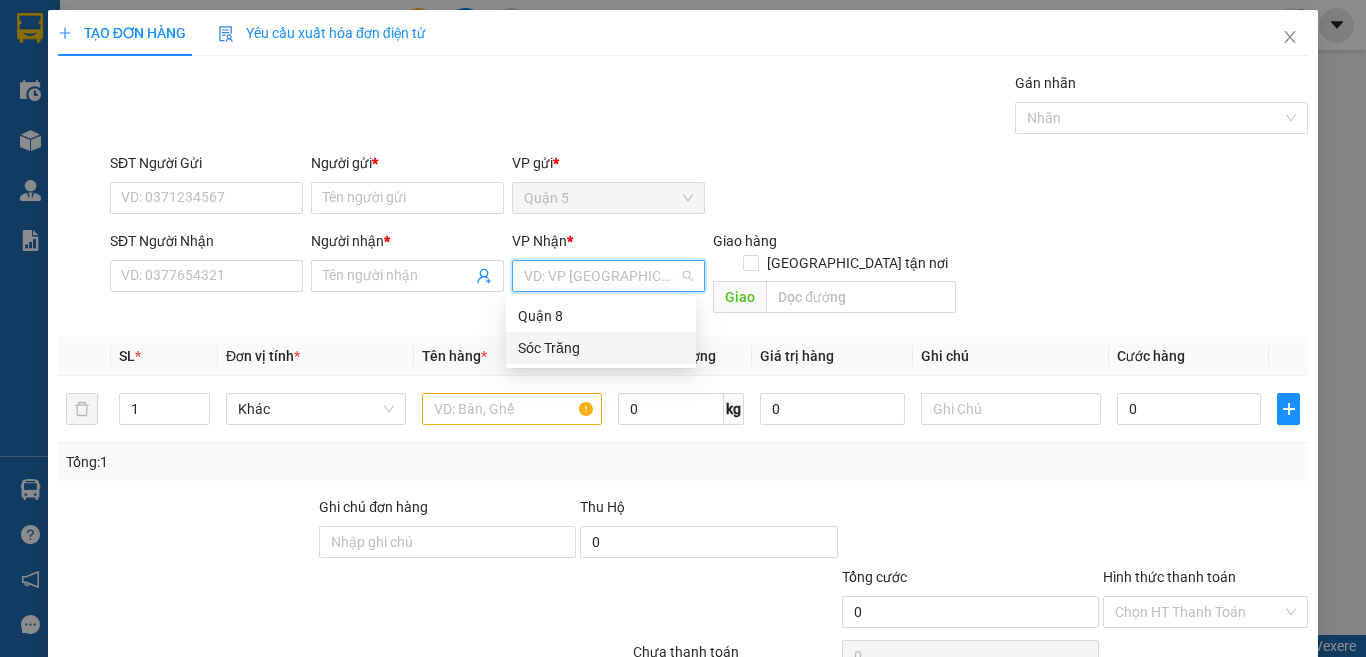click on "Sóc Trăng" at bounding box center [601, 348] 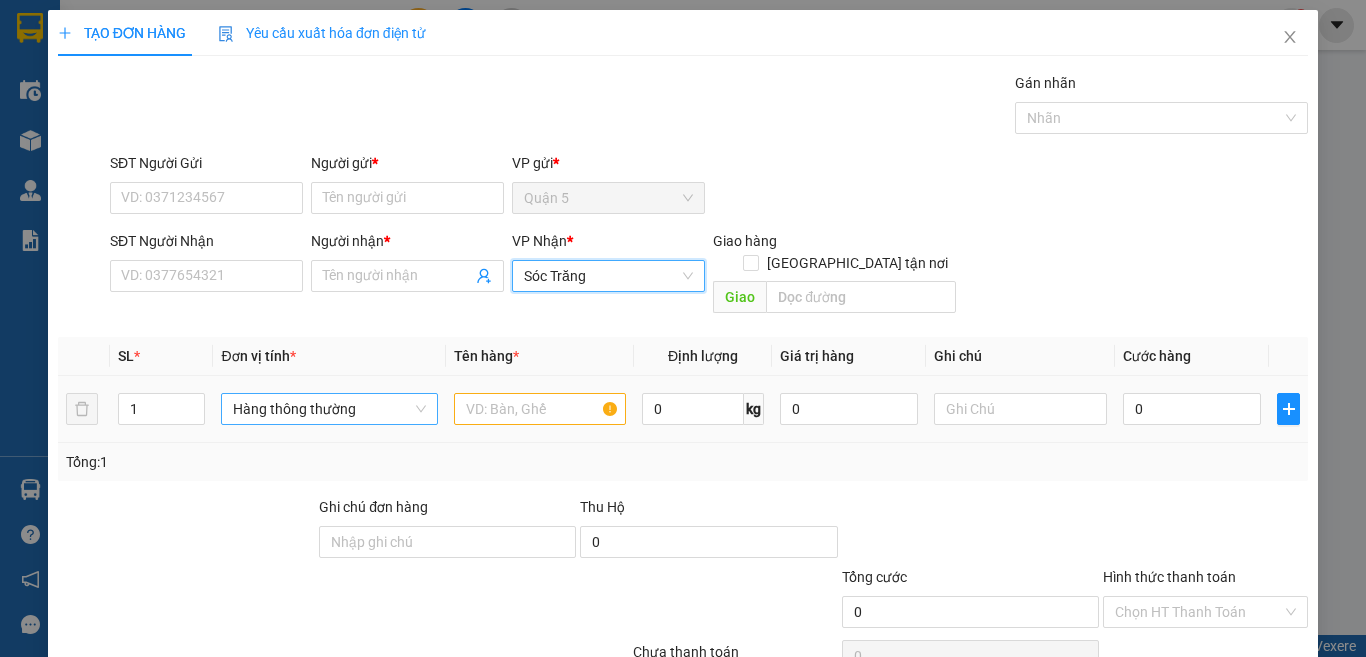 click on "Hàng thông thường" at bounding box center (329, 409) 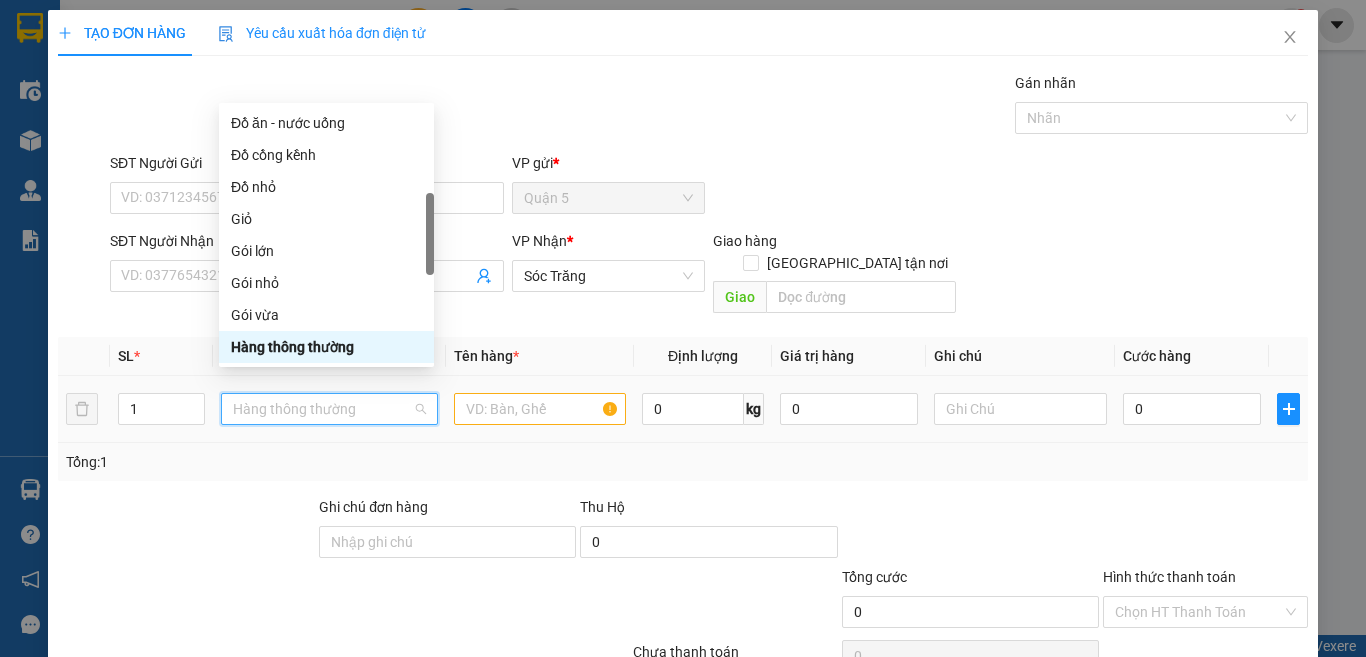 type on "T" 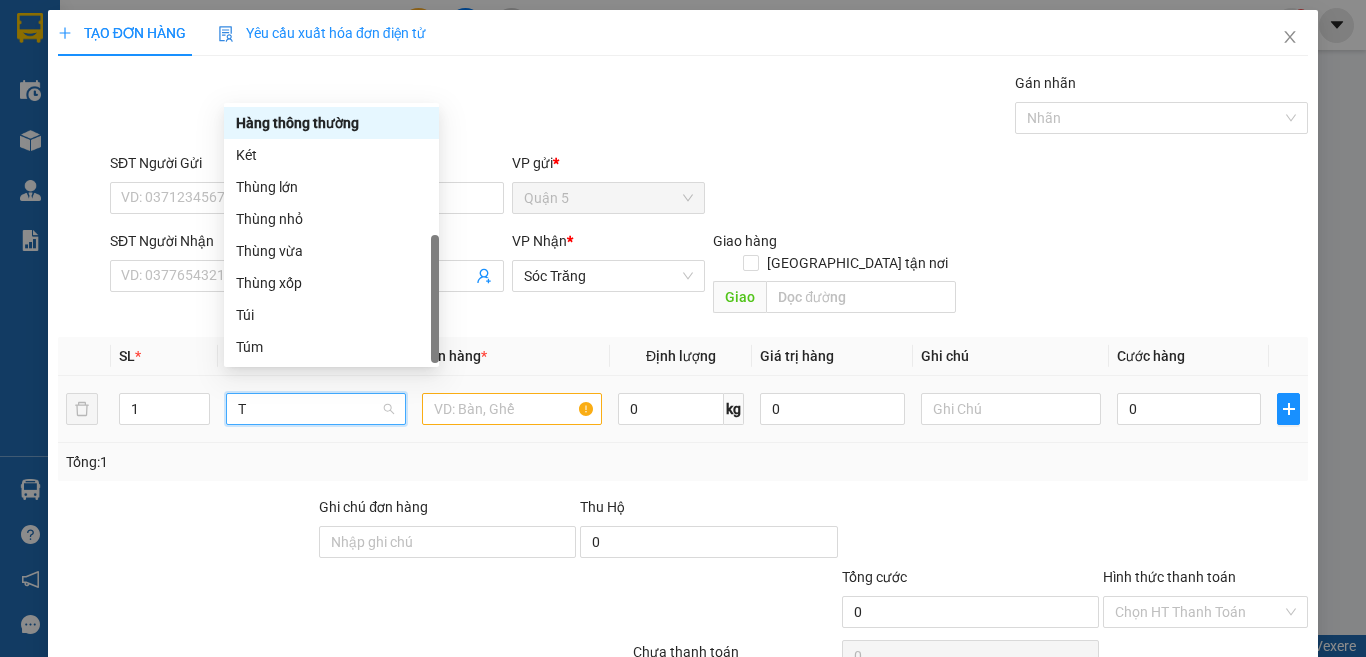 scroll, scrollTop: 64, scrollLeft: 0, axis: vertical 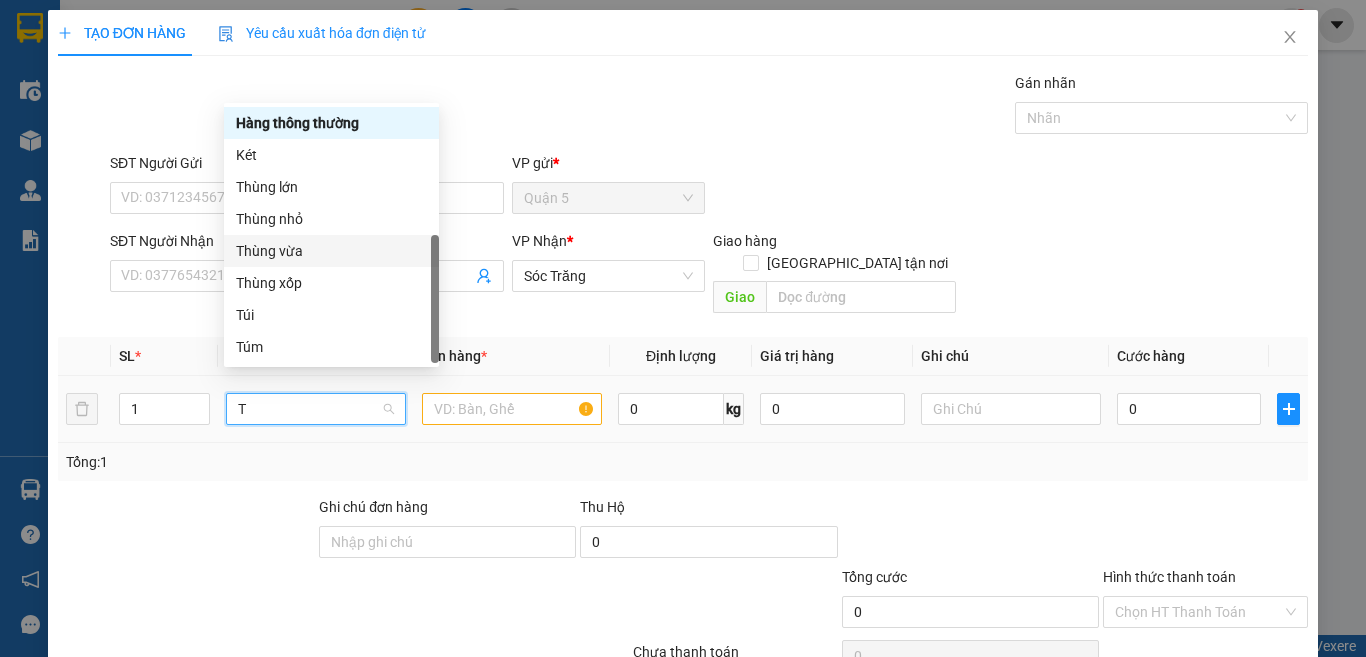 click on "Thùng vừa" at bounding box center (331, 251) 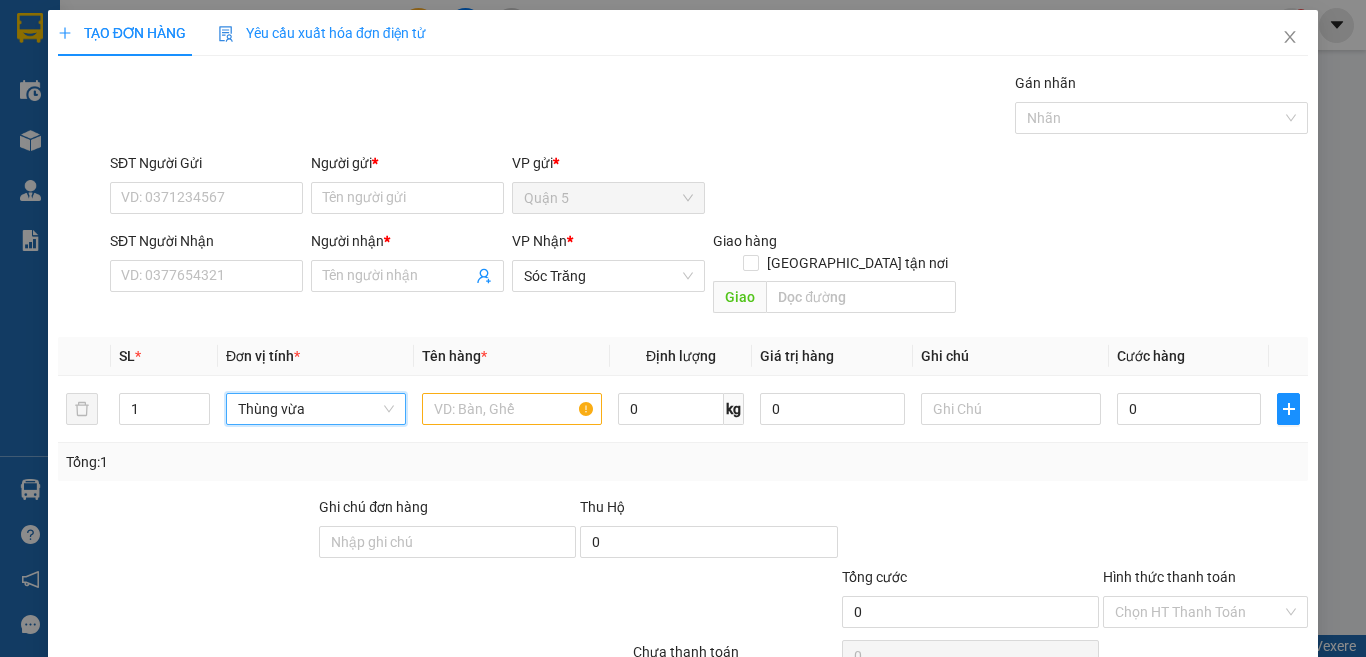 drag, startPoint x: 437, startPoint y: 218, endPoint x: 438, endPoint y: 207, distance: 11.045361 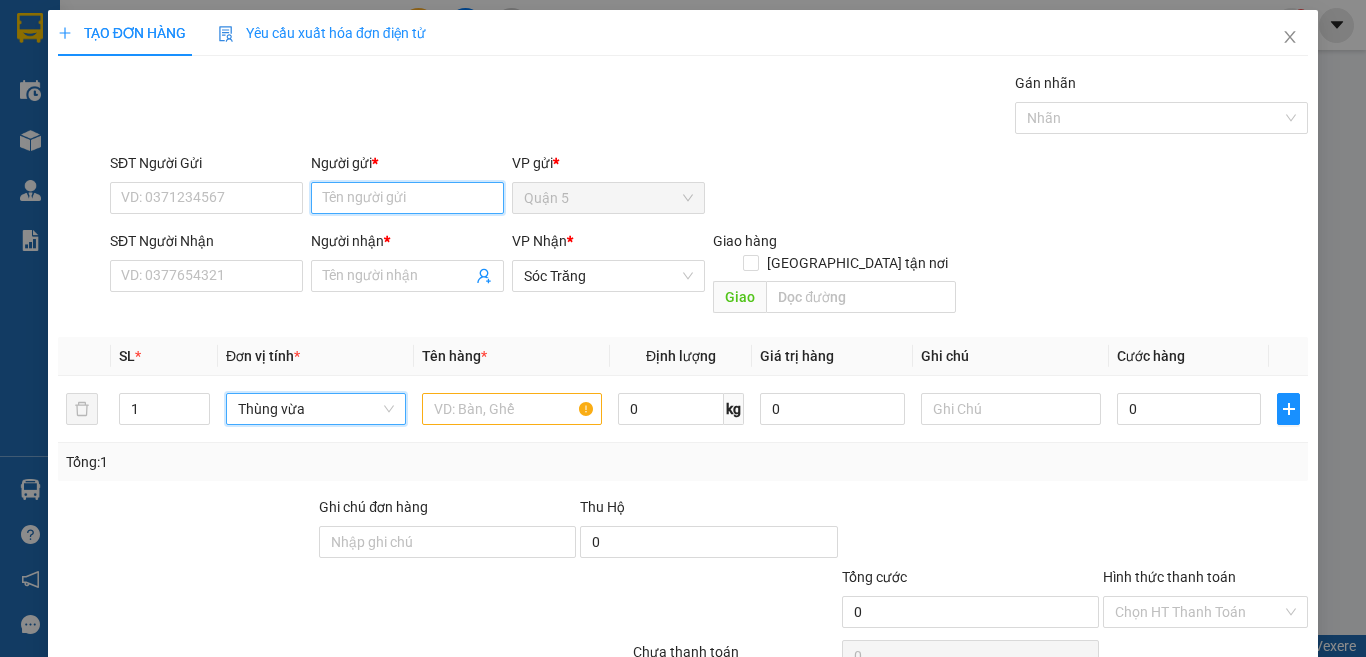 click on "Người gửi  *" at bounding box center (407, 198) 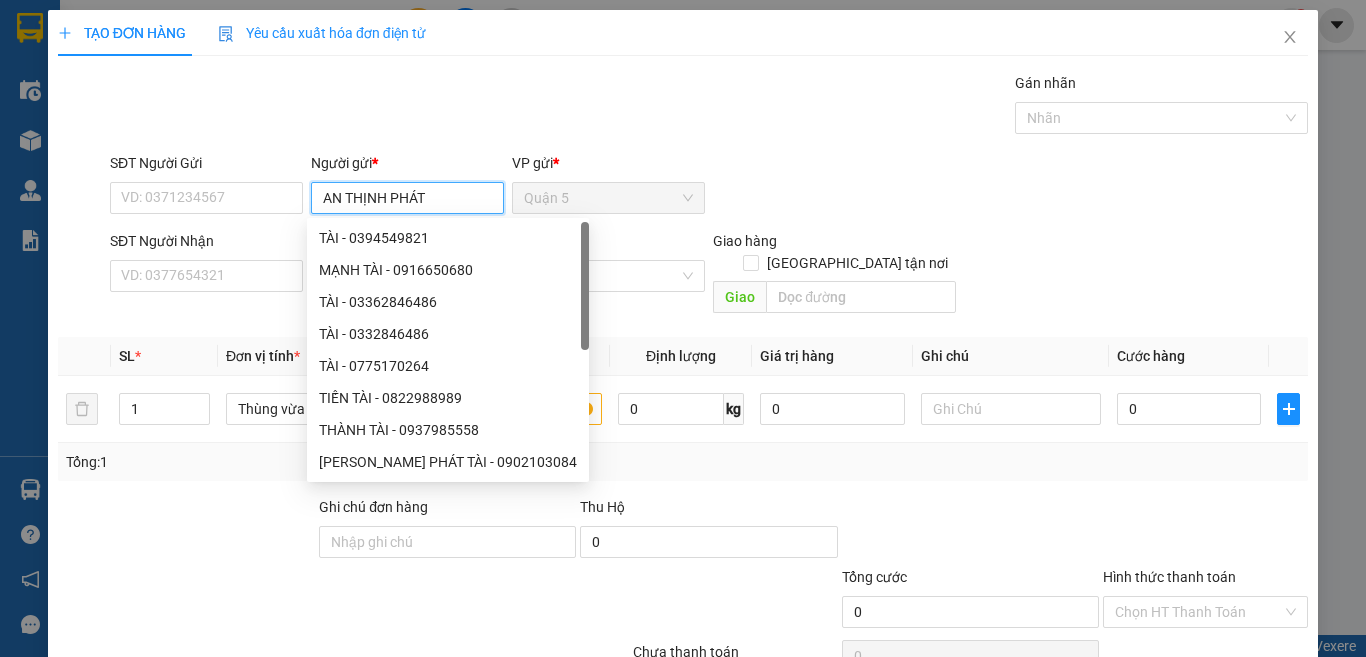 type on "AN THỊNH PHÁT" 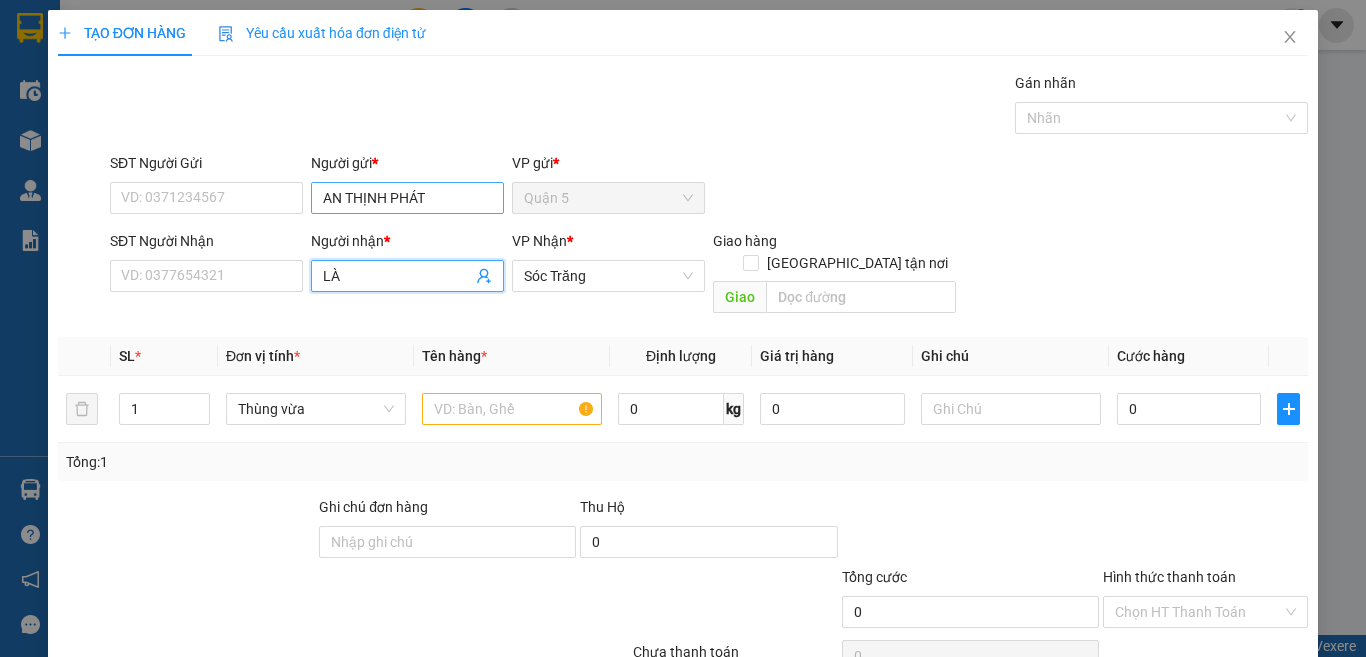 type on "LÀI" 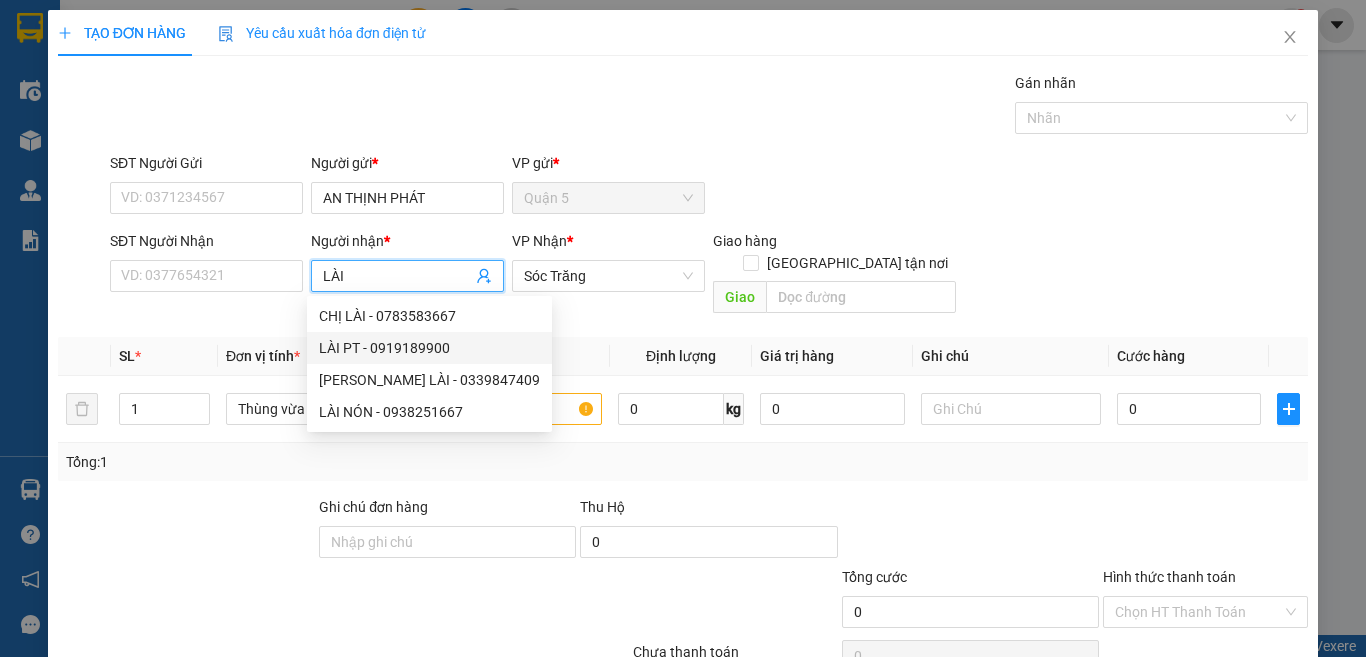 click on "LÀI PT - 0919189900" at bounding box center [429, 348] 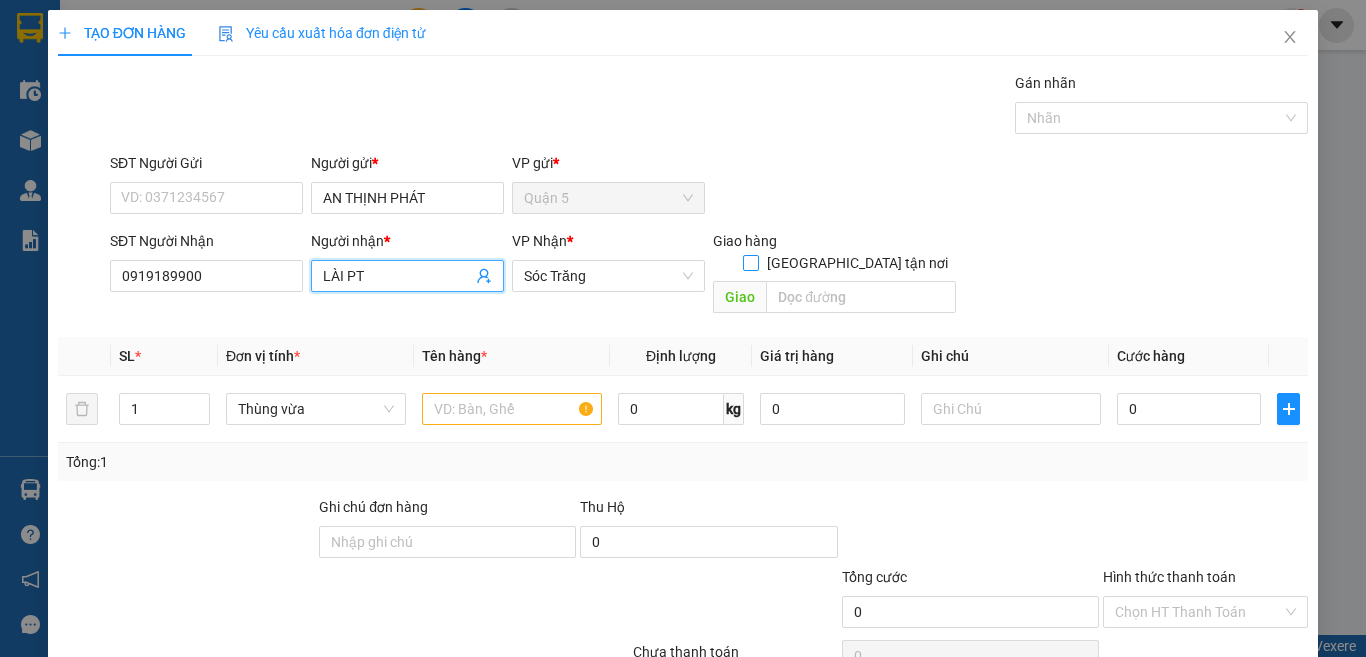type on "LÀI PT" 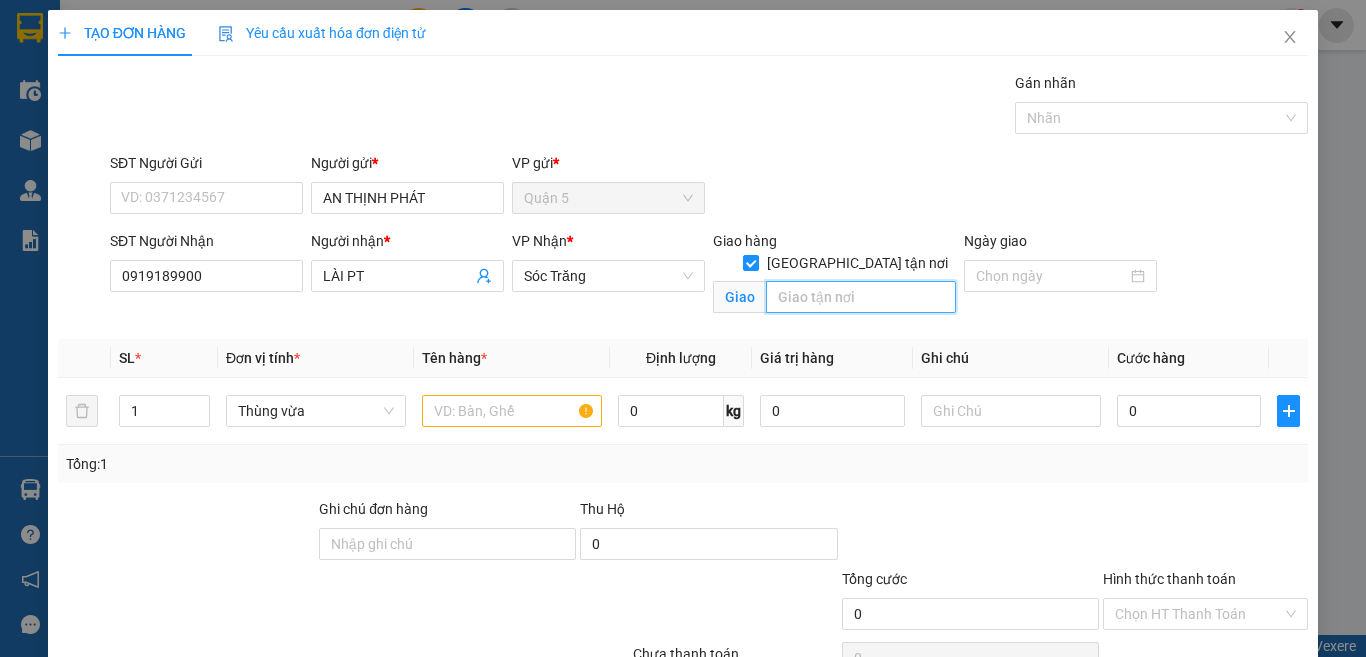 click at bounding box center (861, 297) 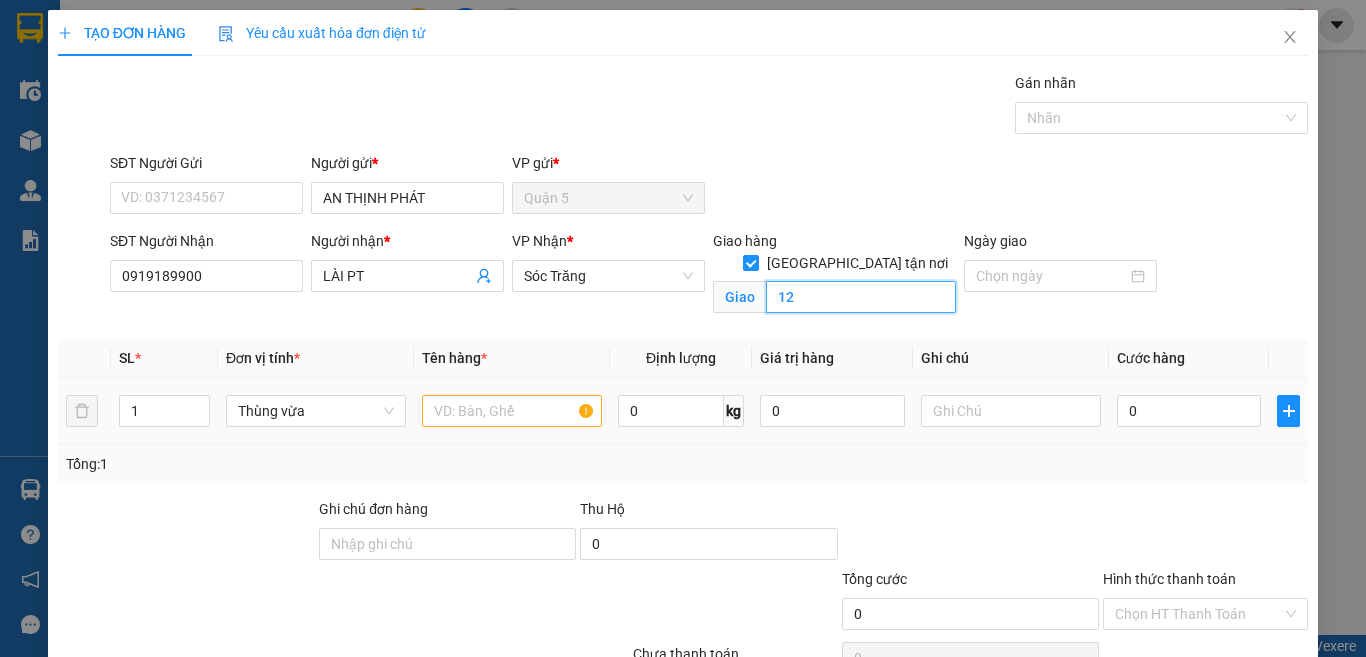 type on "12" 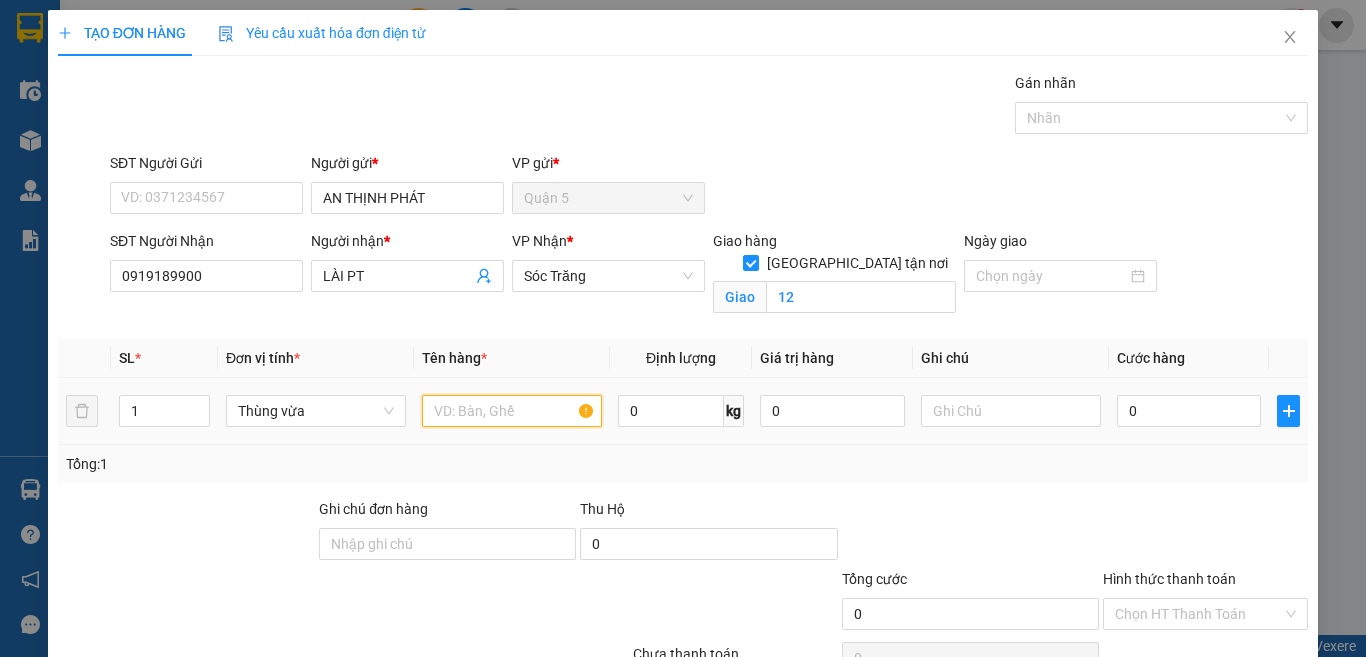 click at bounding box center (512, 411) 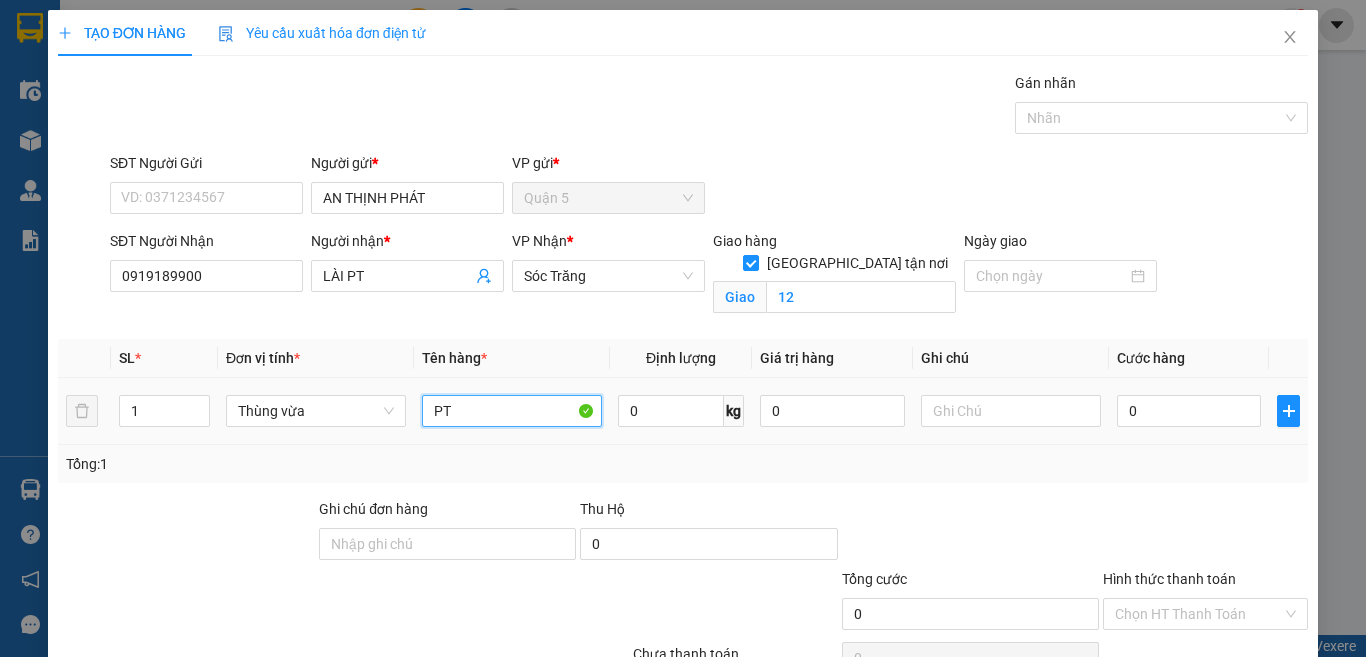 type on "PT" 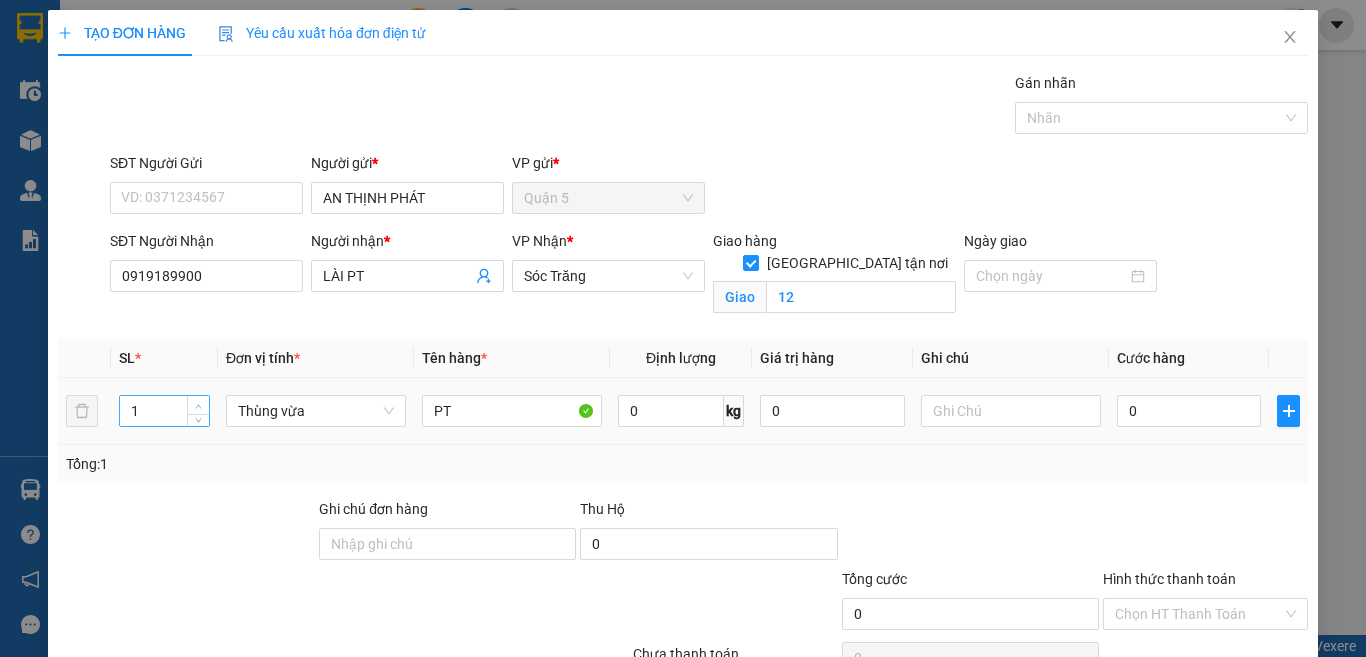 click at bounding box center (198, 405) 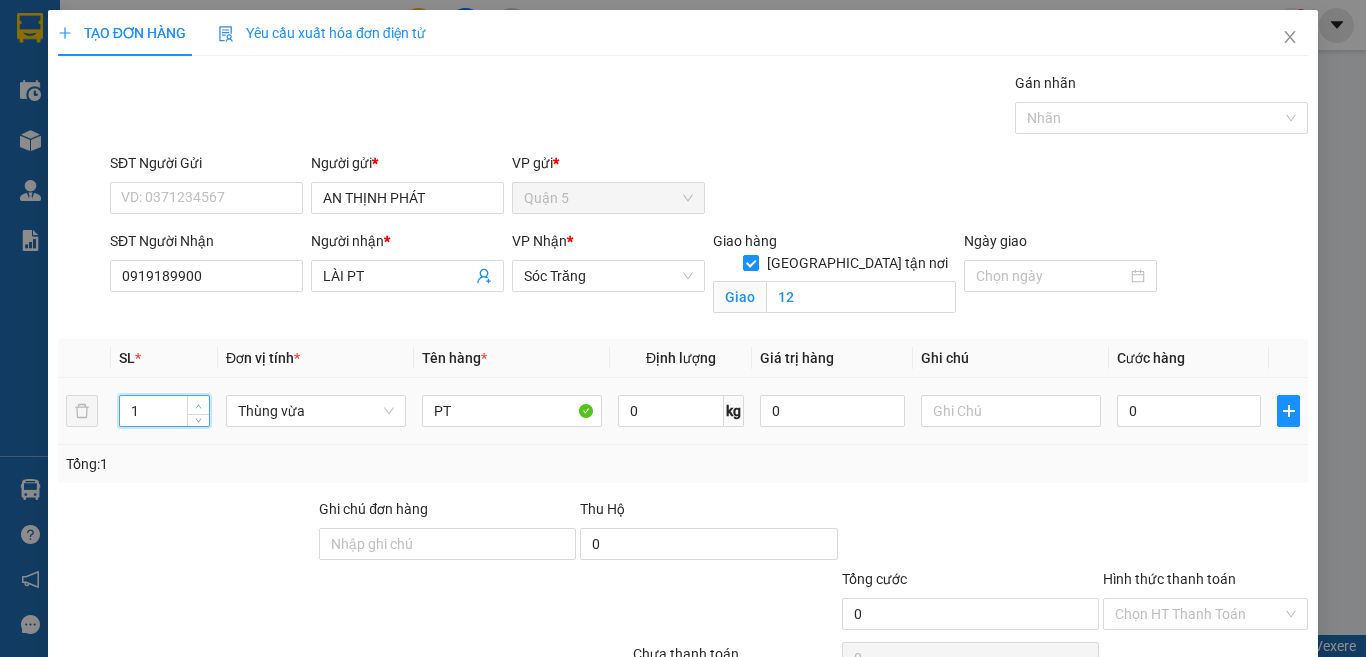 type on "2" 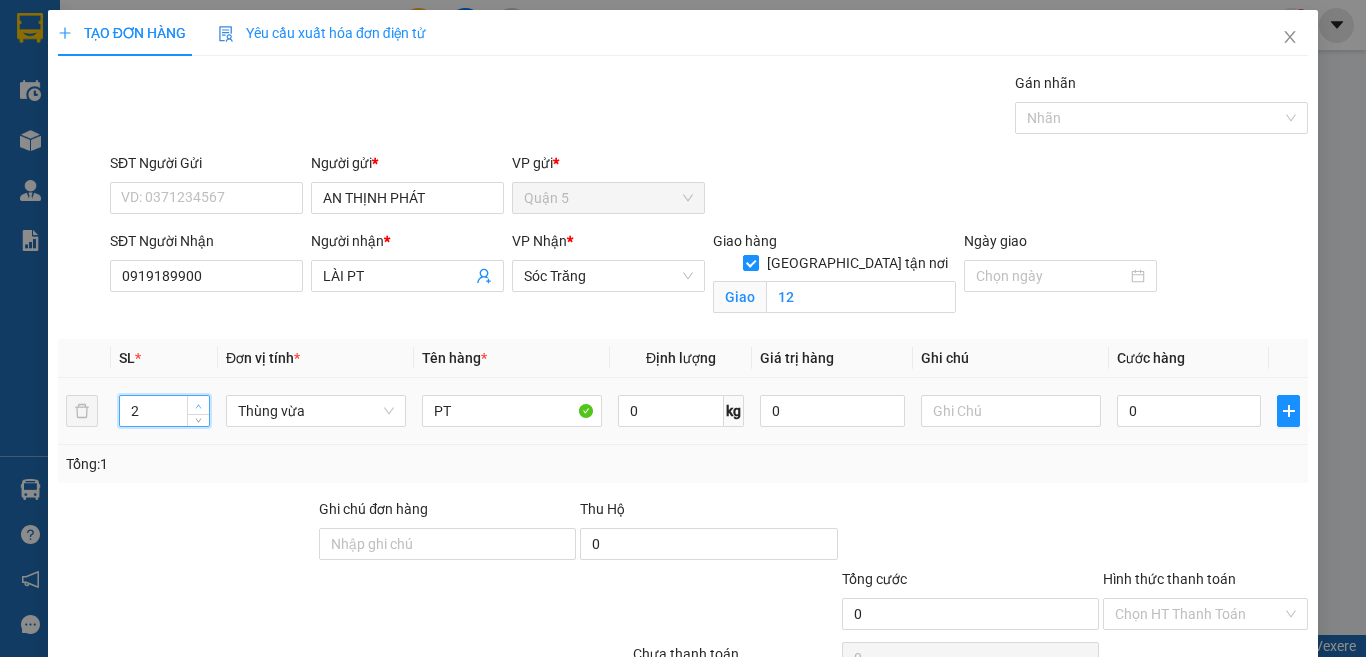 click at bounding box center [199, 406] 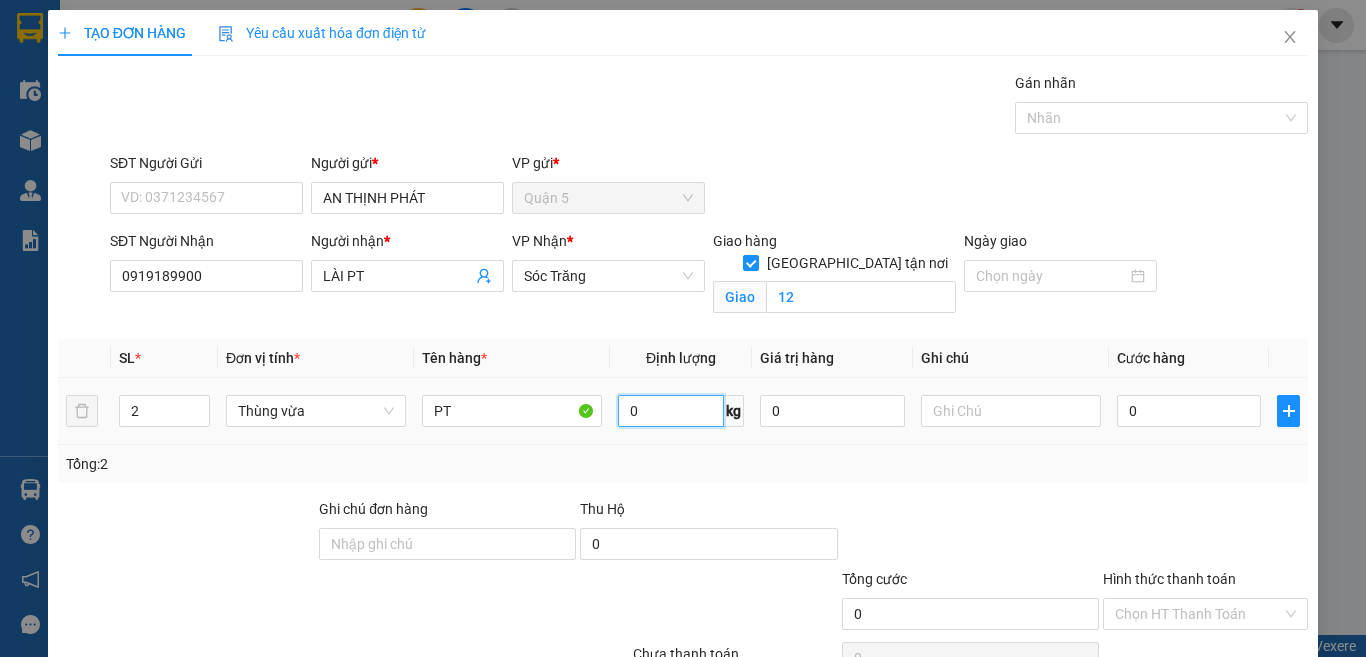 click on "0" at bounding box center [671, 411] 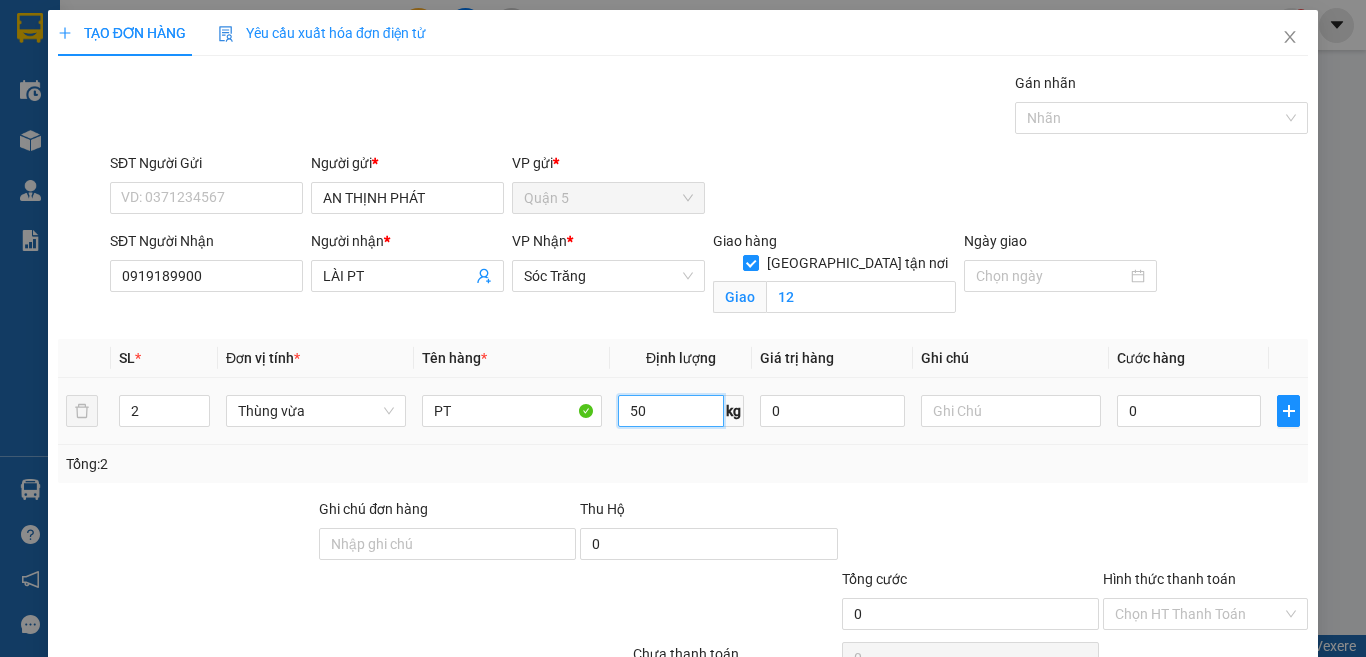 type on "50" 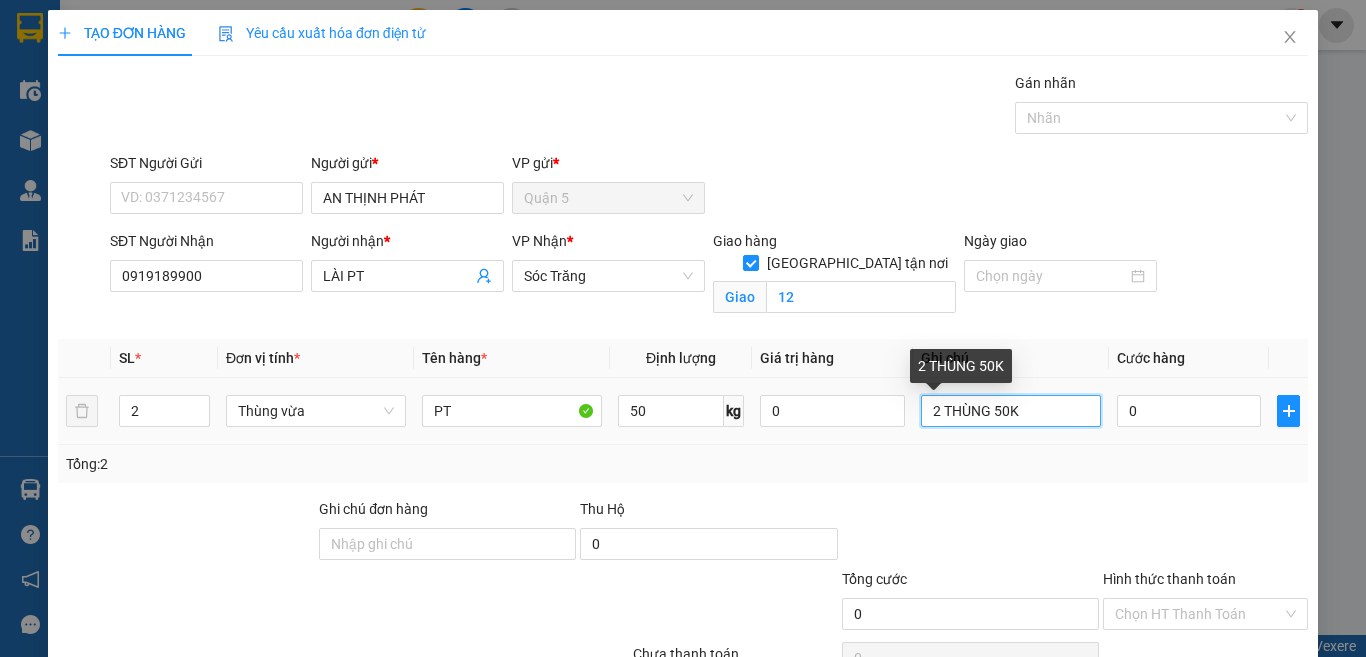 click on "2 THÙNG 50K" at bounding box center [1011, 411] 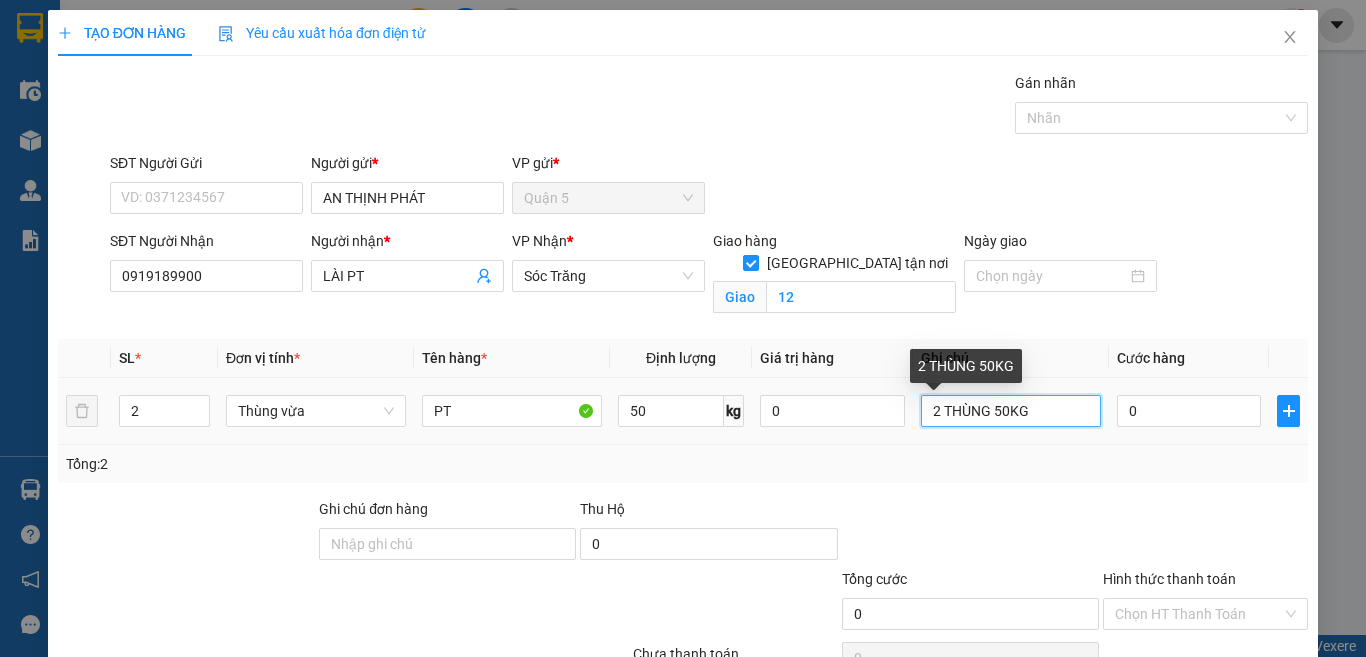 scroll, scrollTop: 107, scrollLeft: 0, axis: vertical 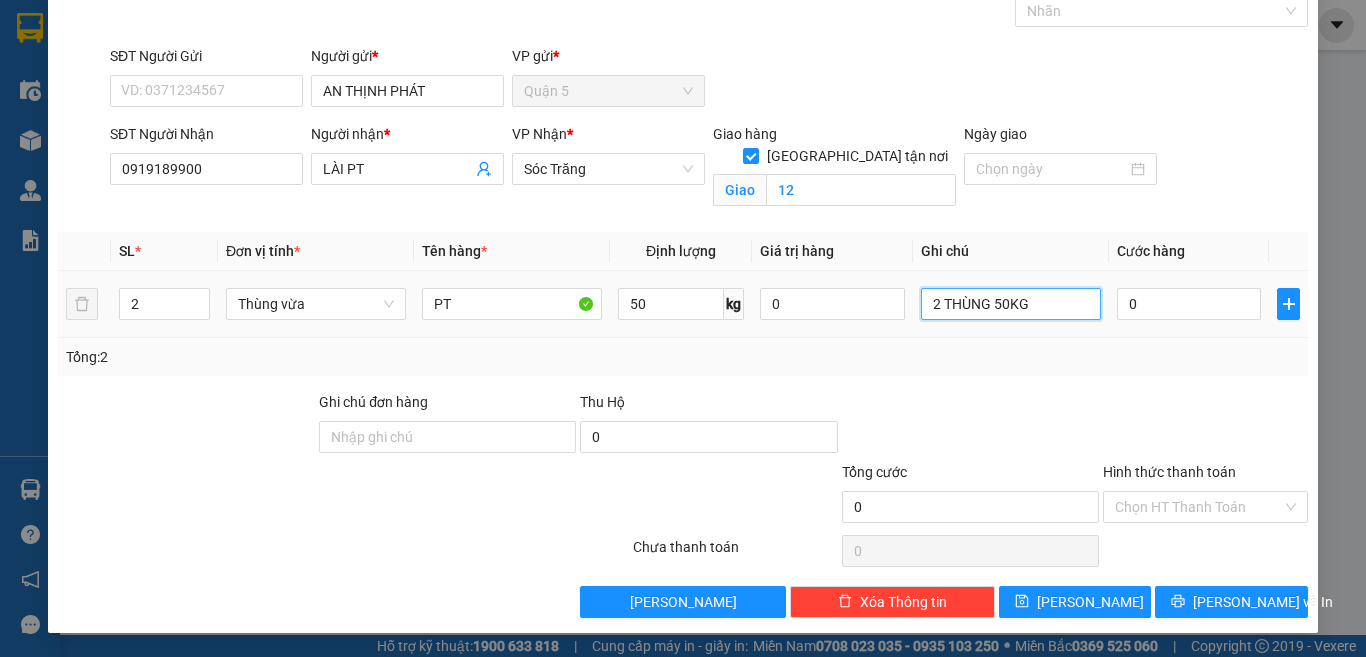 type on "2 THÙNG 50KG" 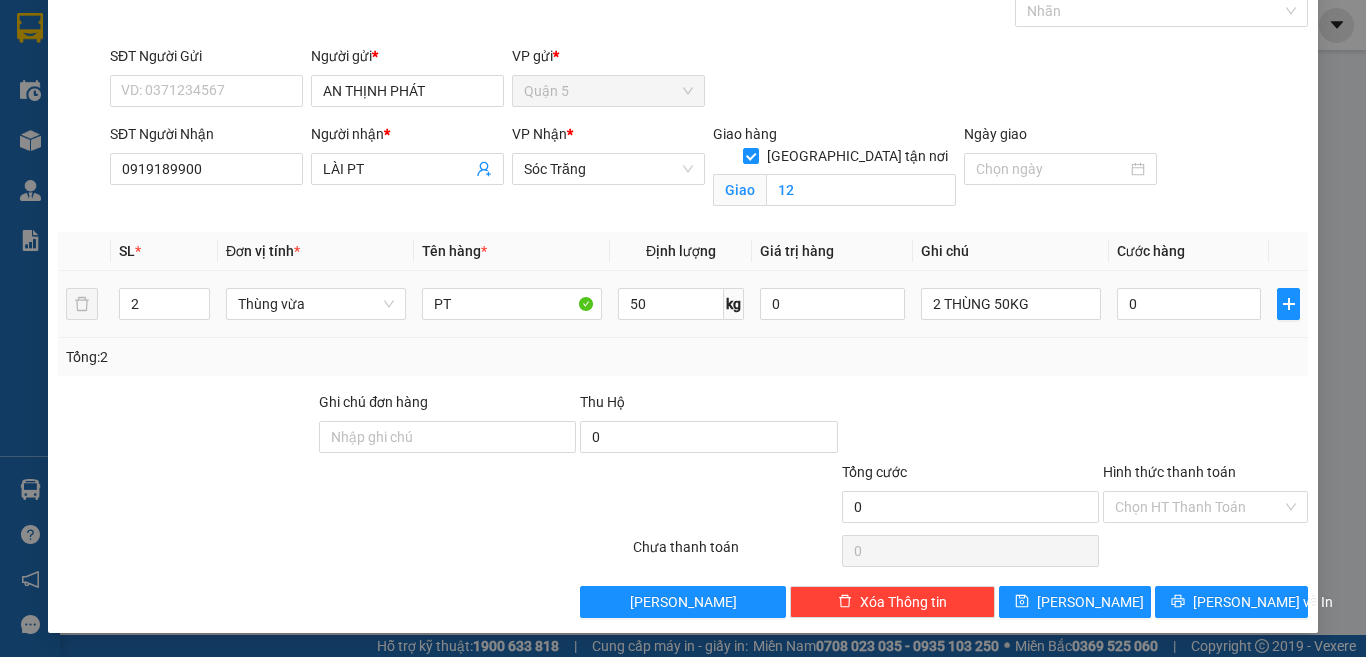 click on "0" at bounding box center (1189, 304) 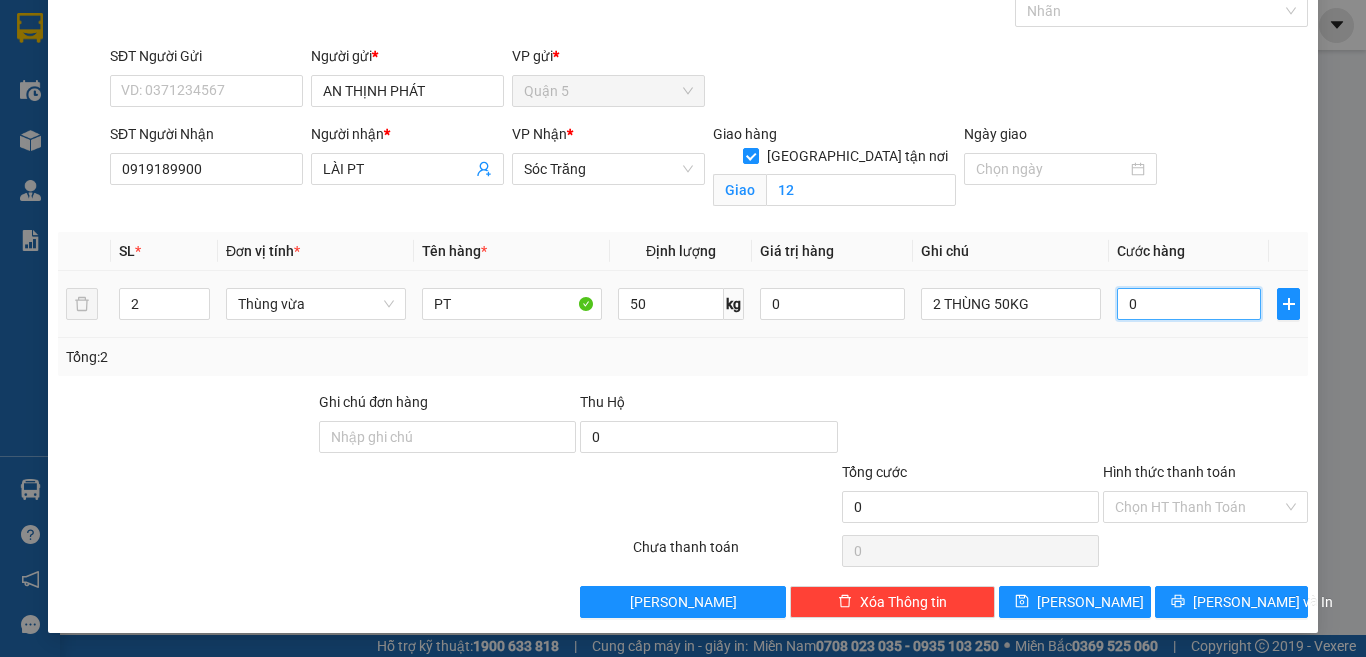 click on "0" at bounding box center [1189, 304] 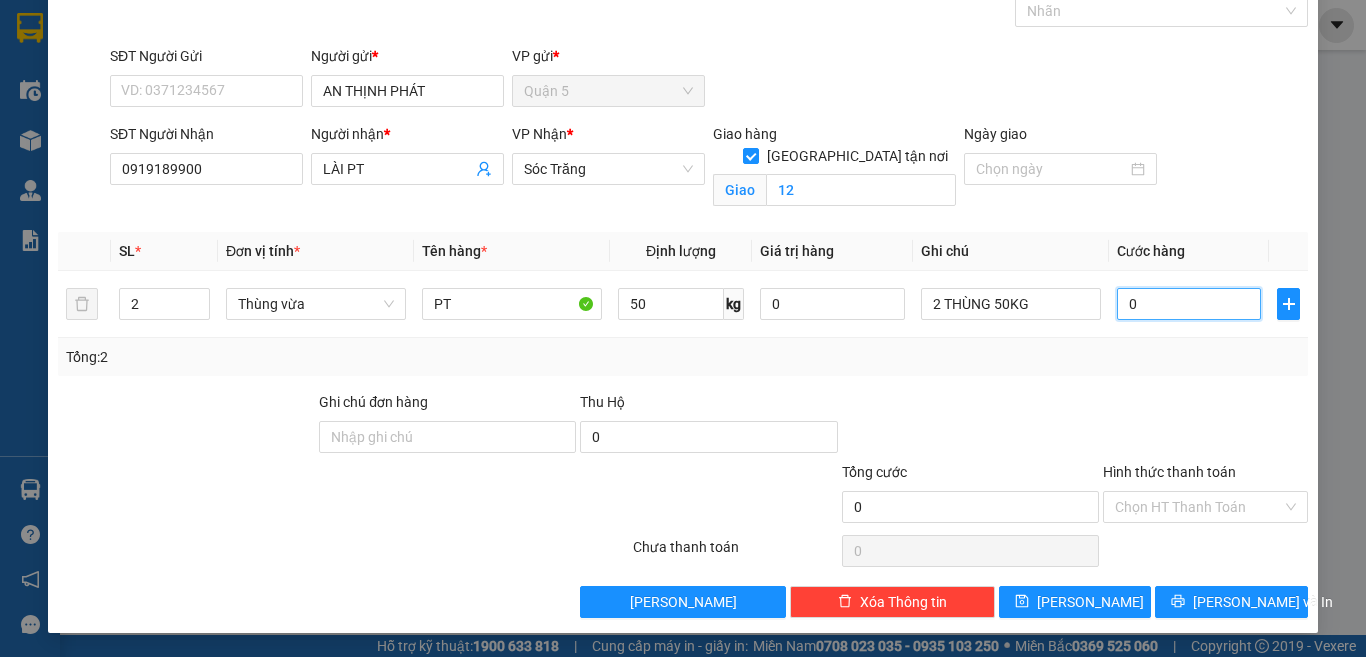 type on "4" 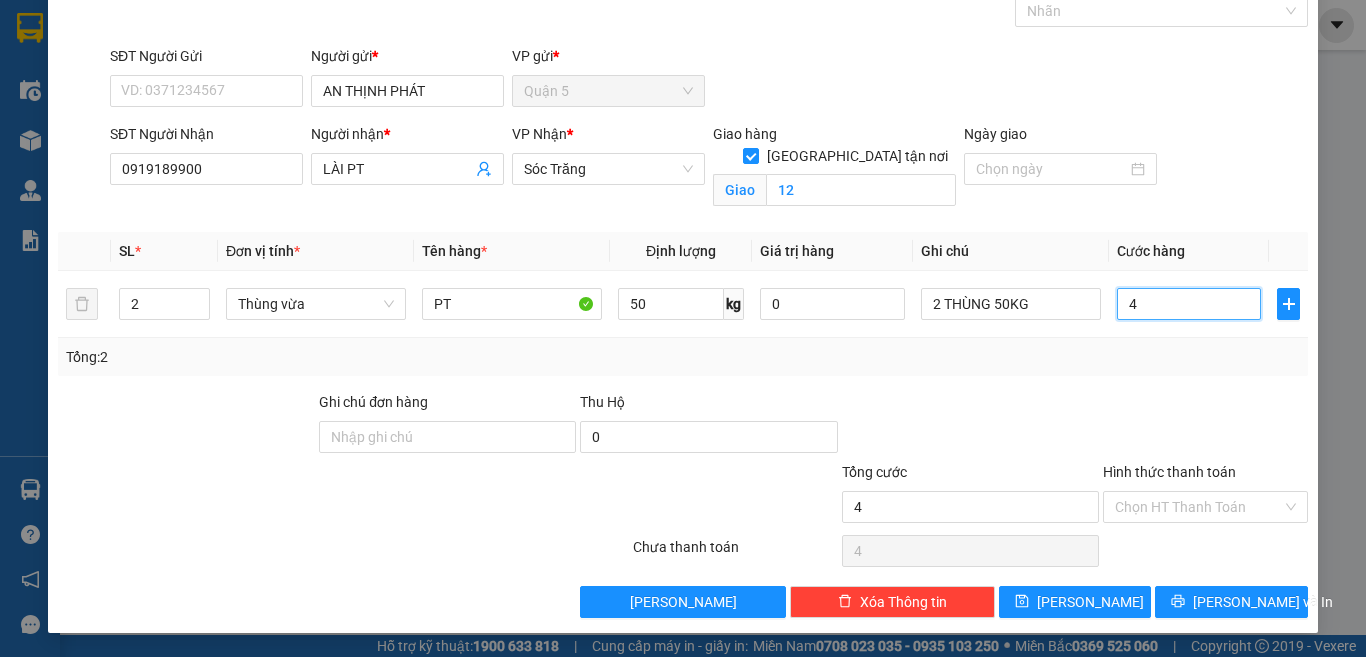 type on "40" 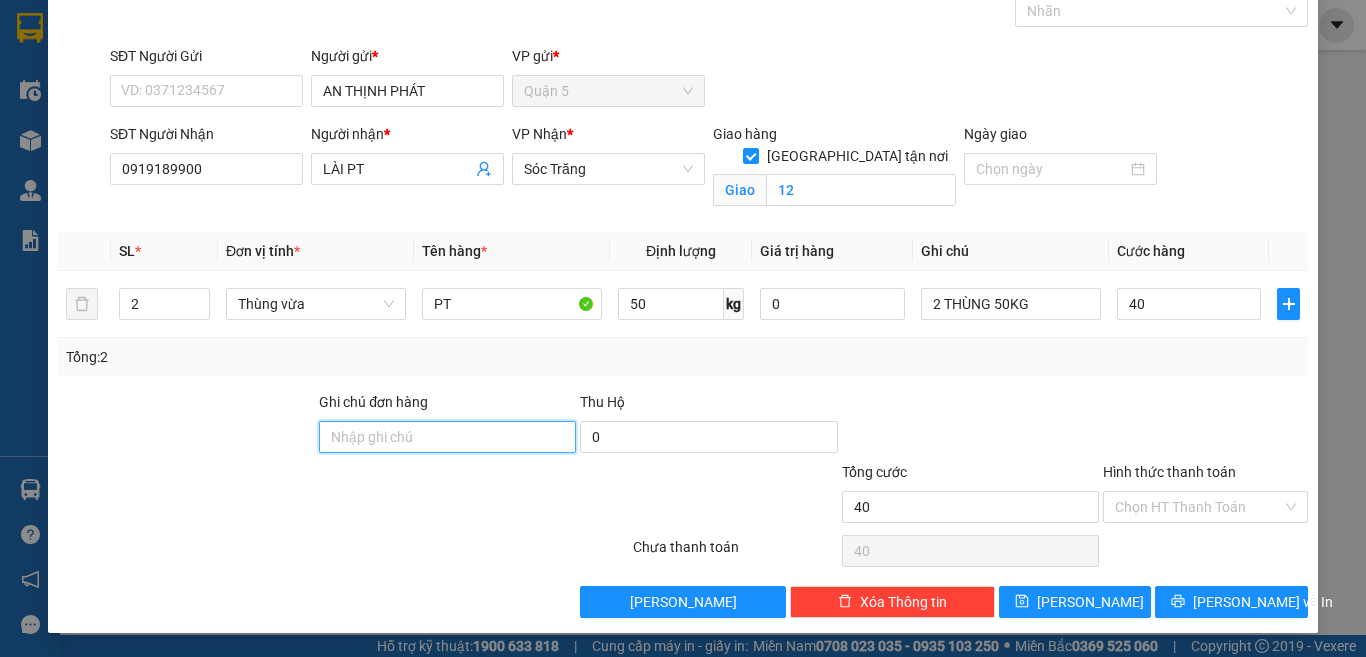 type on "40.000" 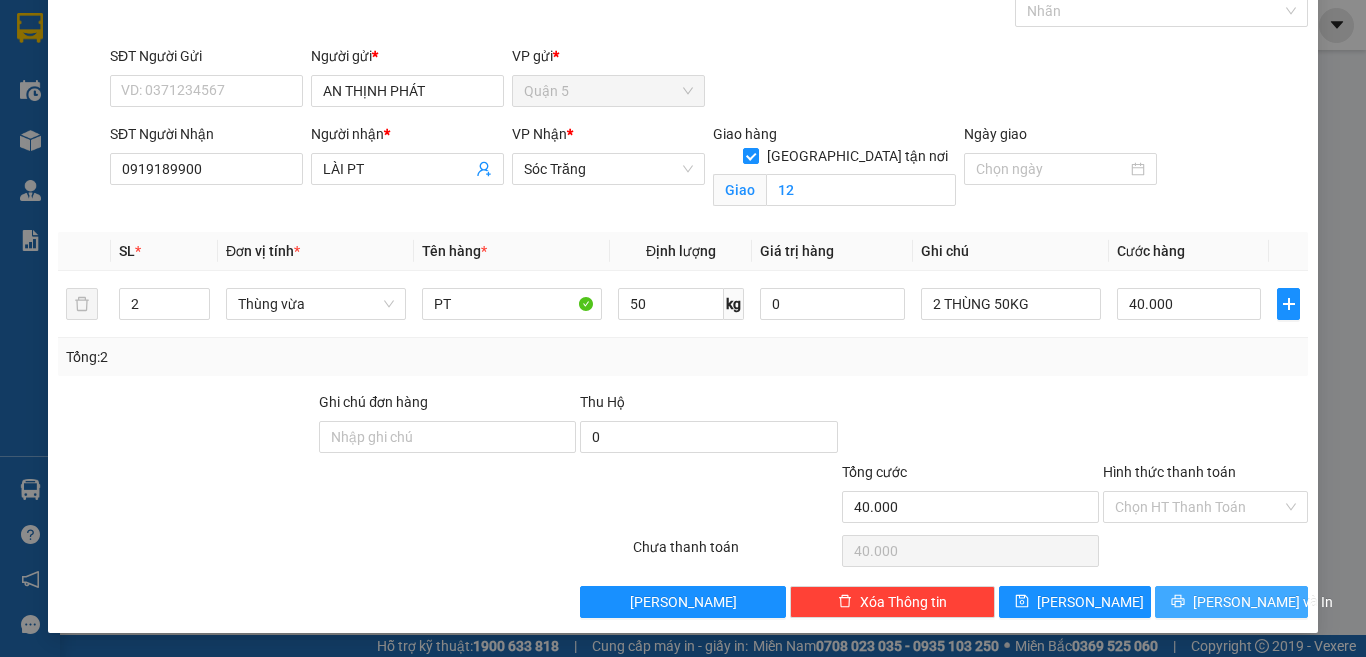 click on "[PERSON_NAME] và In" at bounding box center [1263, 602] 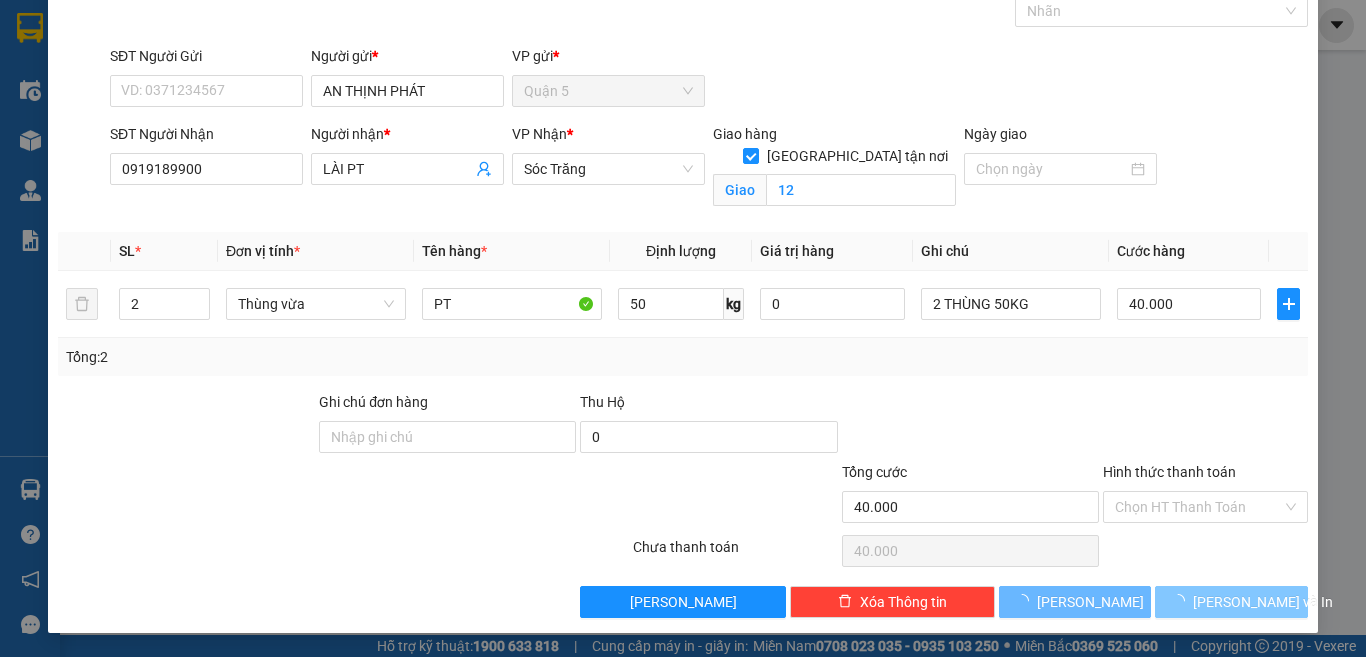 click on "[PERSON_NAME] và In" at bounding box center (1263, 602) 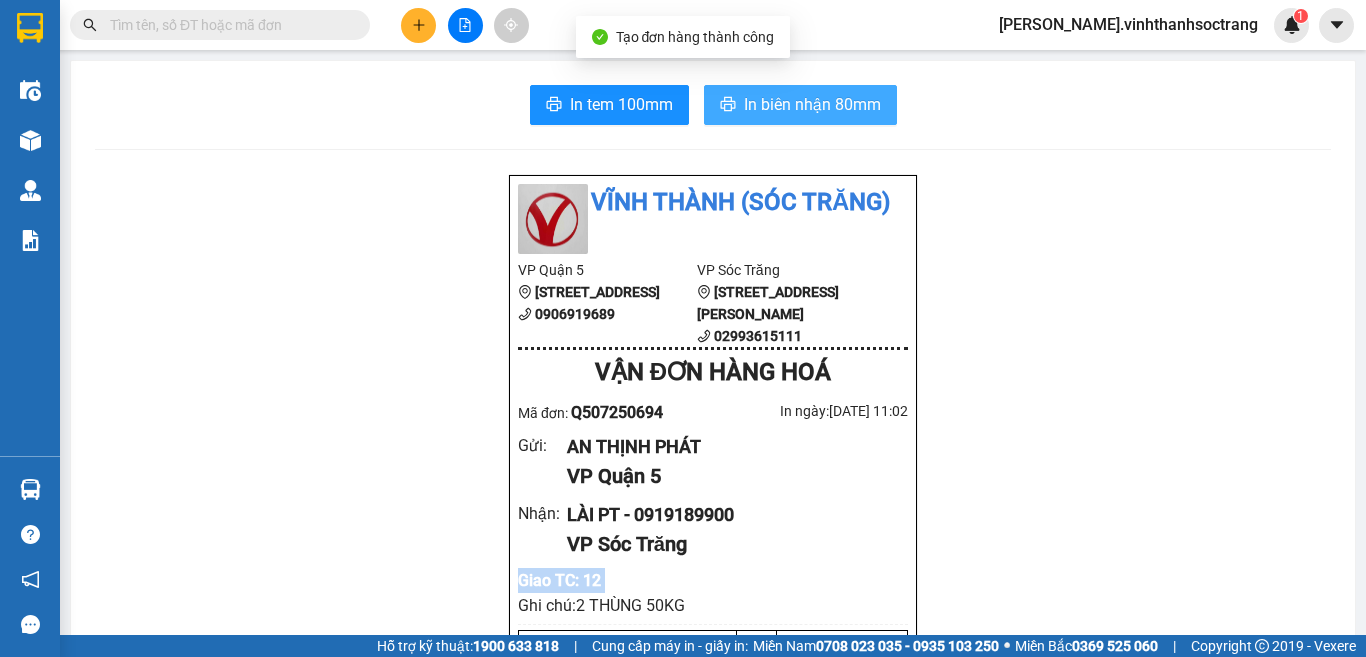 click on "In biên nhận 80mm" at bounding box center [812, 104] 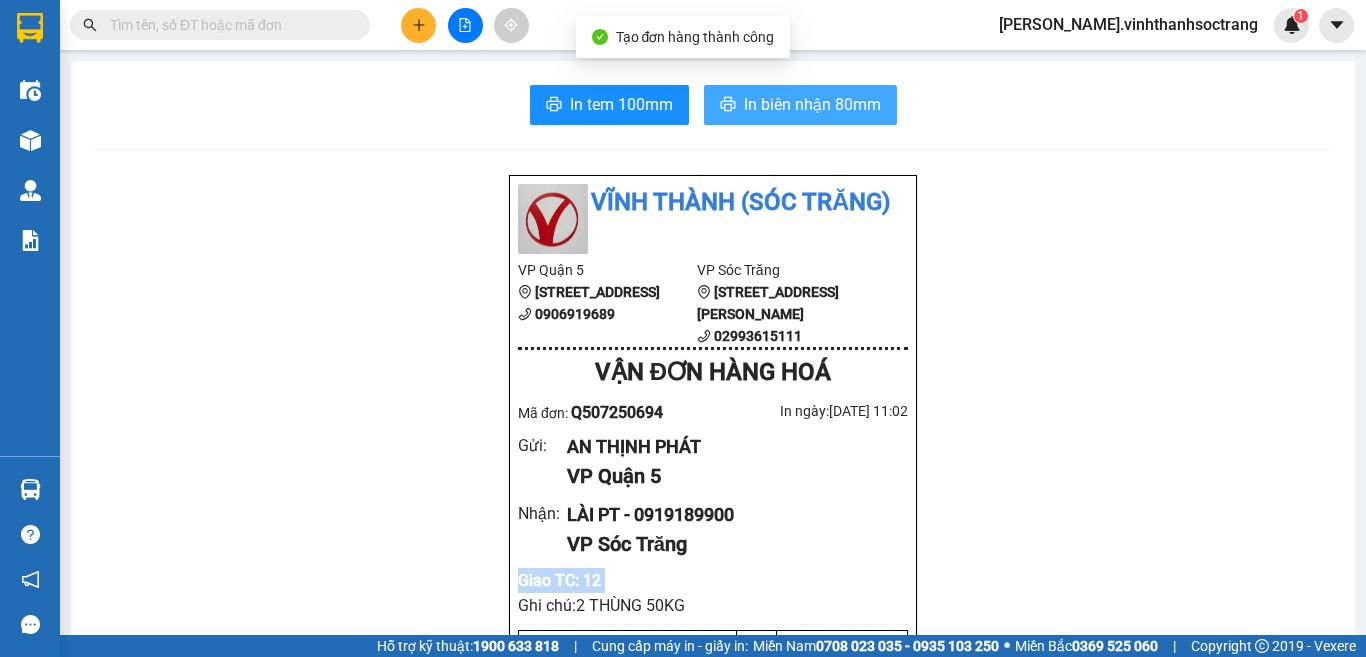 scroll, scrollTop: 0, scrollLeft: 0, axis: both 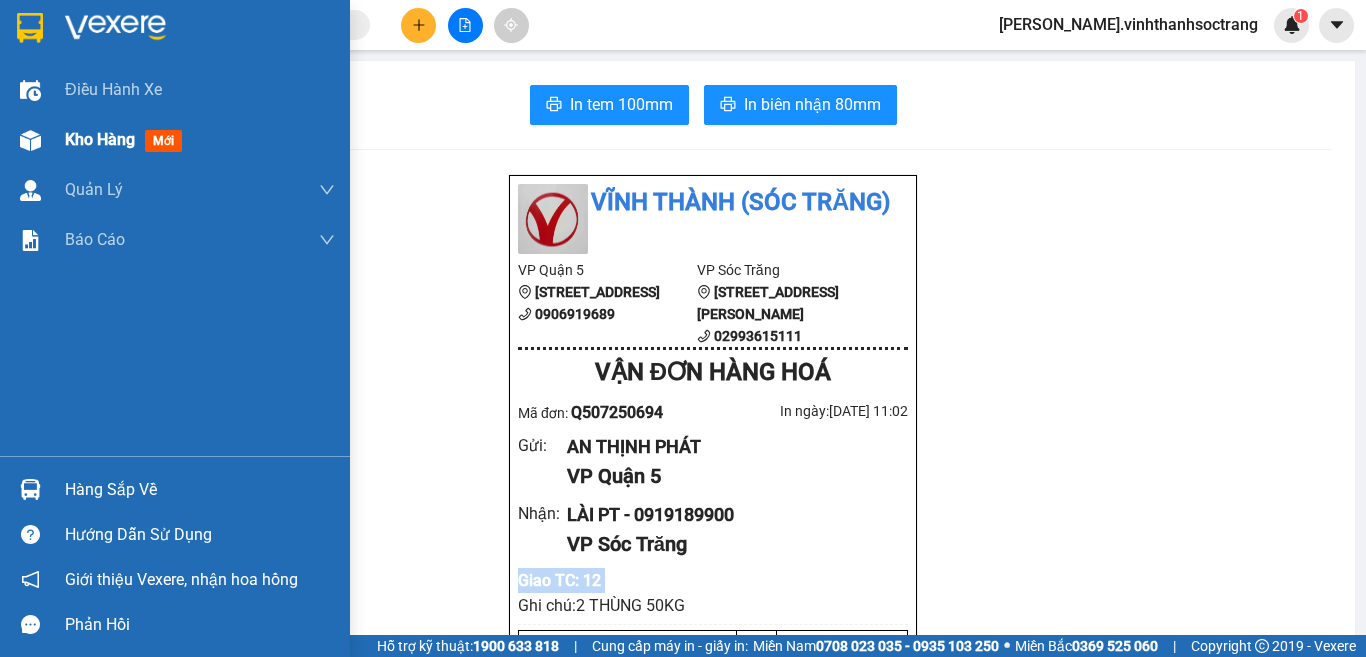 click at bounding box center (30, 140) 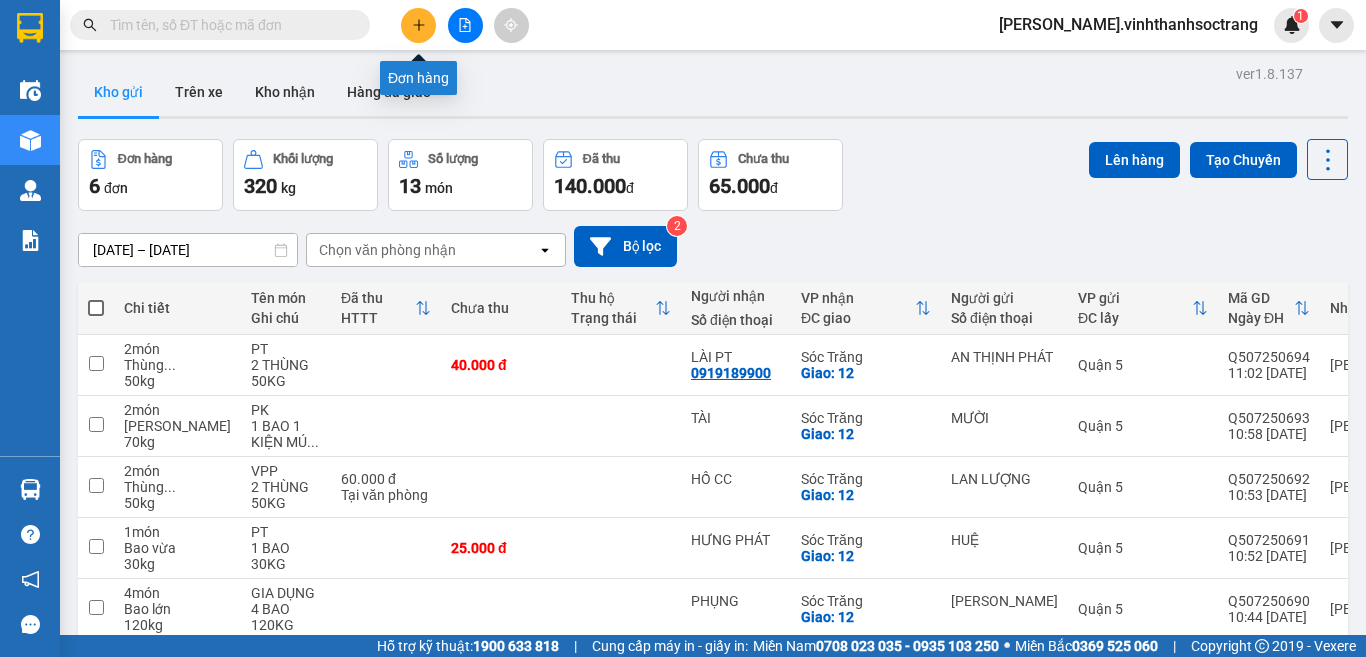 click at bounding box center (418, 25) 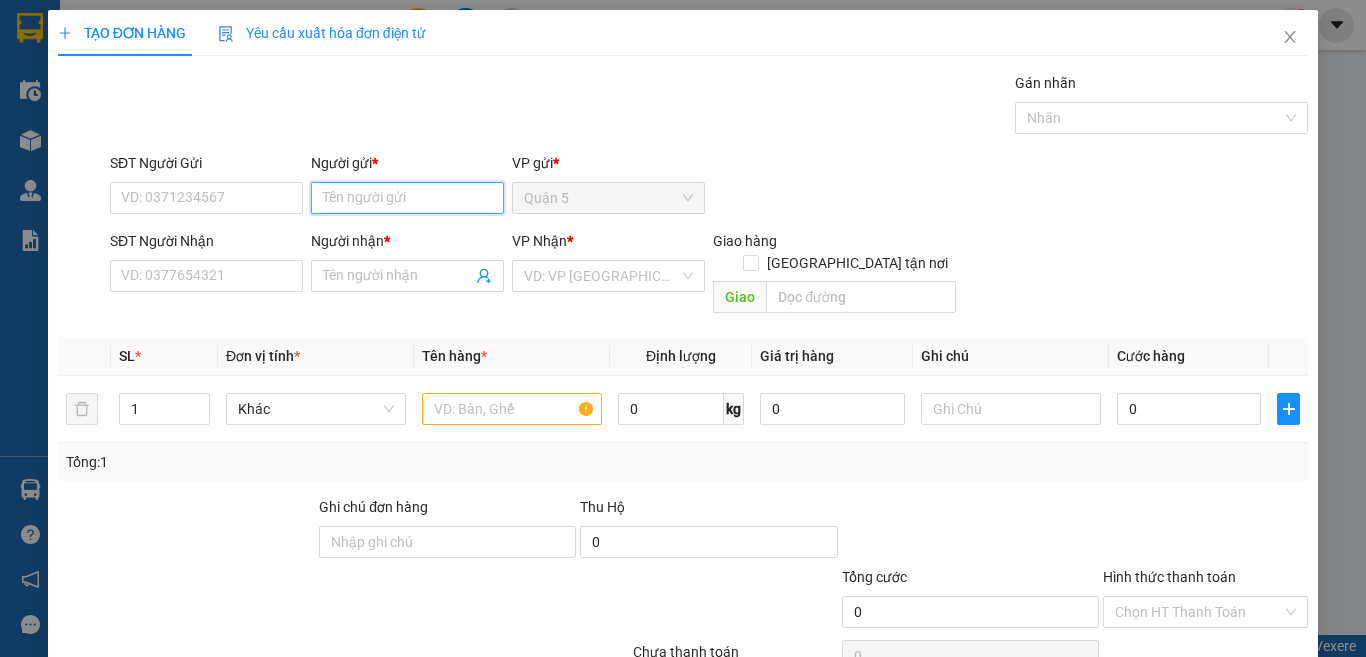 click on "Người gửi  *" at bounding box center [407, 198] 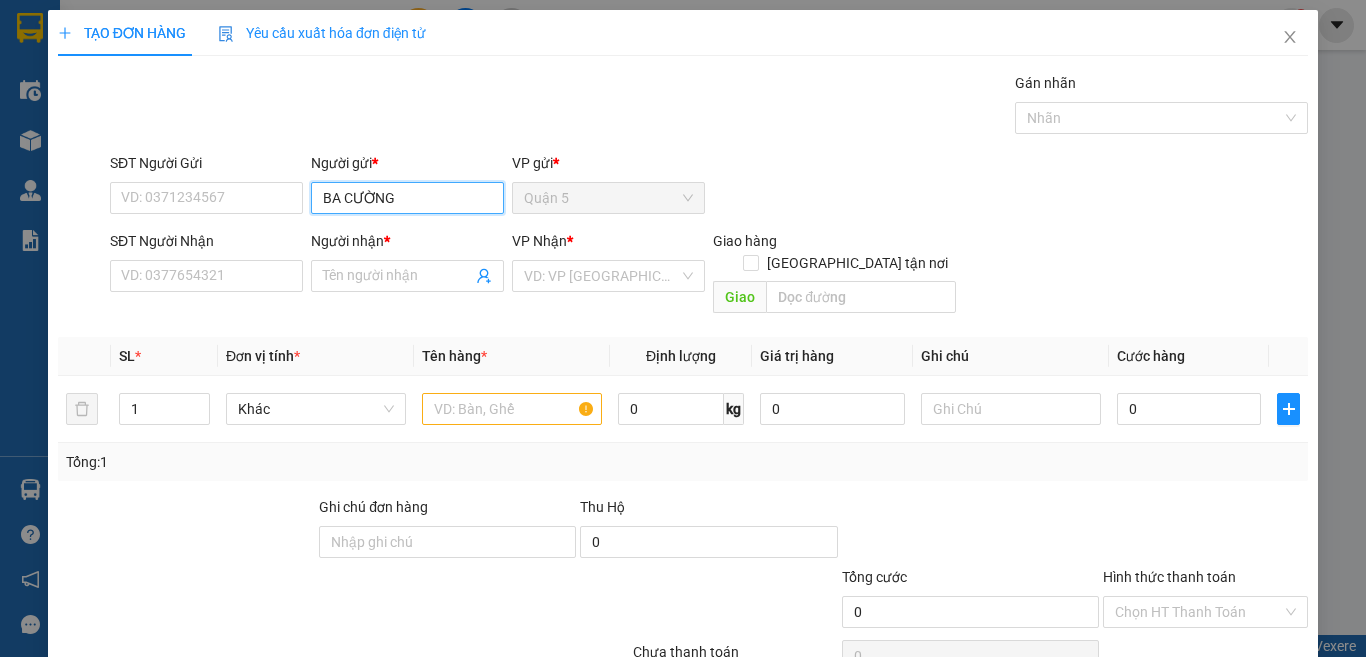 type on "BA CƯỜNG" 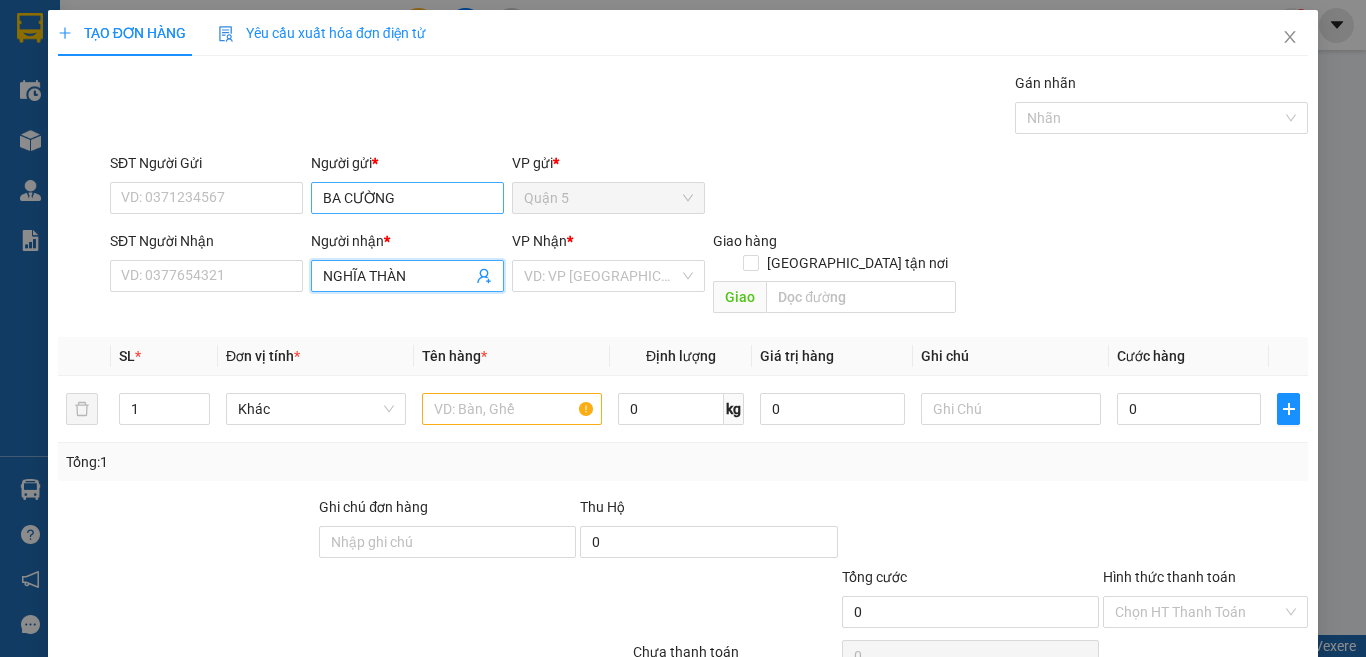 type on "NGHĨA THÀNH" 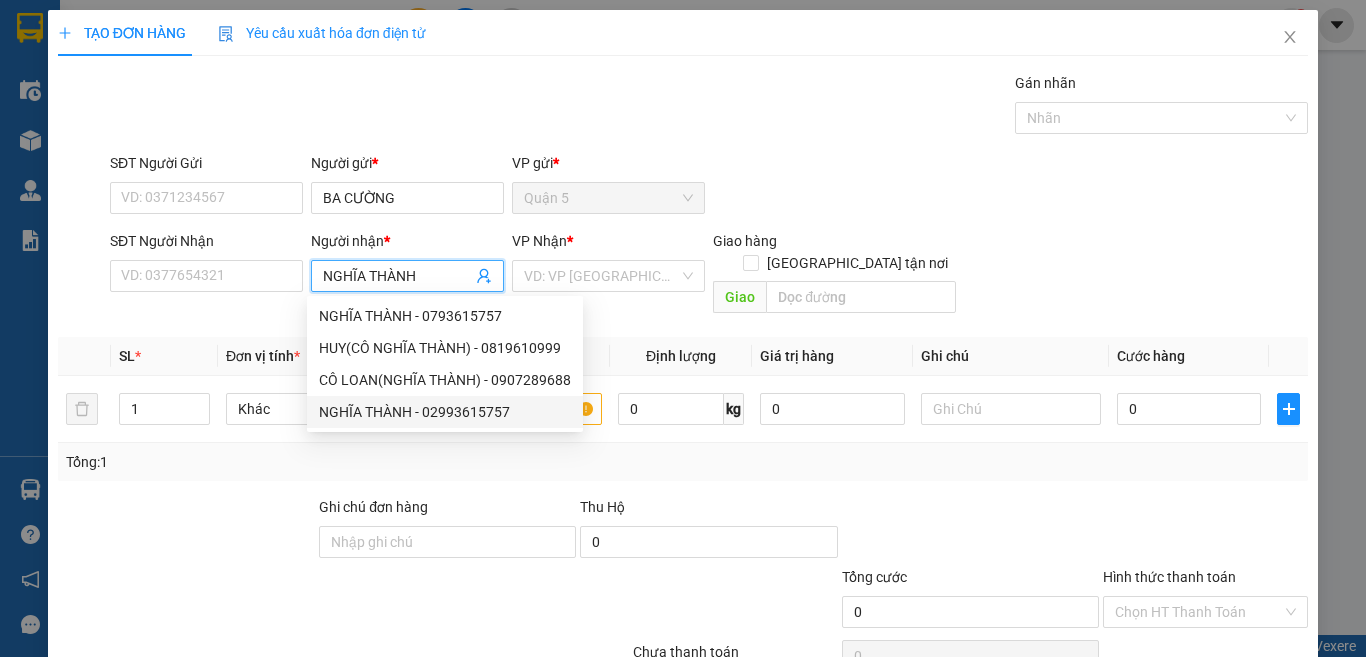 click on "NGHĨA THÀNH - 02993615757" at bounding box center (445, 412) 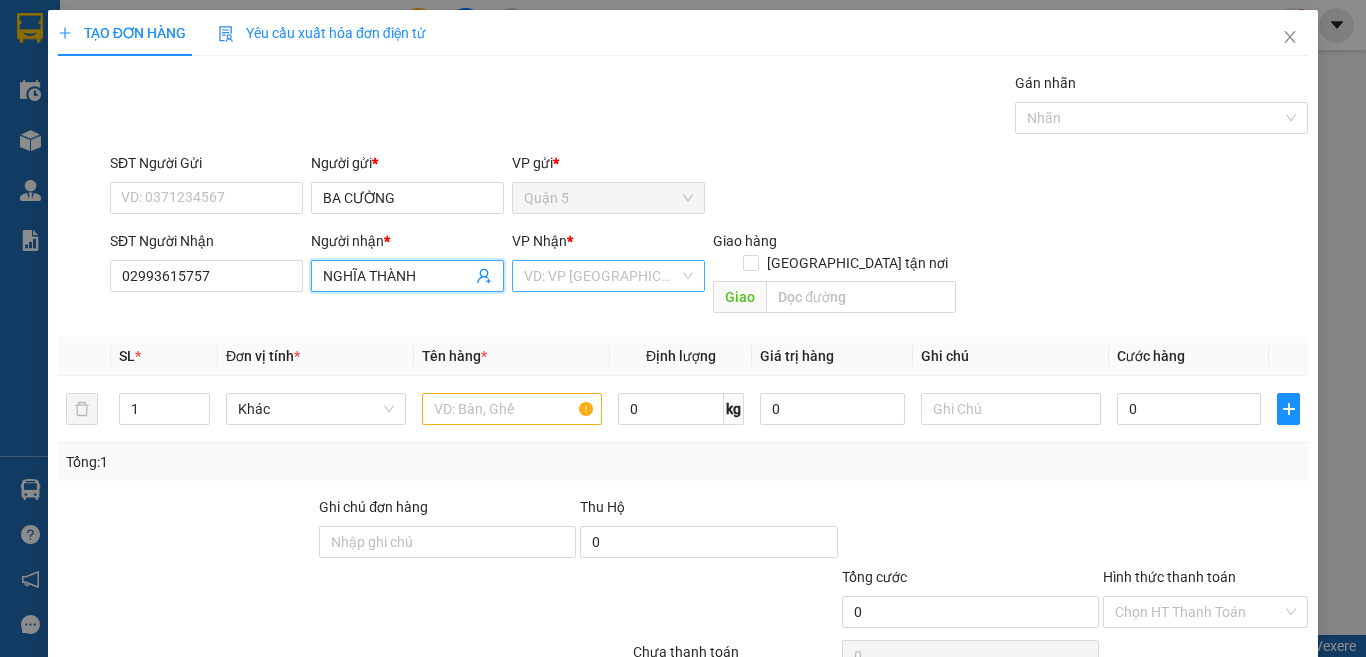 type on "NGHĨA THÀNH" 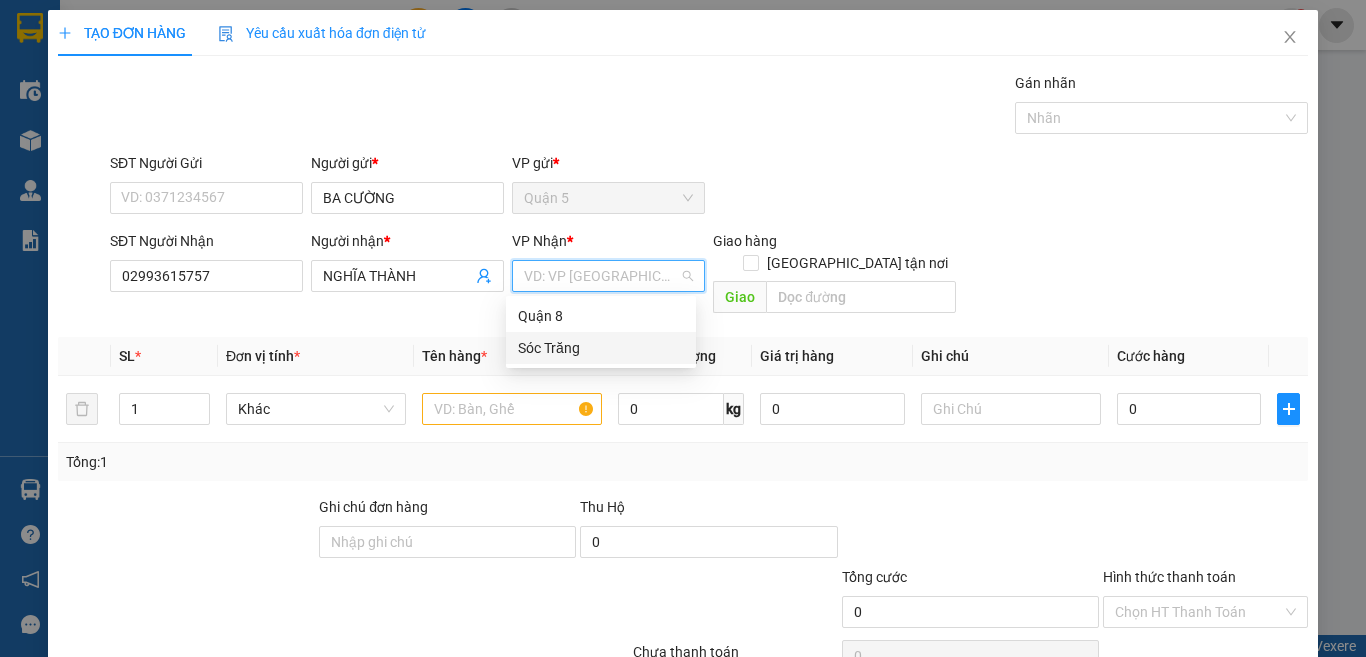 drag, startPoint x: 545, startPoint y: 349, endPoint x: 338, endPoint y: 368, distance: 207.87015 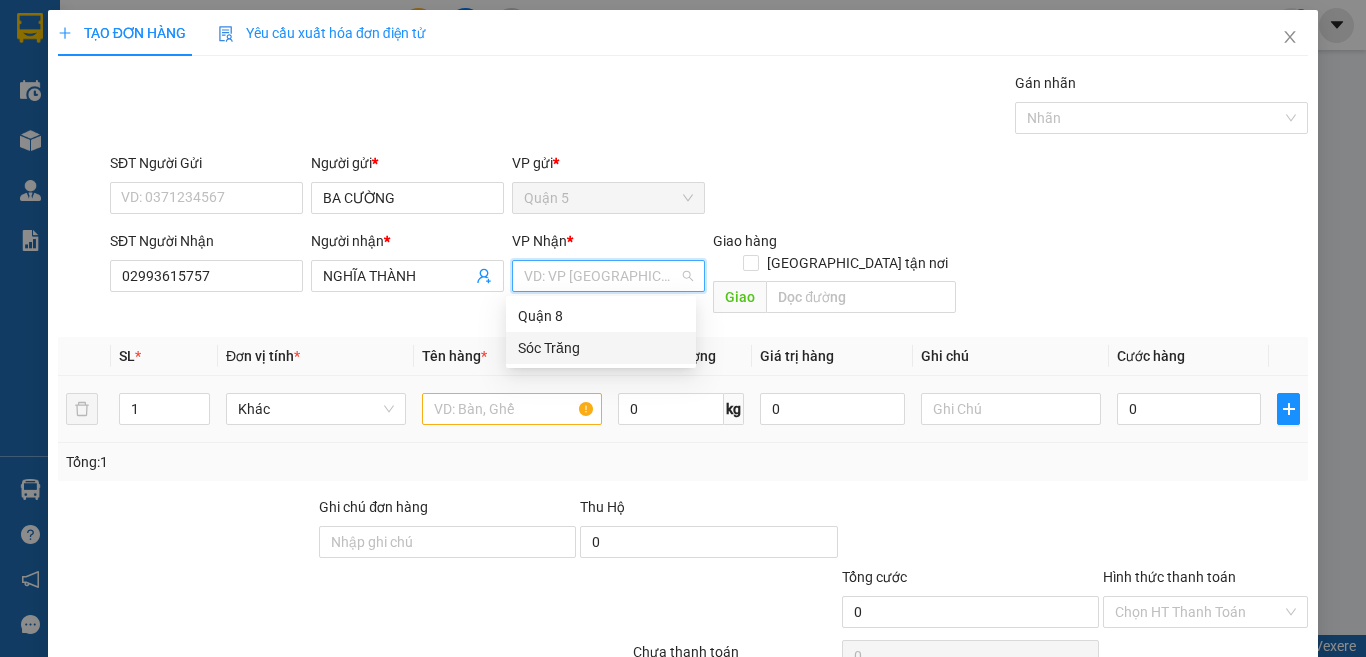 click on "Sóc Trăng" at bounding box center (601, 348) 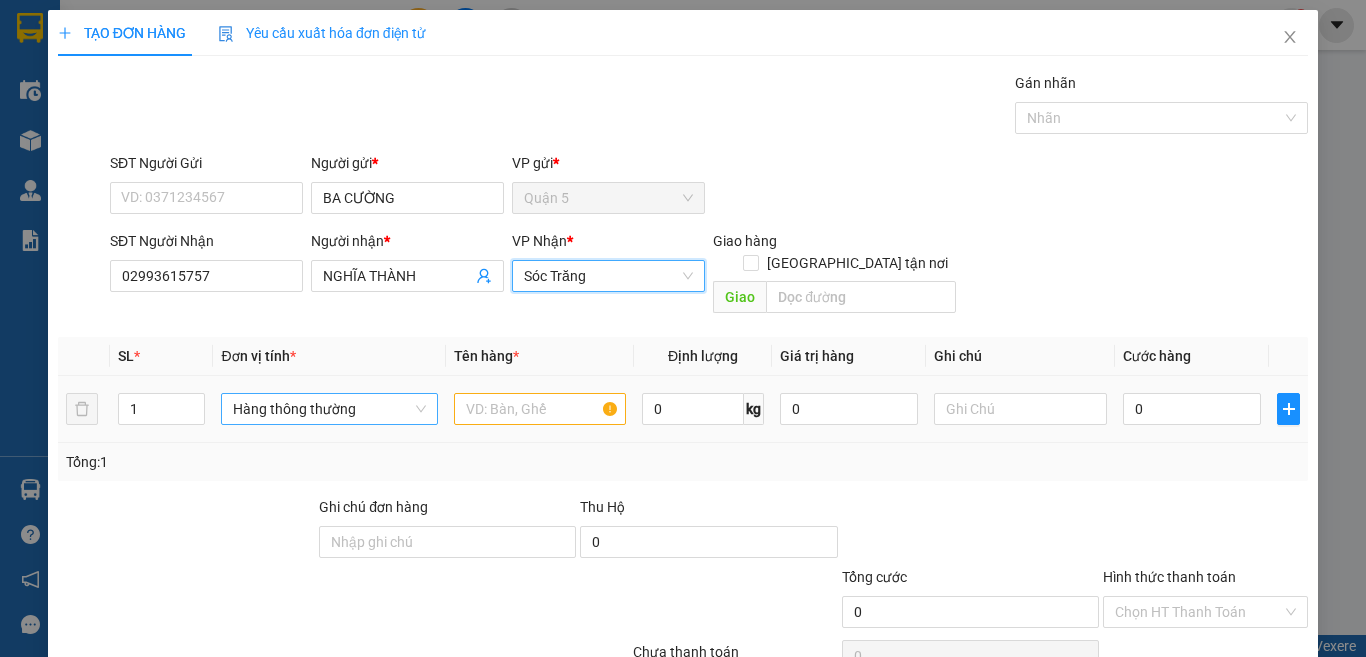 click on "Hàng thông thường" at bounding box center (329, 409) 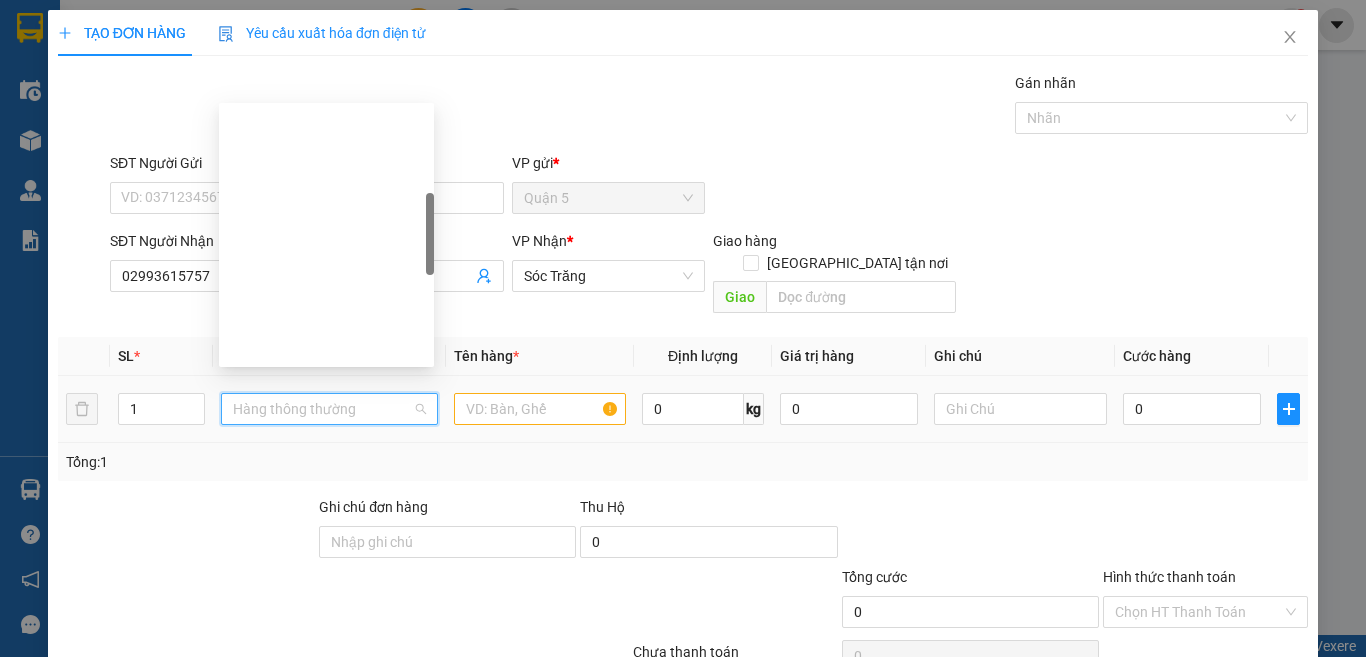type on "M" 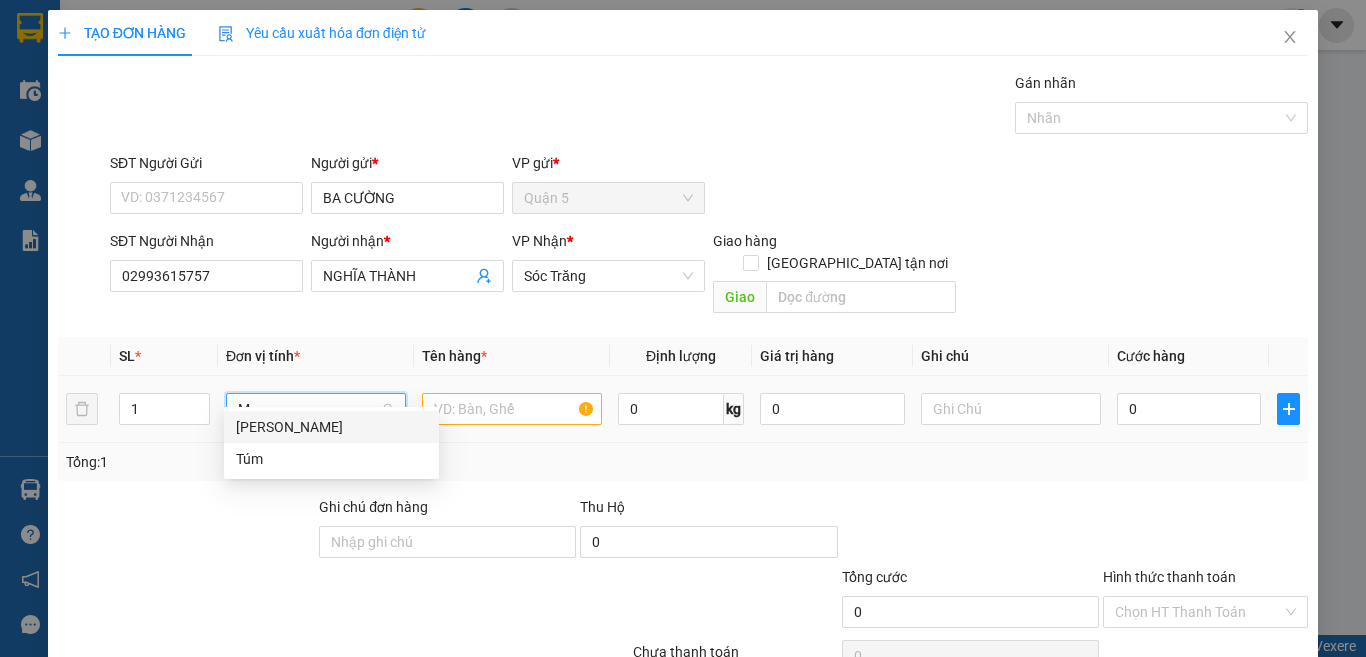 click on "[PERSON_NAME]" at bounding box center [331, 427] 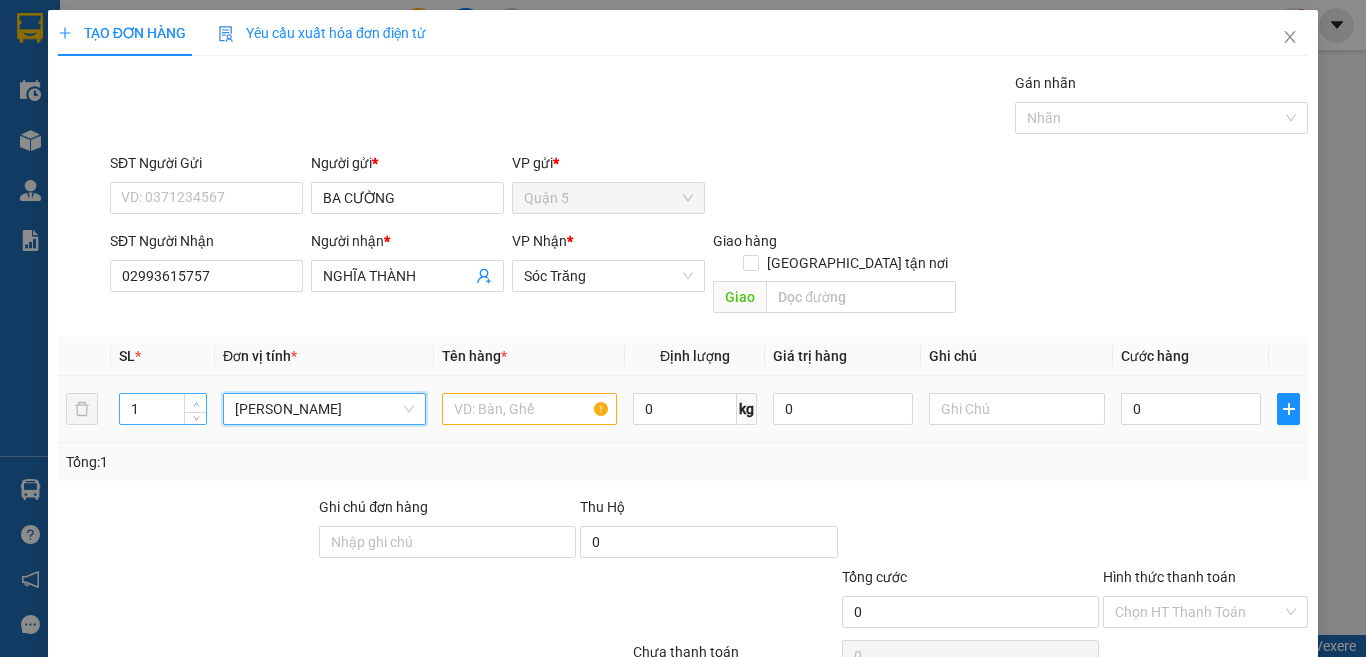 click at bounding box center [195, 403] 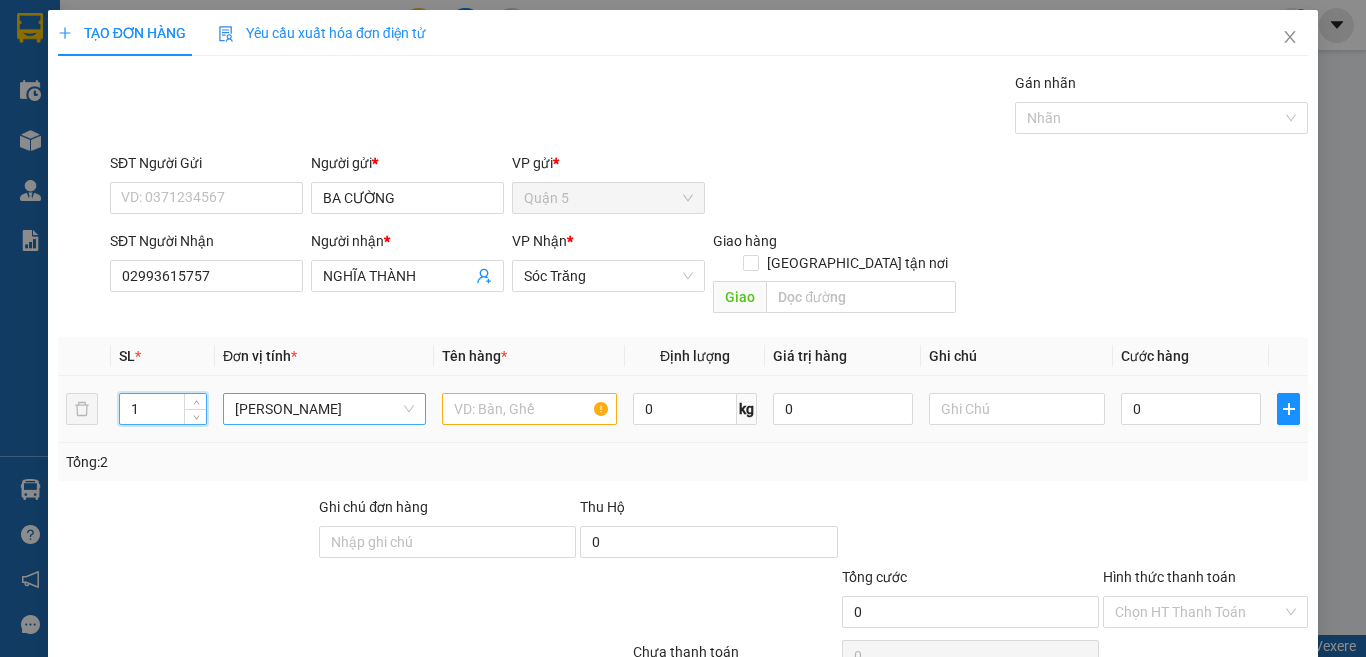type on "2" 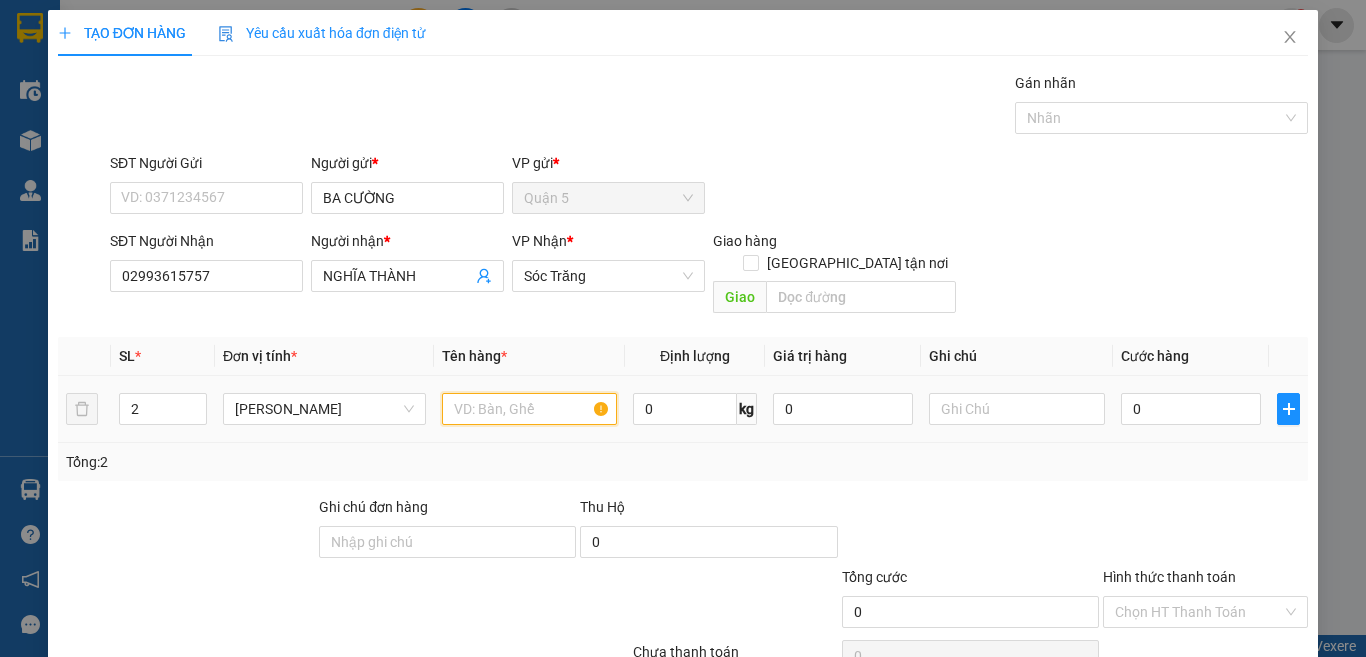 click at bounding box center (529, 409) 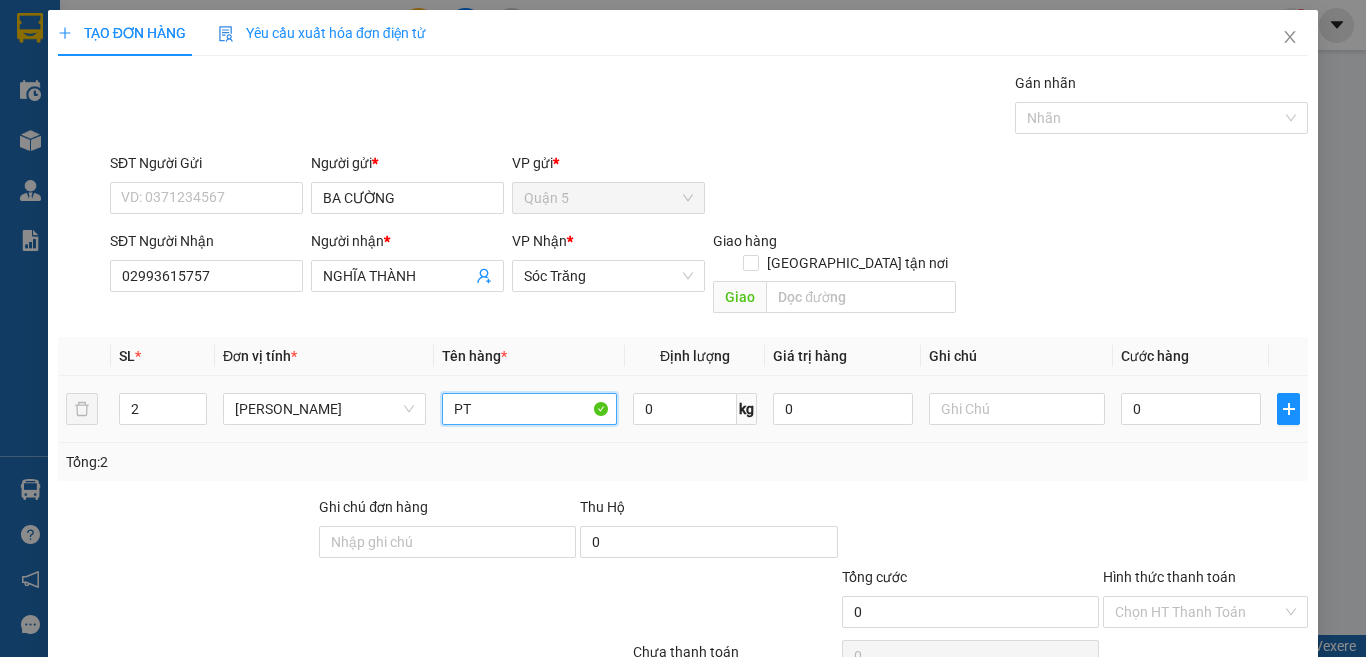 type on "PT" 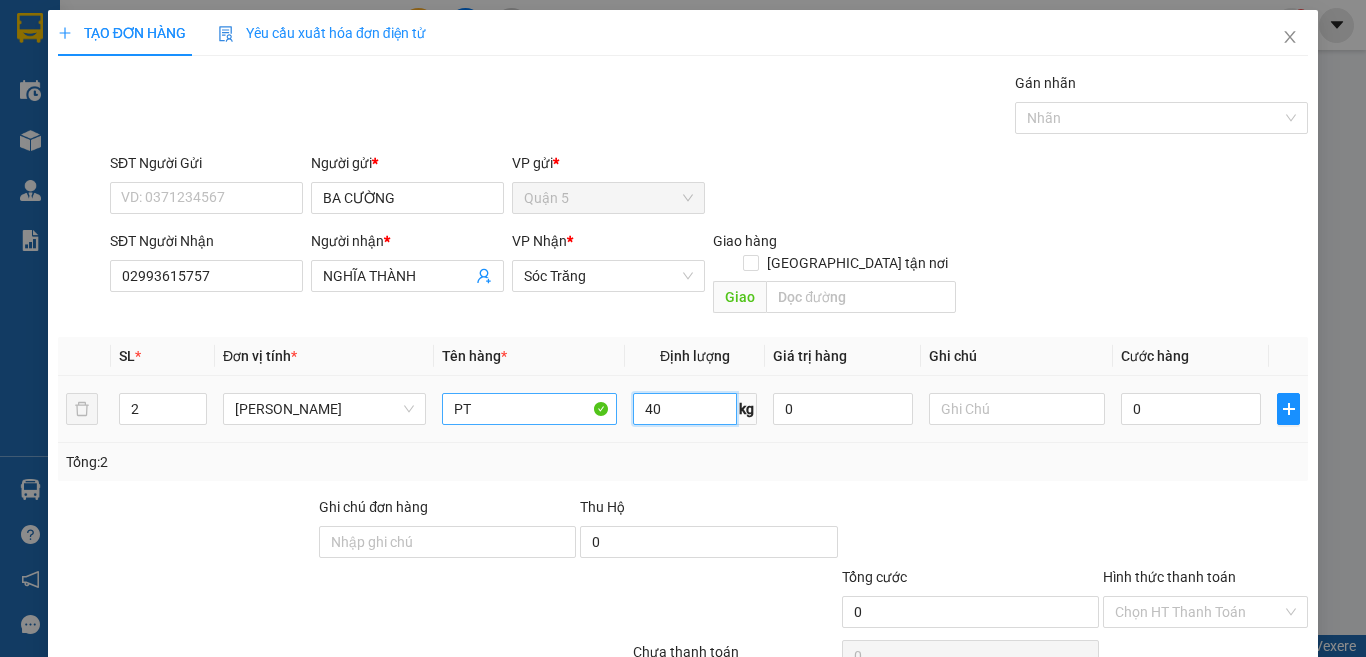 type on "40" 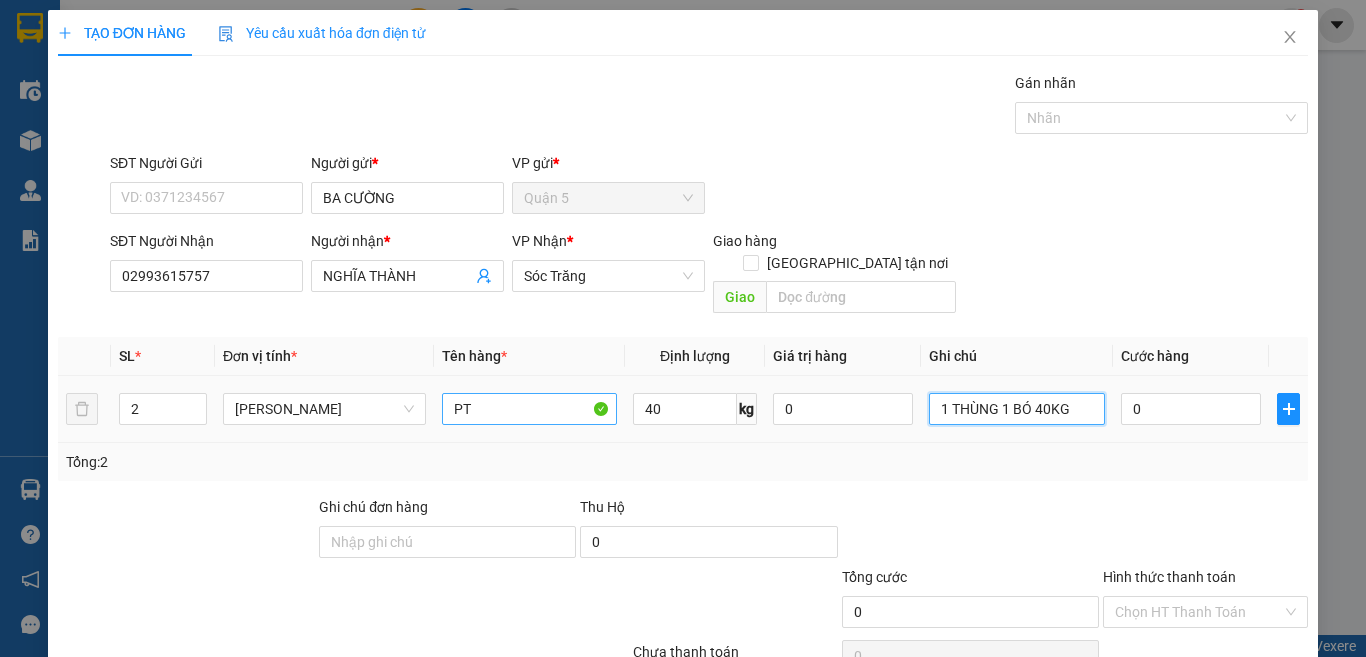 type on "1 THÙNG 1 BÓ 40KG" 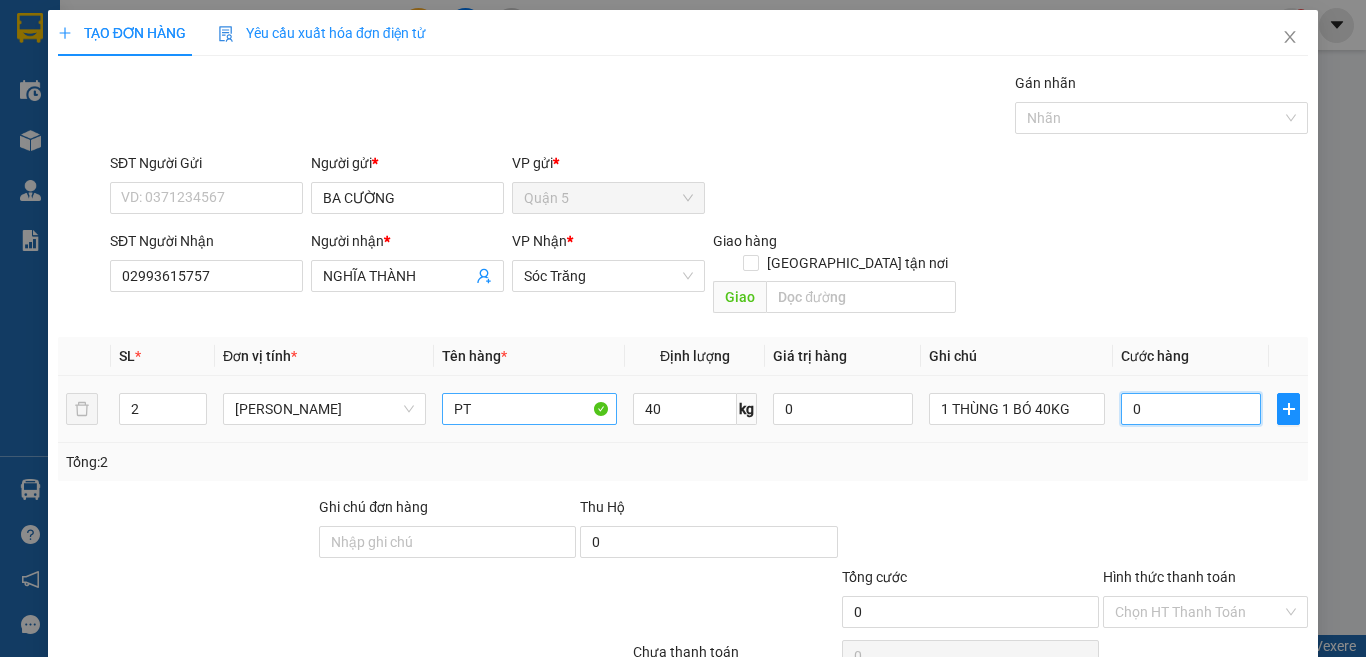 type on "4" 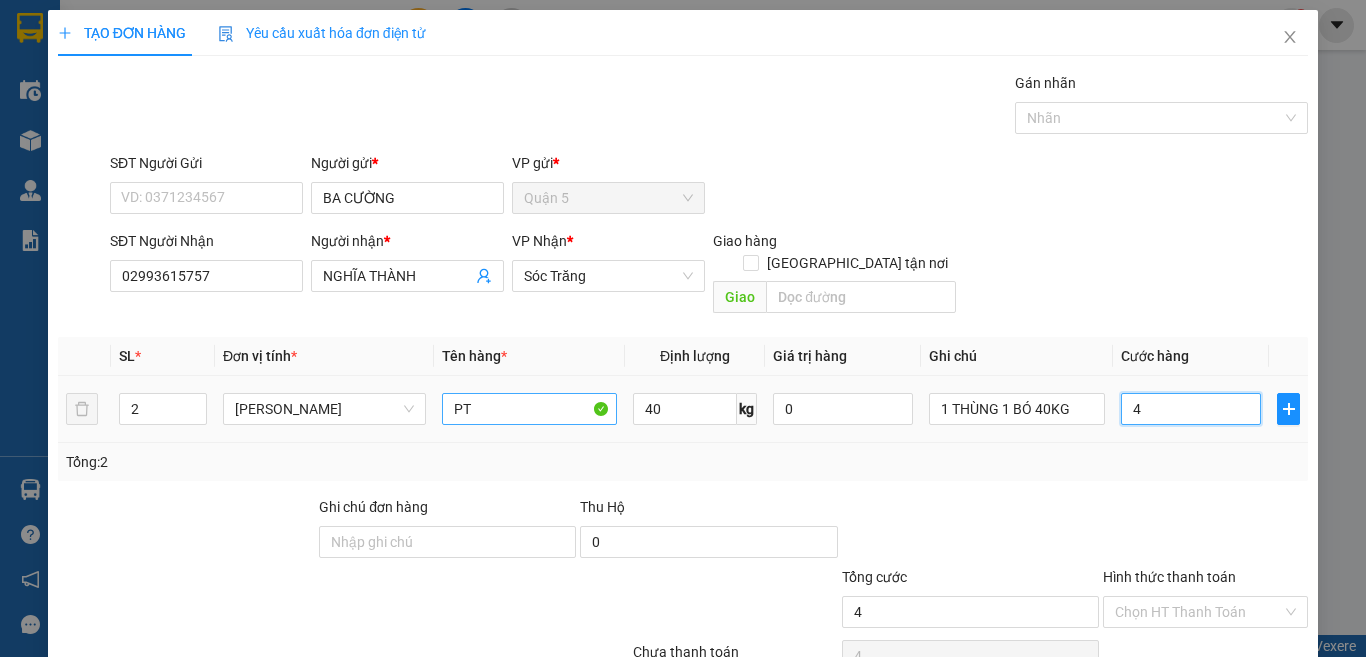 type on "40" 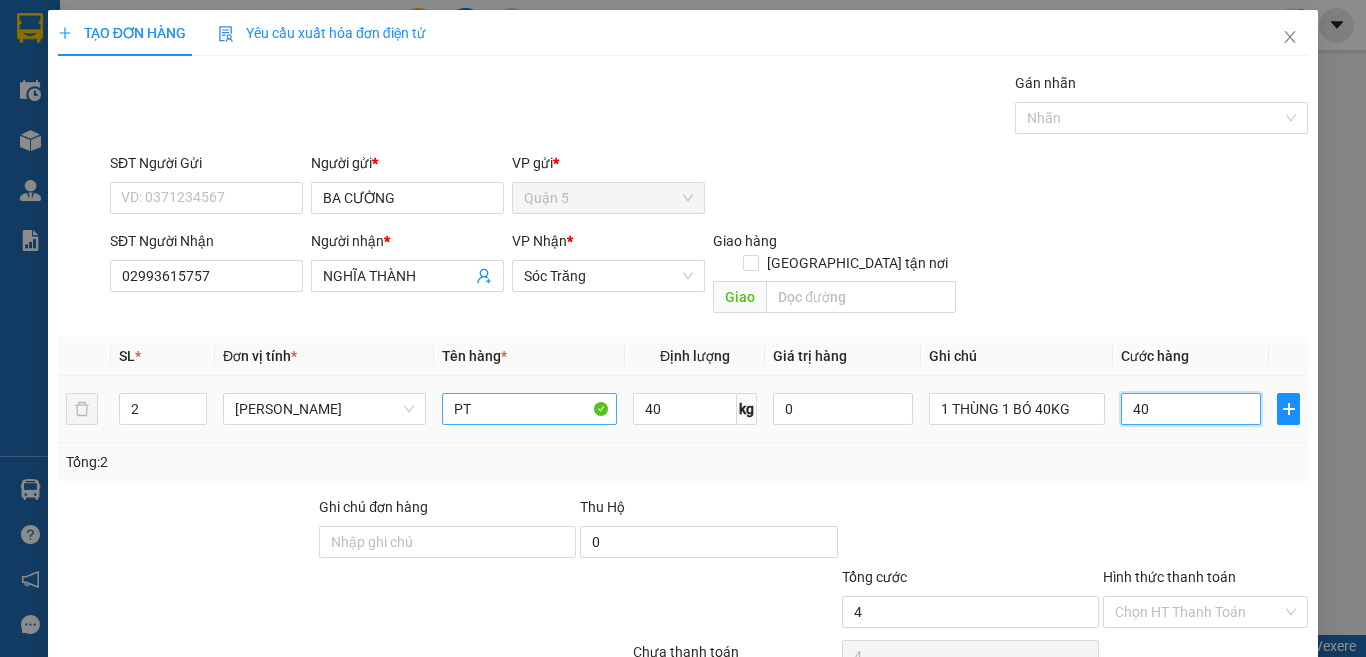 type on "40" 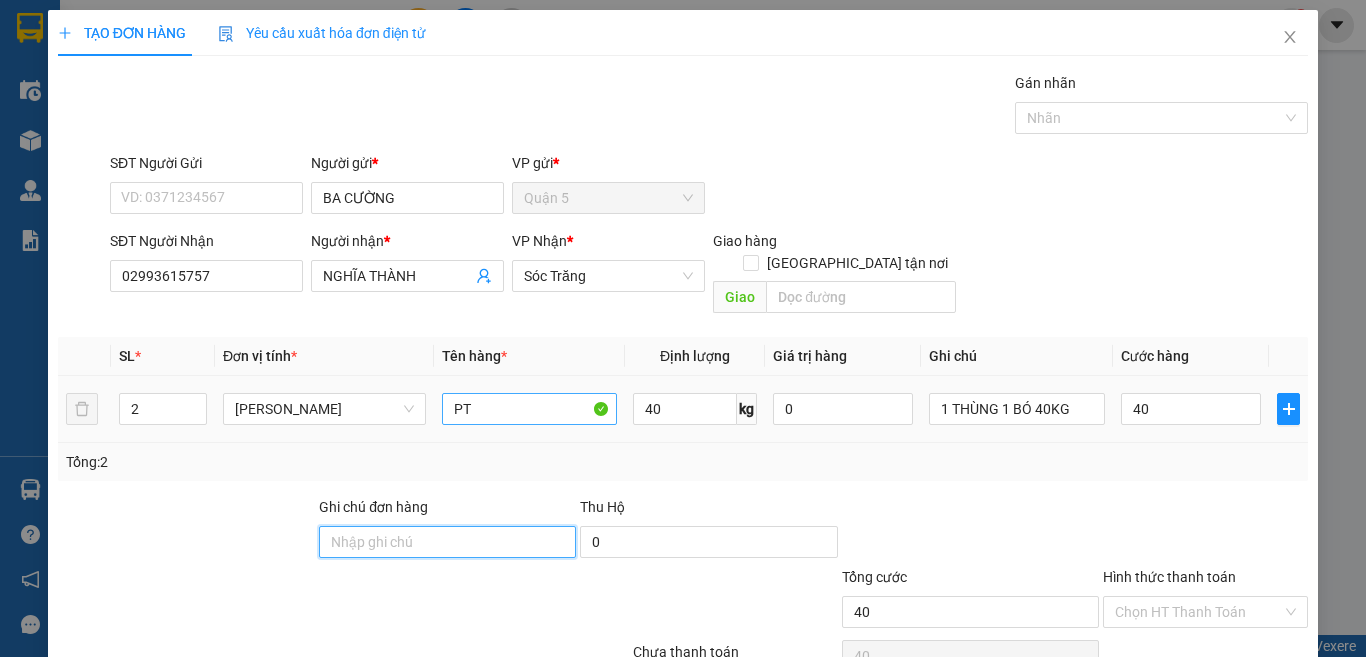 type on "40.000" 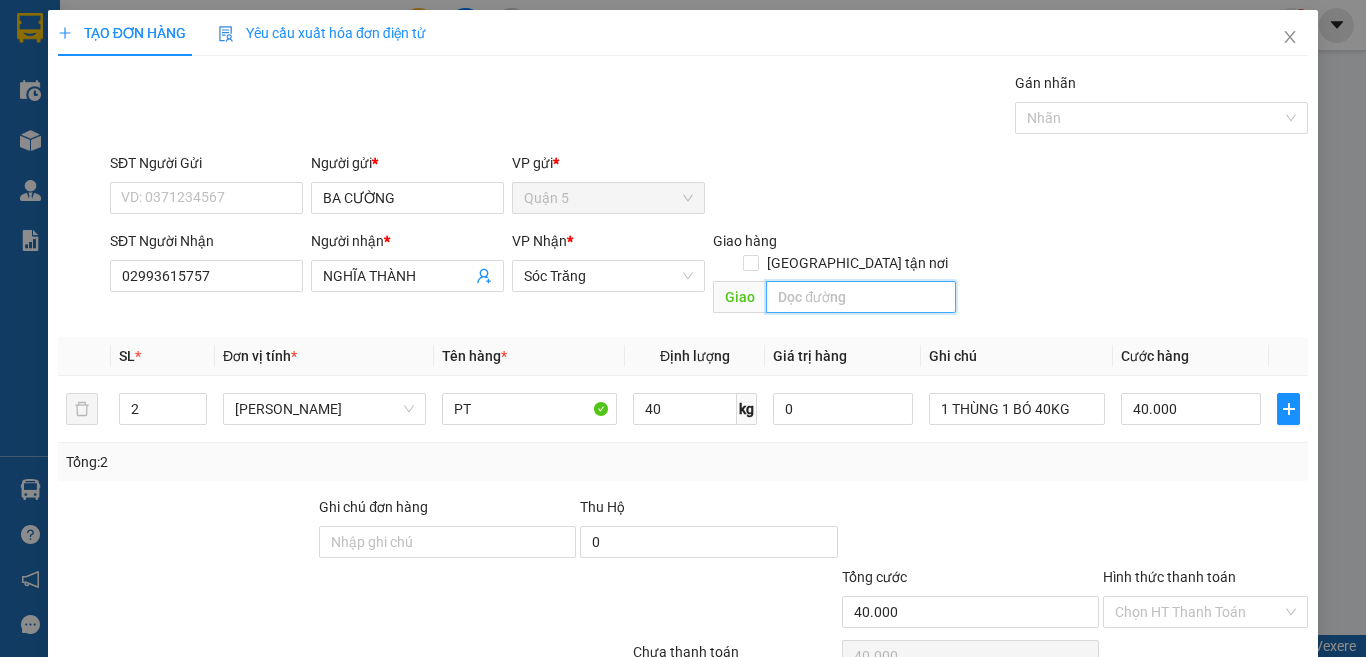 click at bounding box center (861, 297) 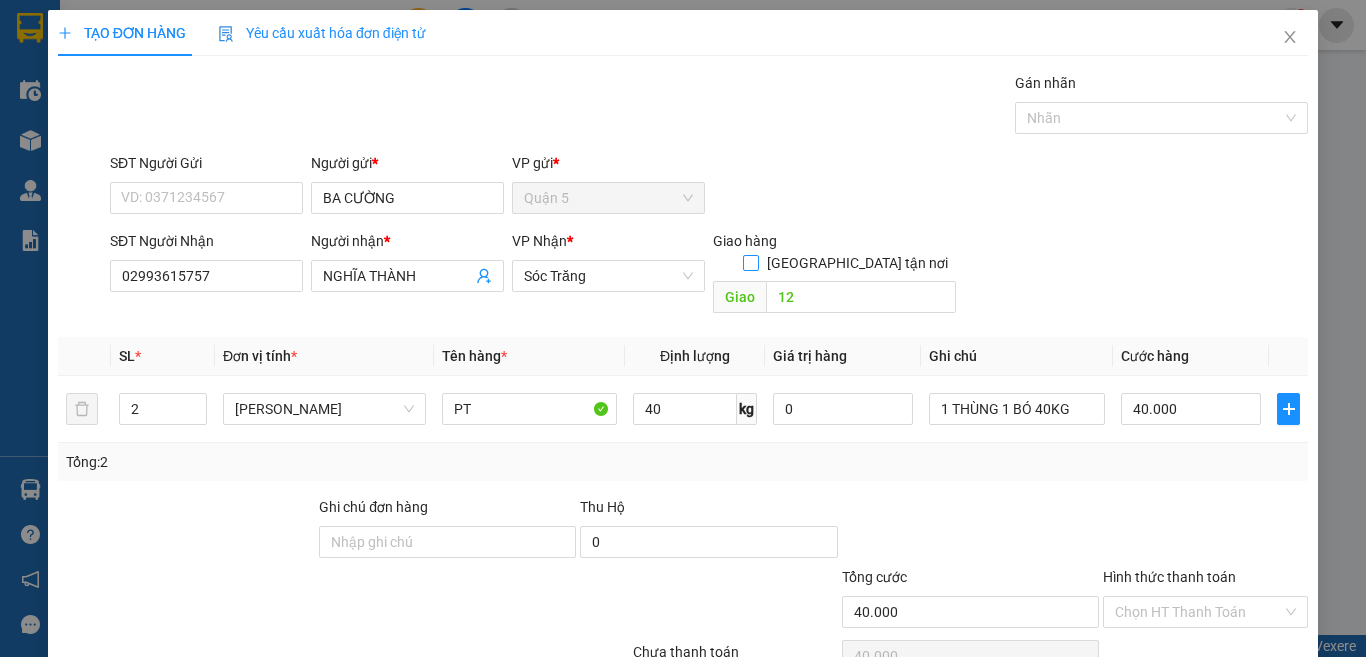 click on "[GEOGRAPHIC_DATA] tận nơi" at bounding box center [750, 262] 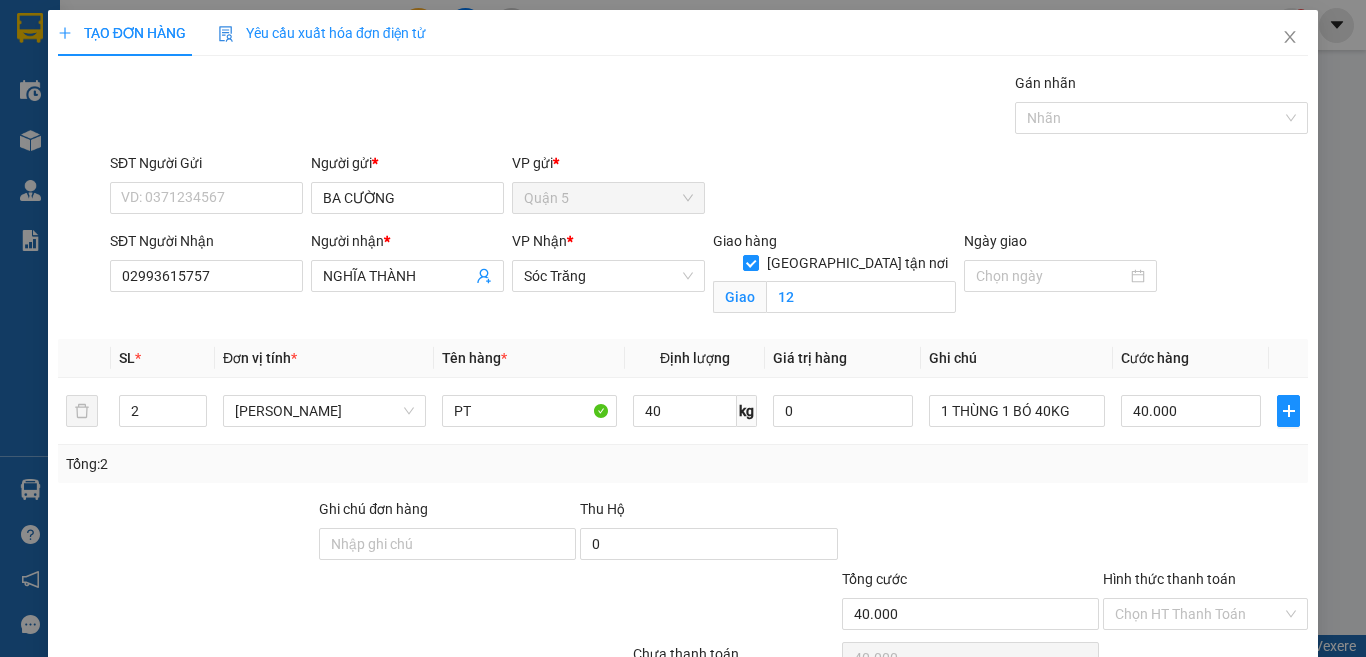 click on "[PERSON_NAME] và In" at bounding box center [1231, 709] 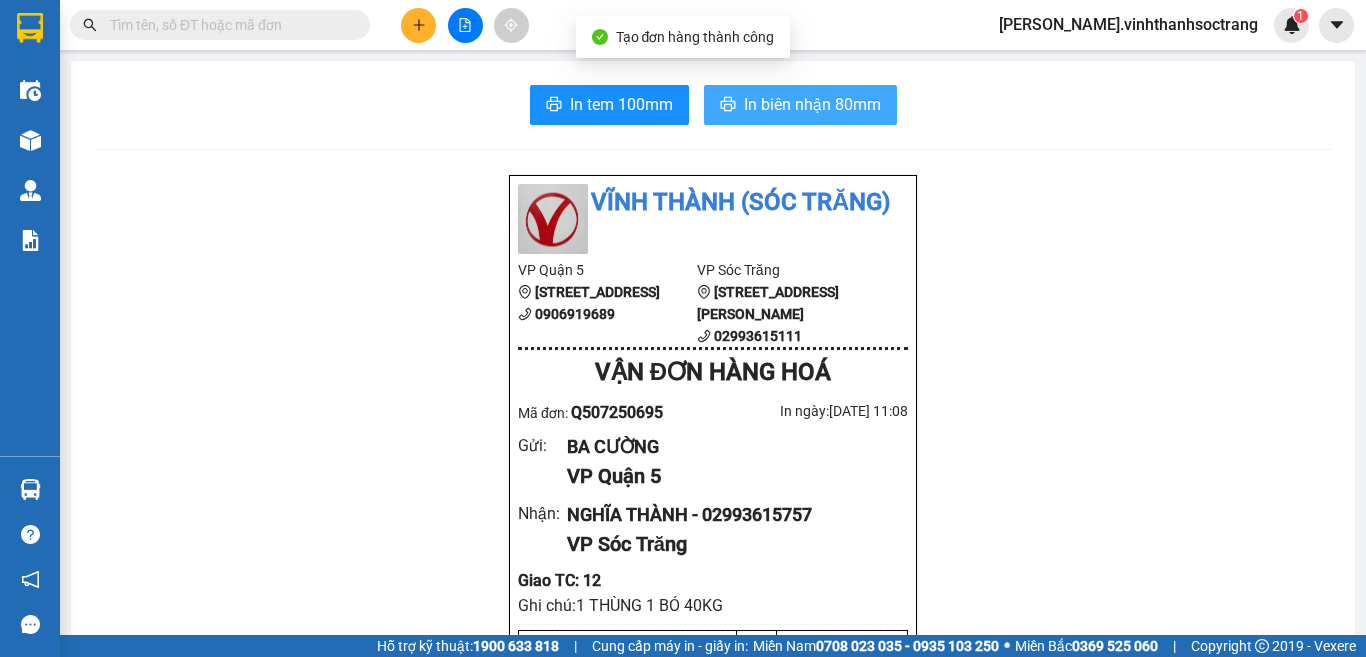 click on "In biên nhận 80mm" at bounding box center [812, 104] 